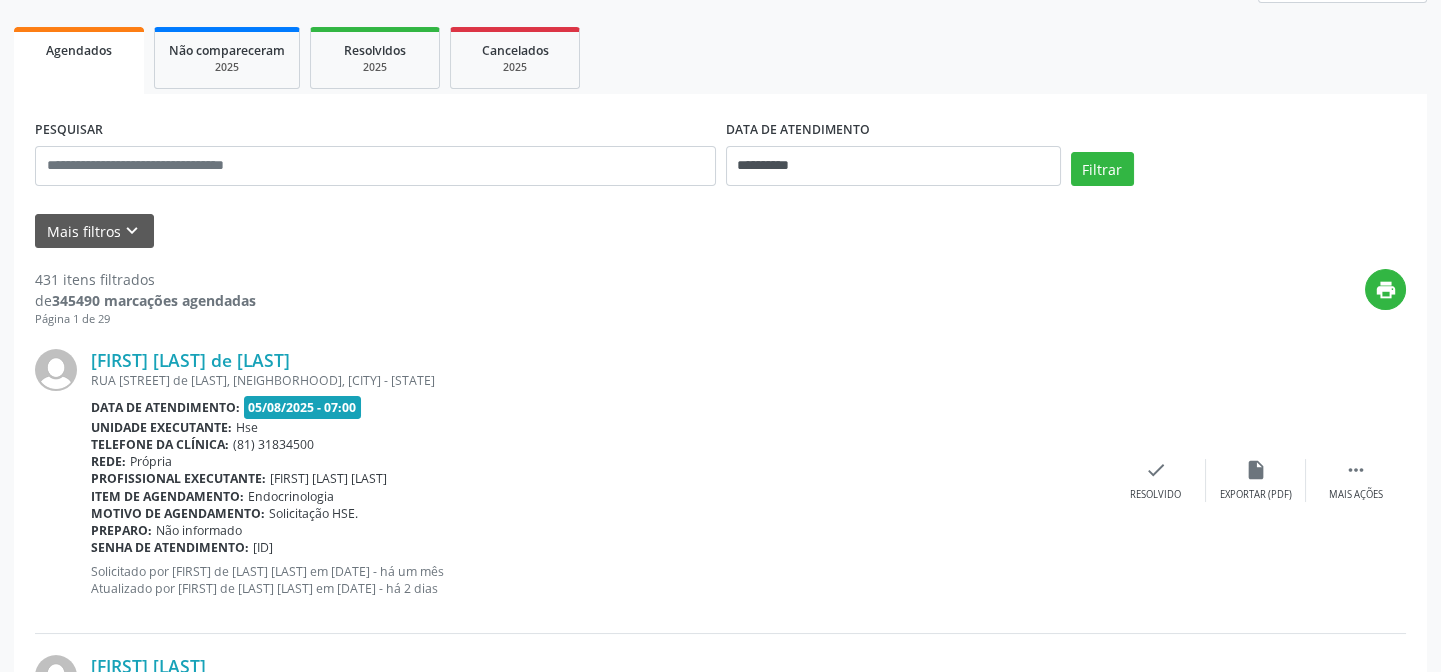 scroll, scrollTop: 181, scrollLeft: 0, axis: vertical 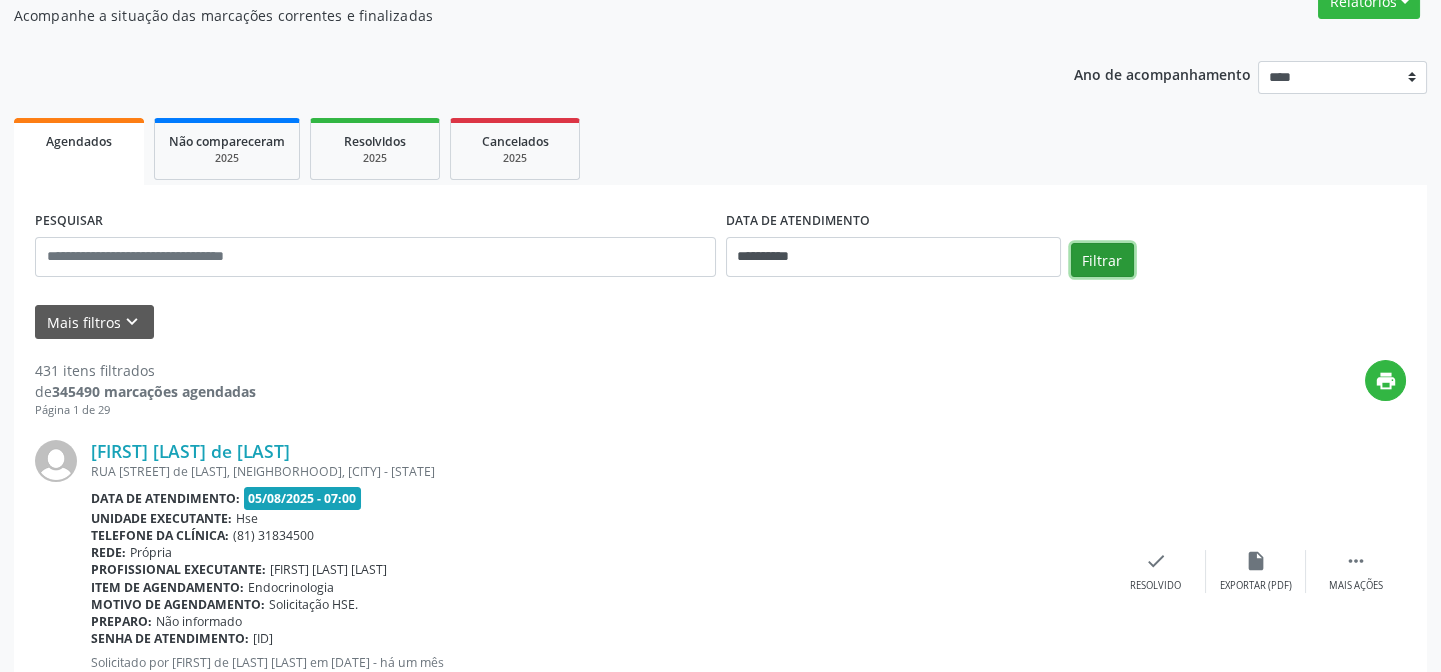 click on "Filtrar" at bounding box center (1102, 260) 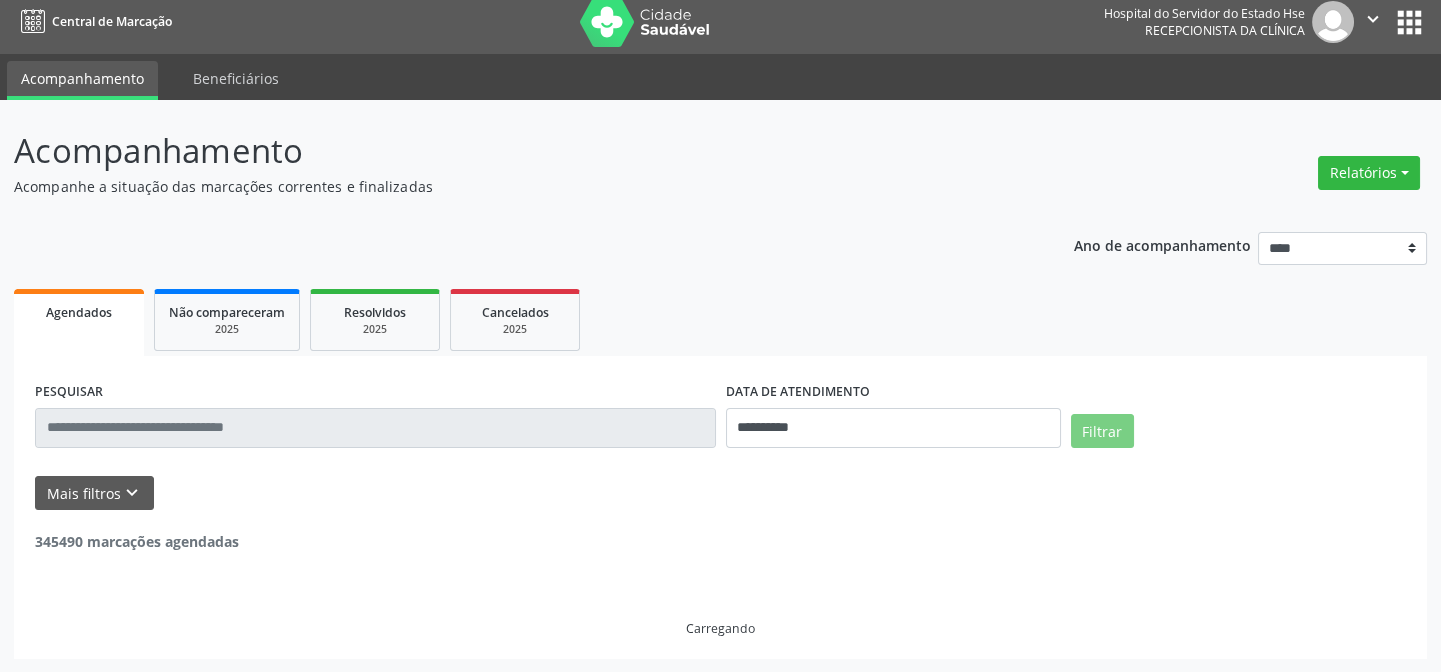 scroll, scrollTop: 181, scrollLeft: 0, axis: vertical 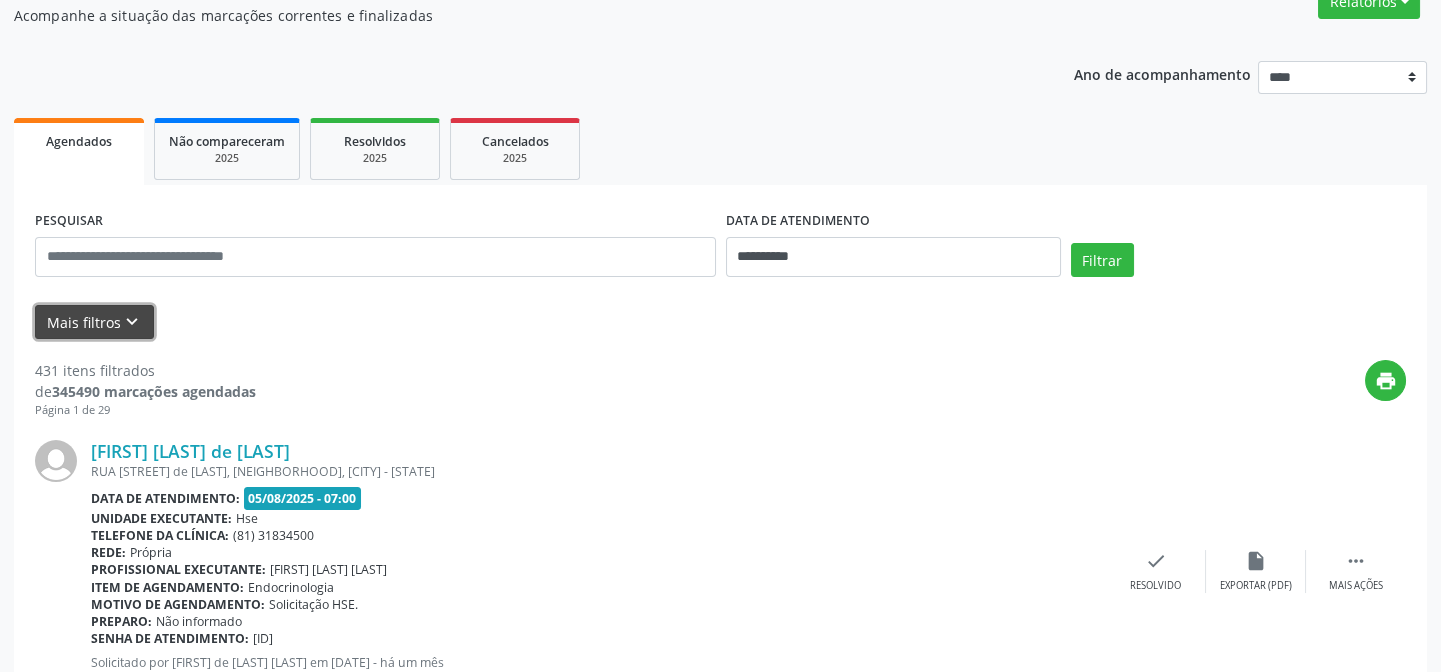 click on "Mais filtros
keyboard_arrow_down" at bounding box center [94, 322] 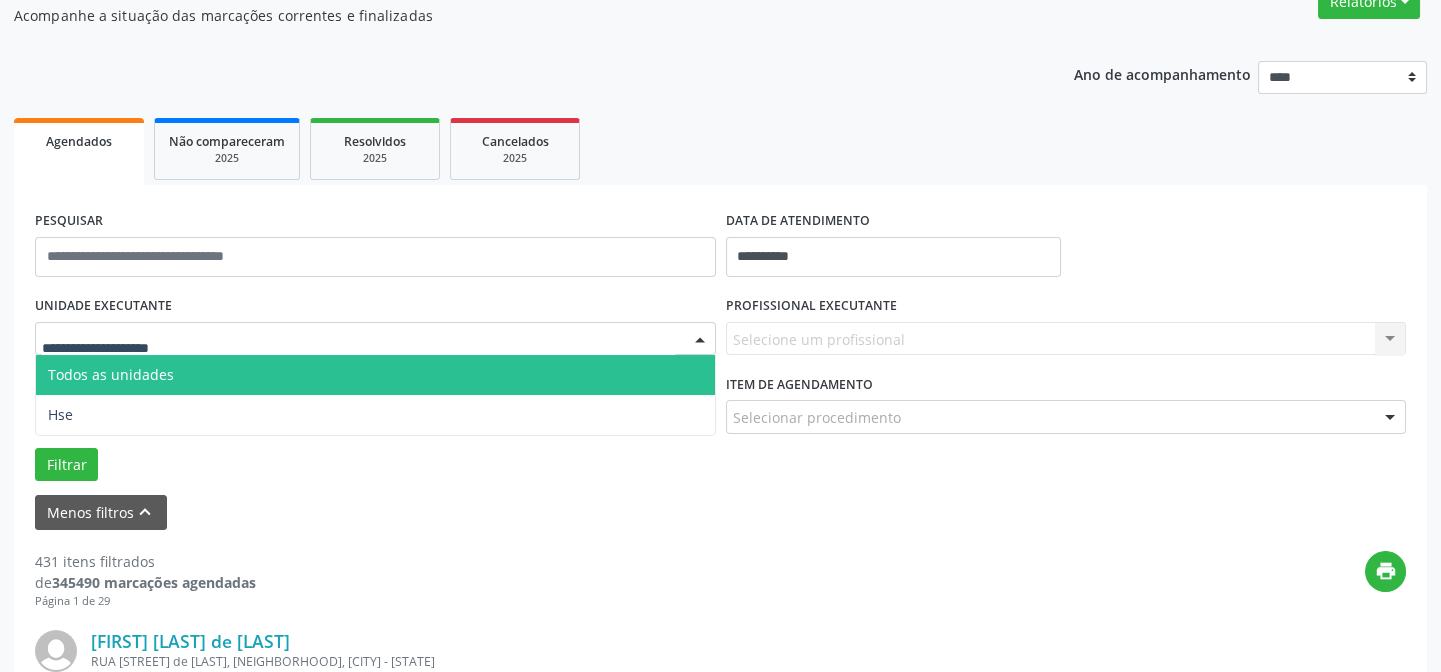 click at bounding box center [375, 339] 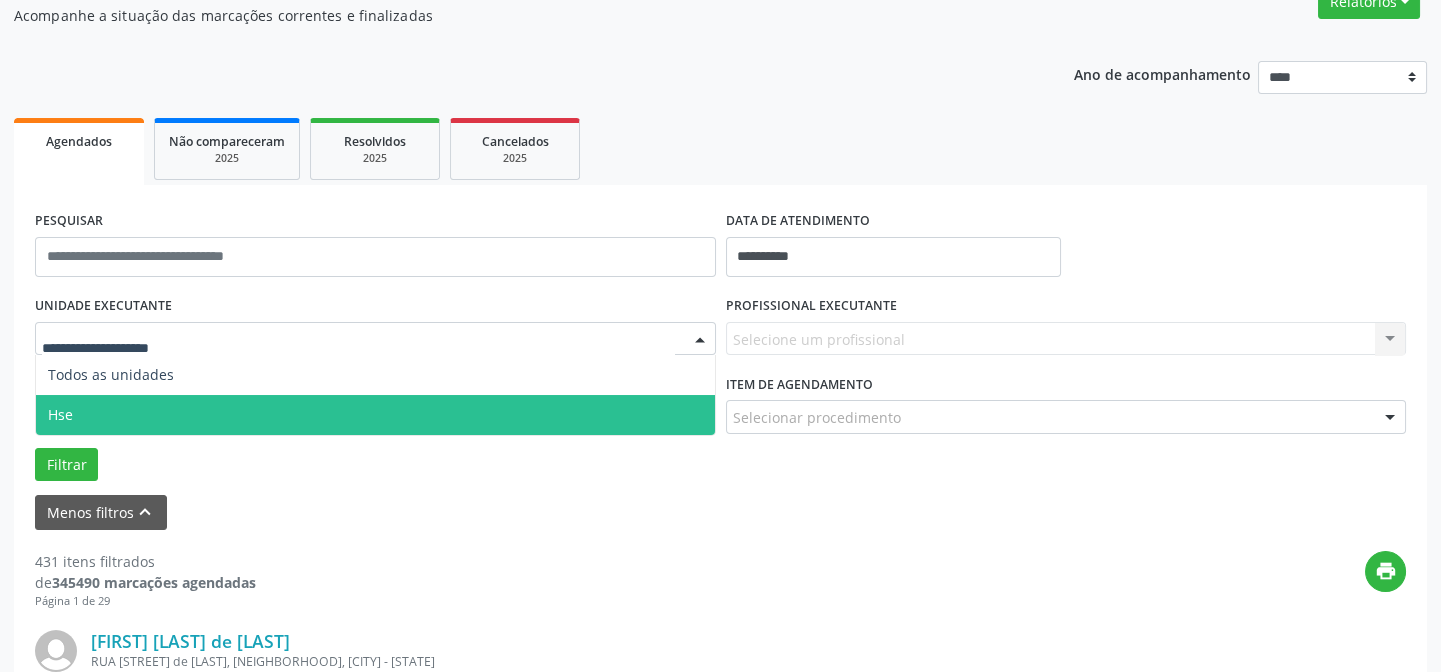 click on "Hse" at bounding box center [375, 415] 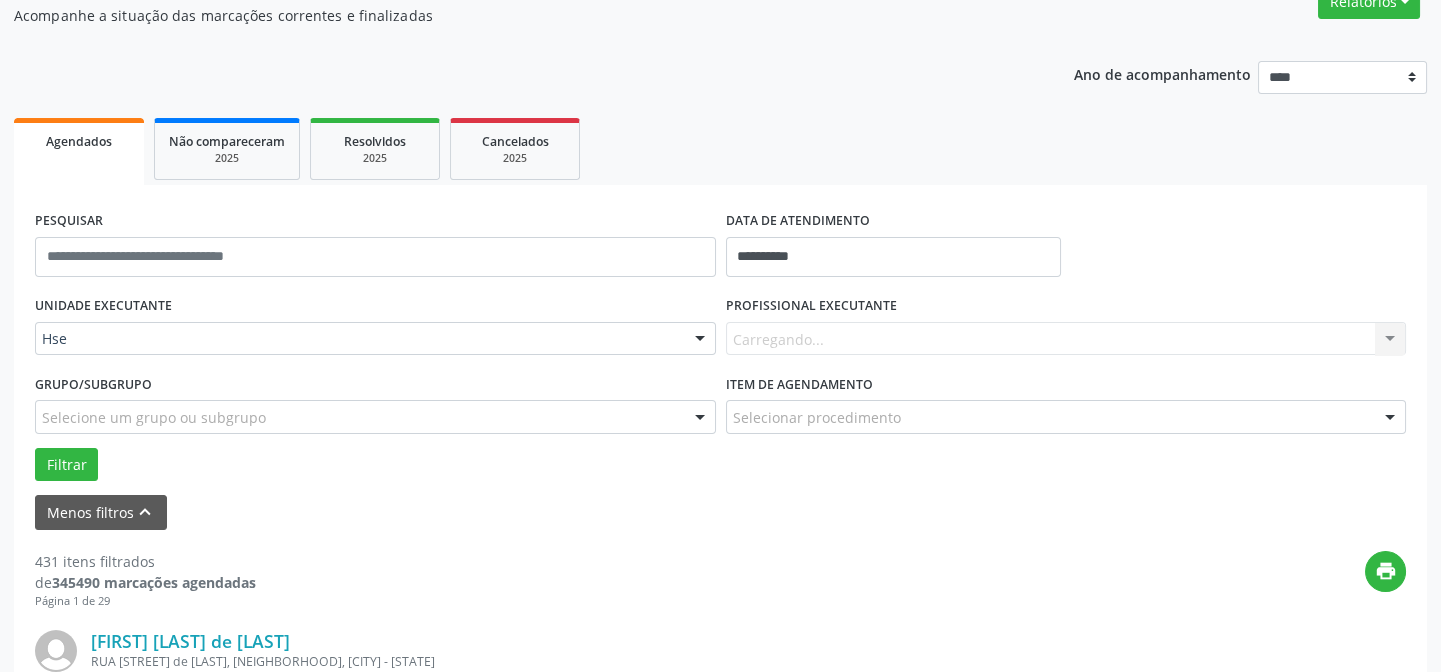 click on "Carregando...
Nenhum resultado encontrado para: "   "
Não há nenhuma opção para ser exibida." at bounding box center [1066, 339] 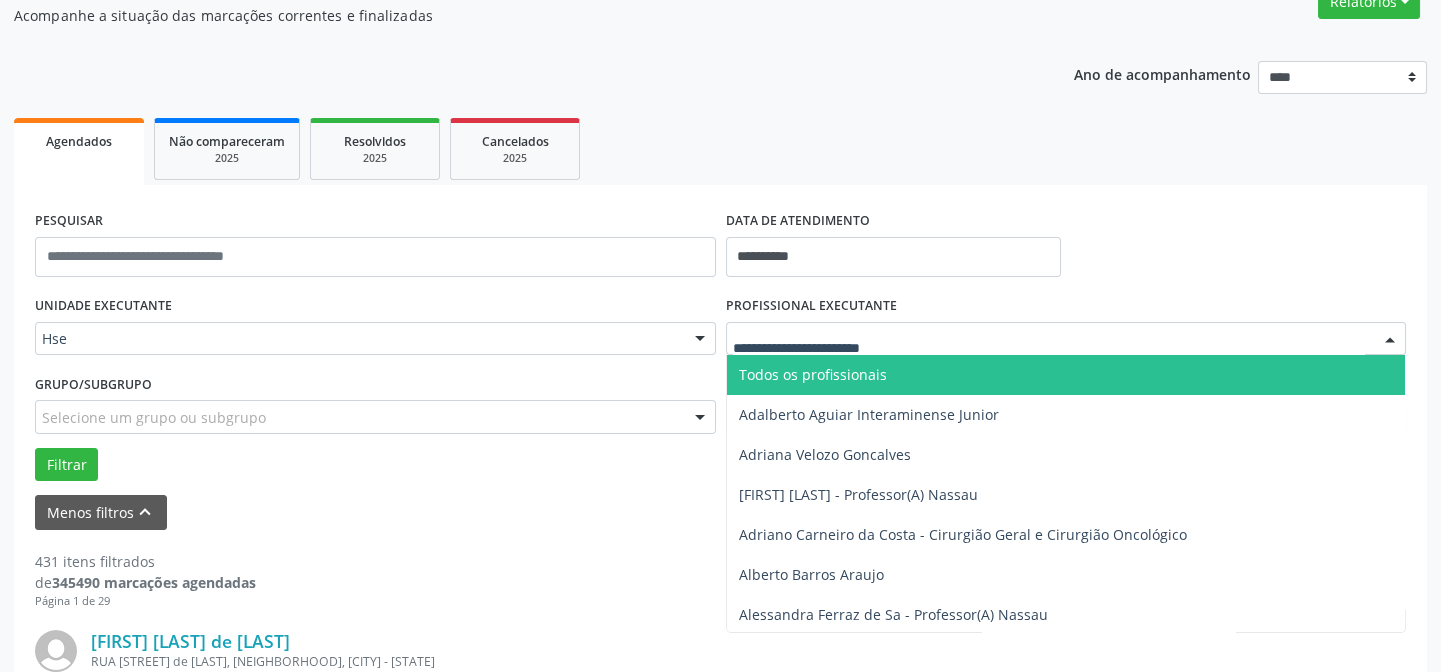 click at bounding box center [1390, 340] 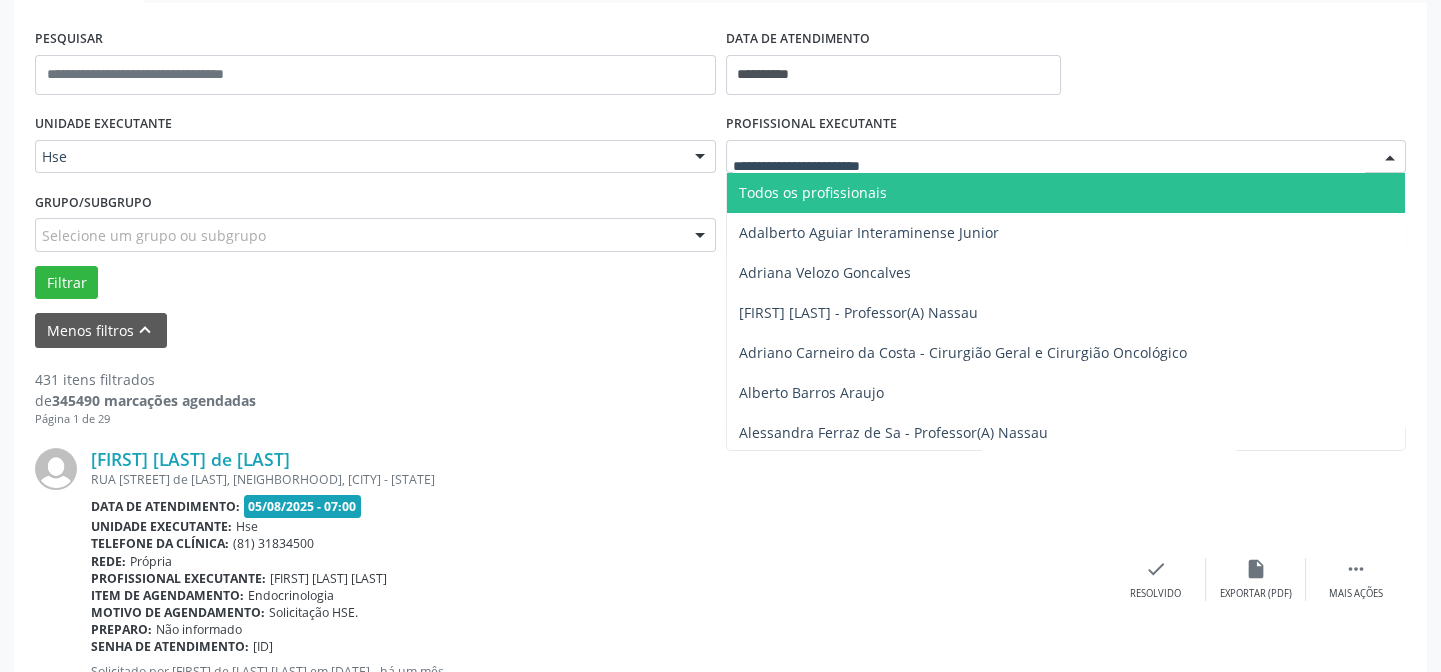 scroll, scrollTop: 272, scrollLeft: 0, axis: vertical 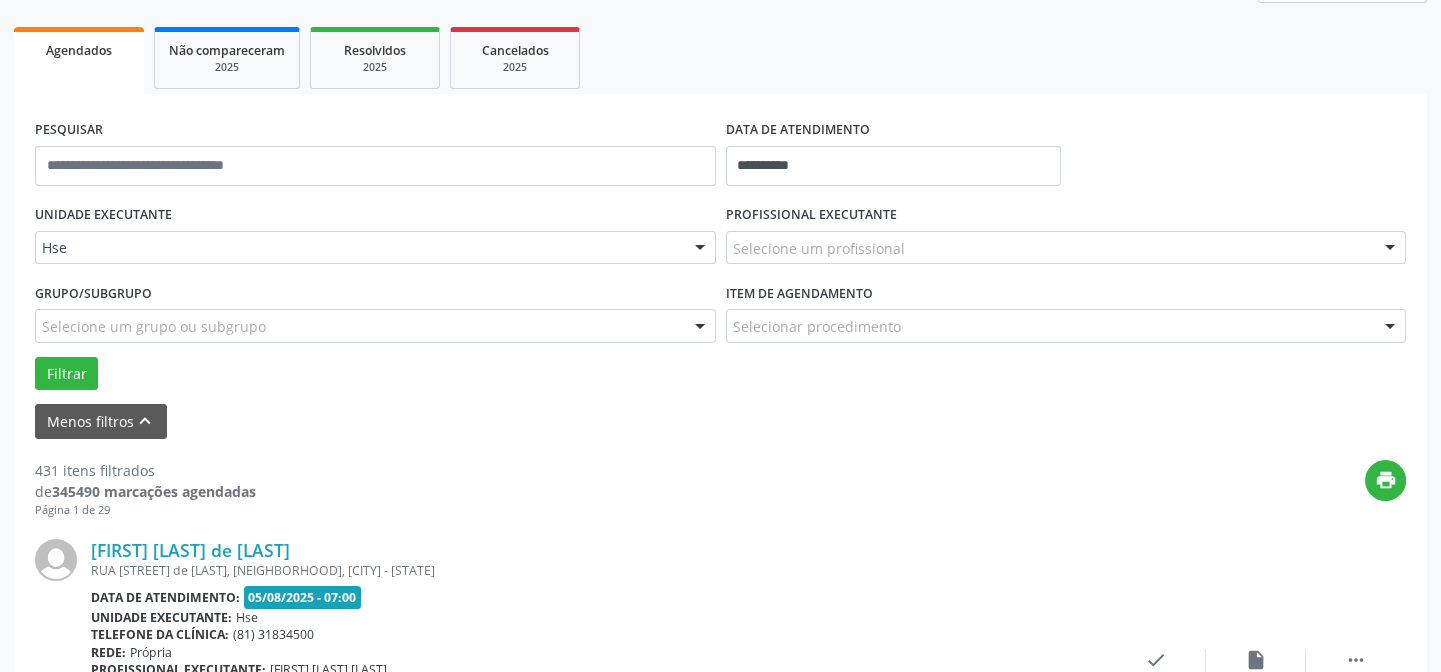 click at bounding box center (1390, 249) 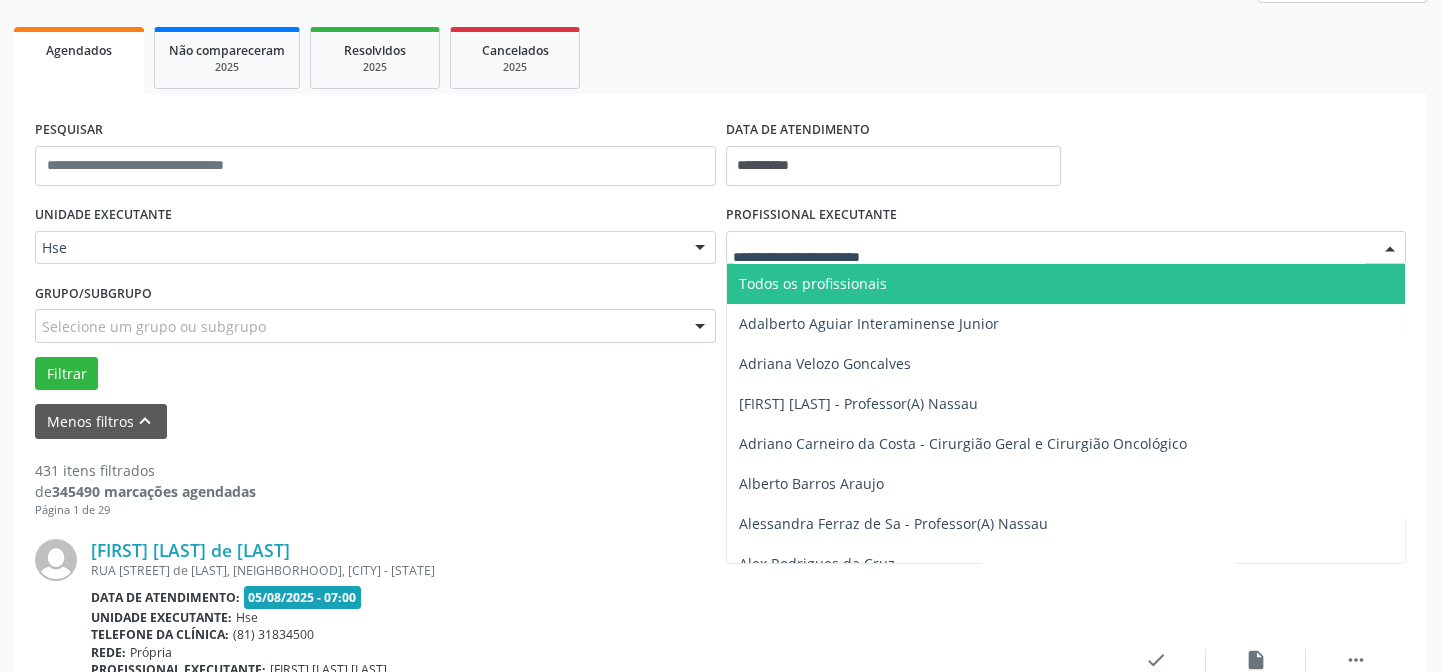 click at bounding box center [1390, 249] 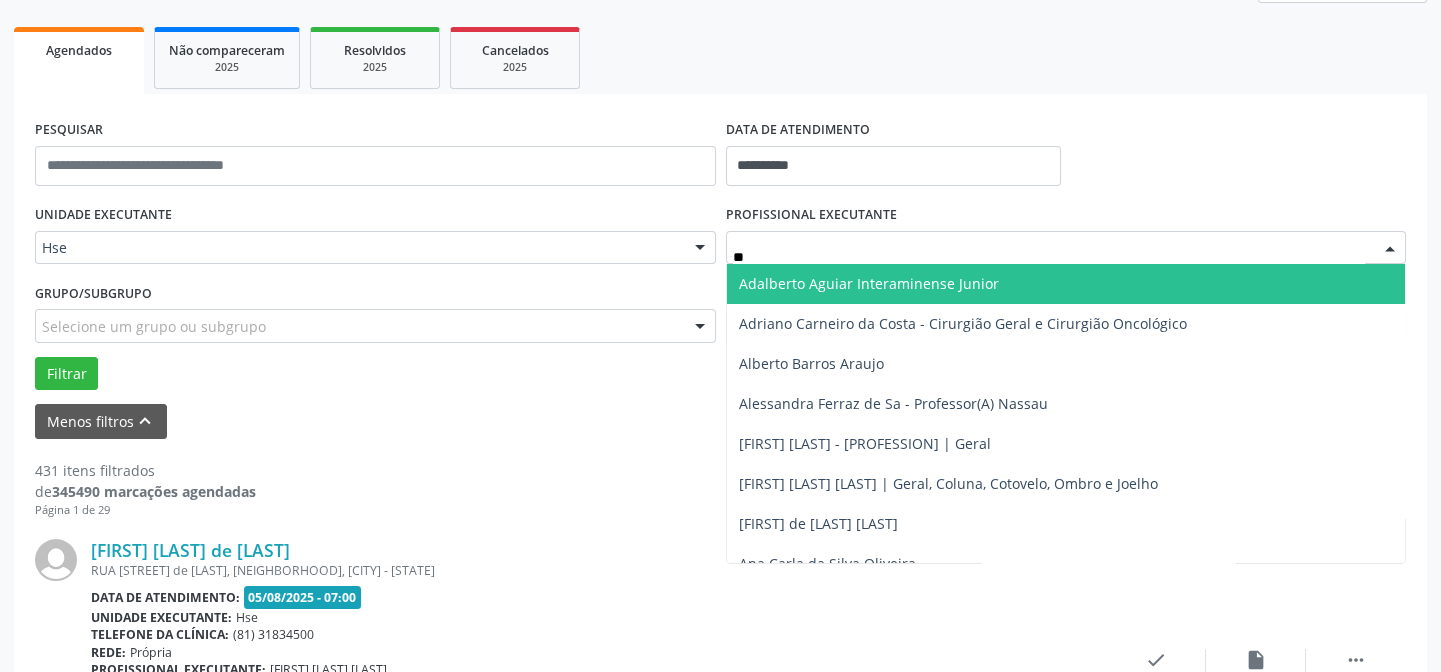 type on "*" 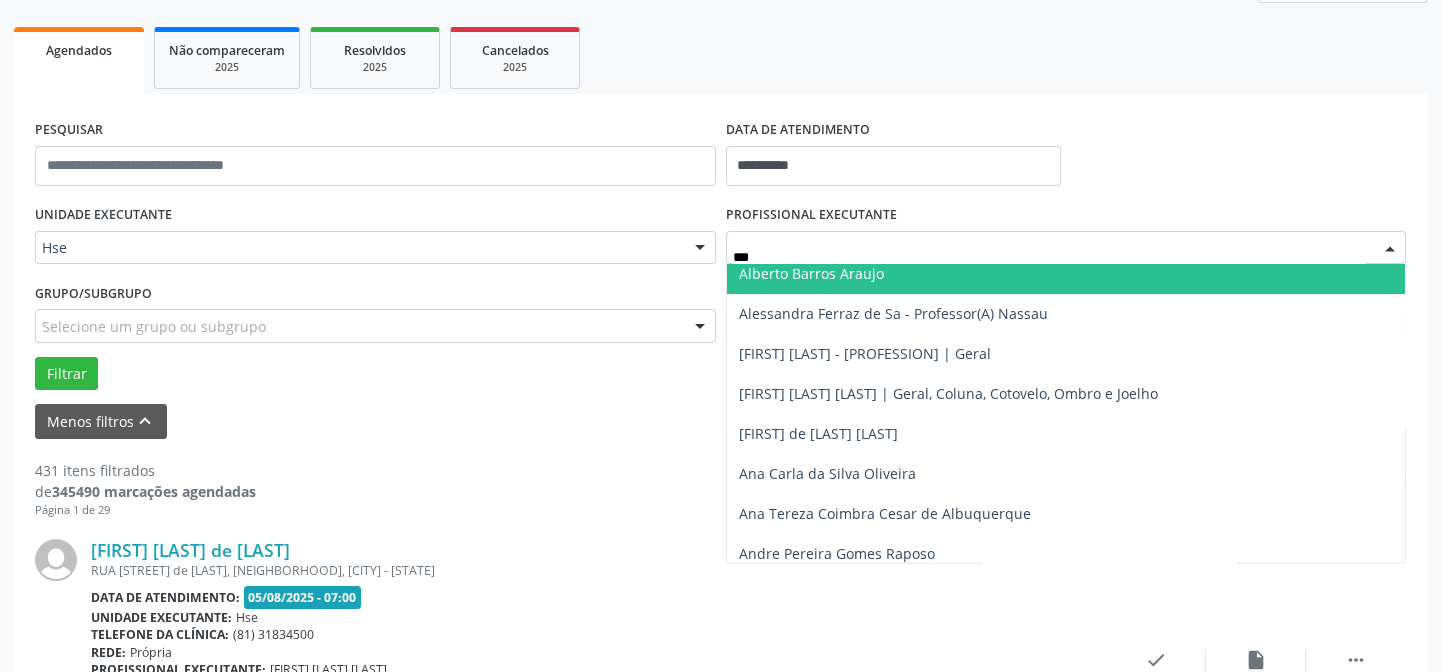 scroll, scrollTop: 60, scrollLeft: 0, axis: vertical 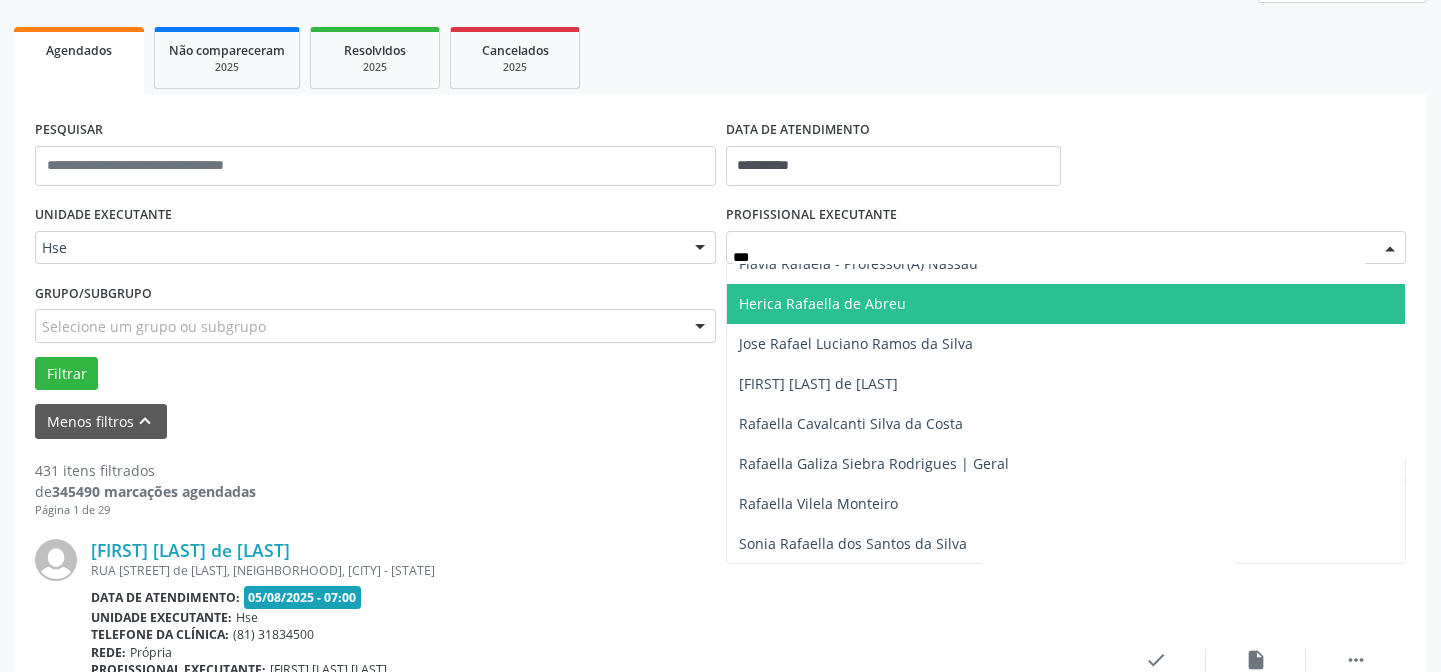 type on "****" 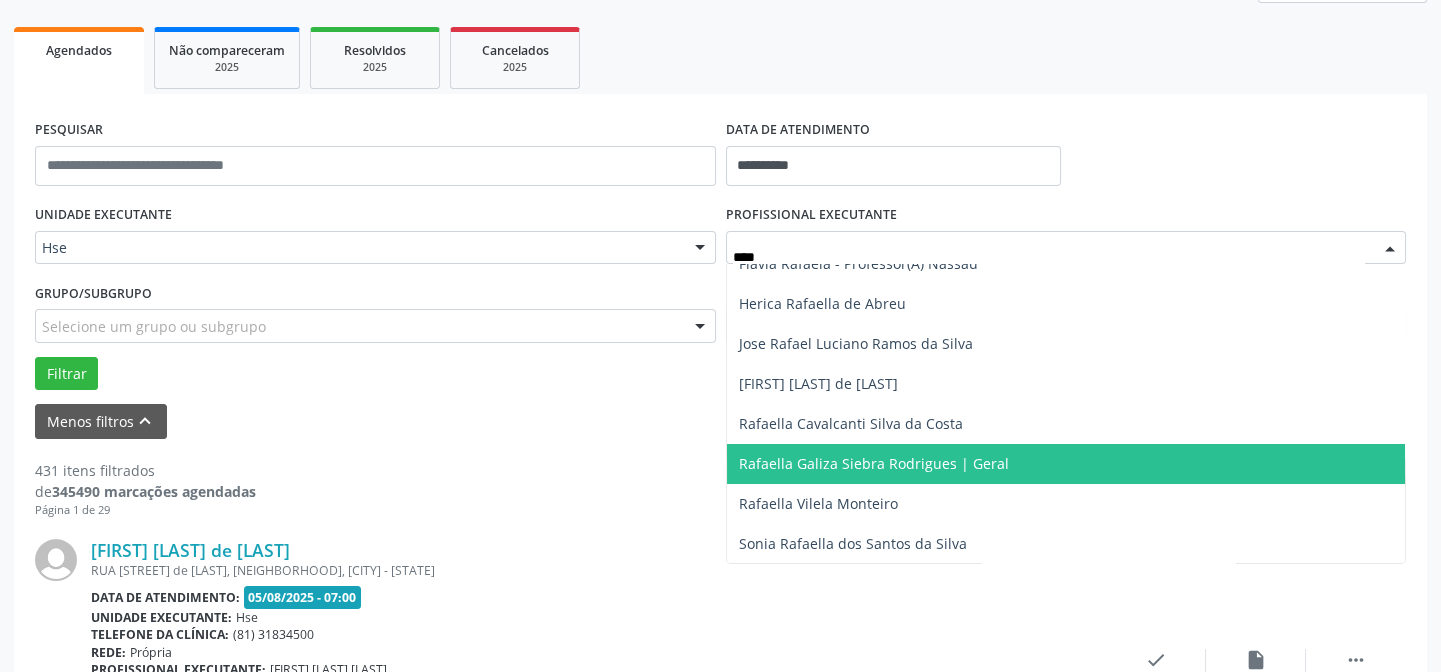 click on "Rafaella Galiza Siebra Rodrigues | Geral" at bounding box center [1066, 464] 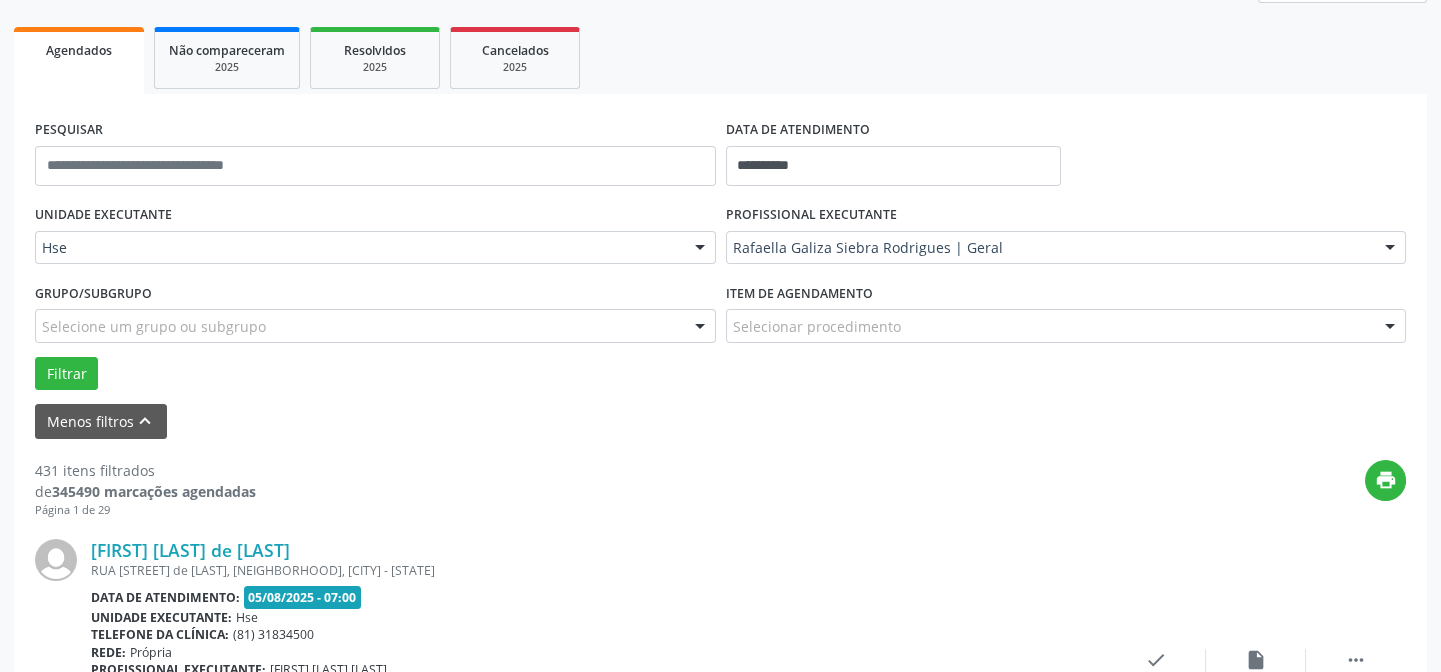 scroll, scrollTop: 90, scrollLeft: 0, axis: vertical 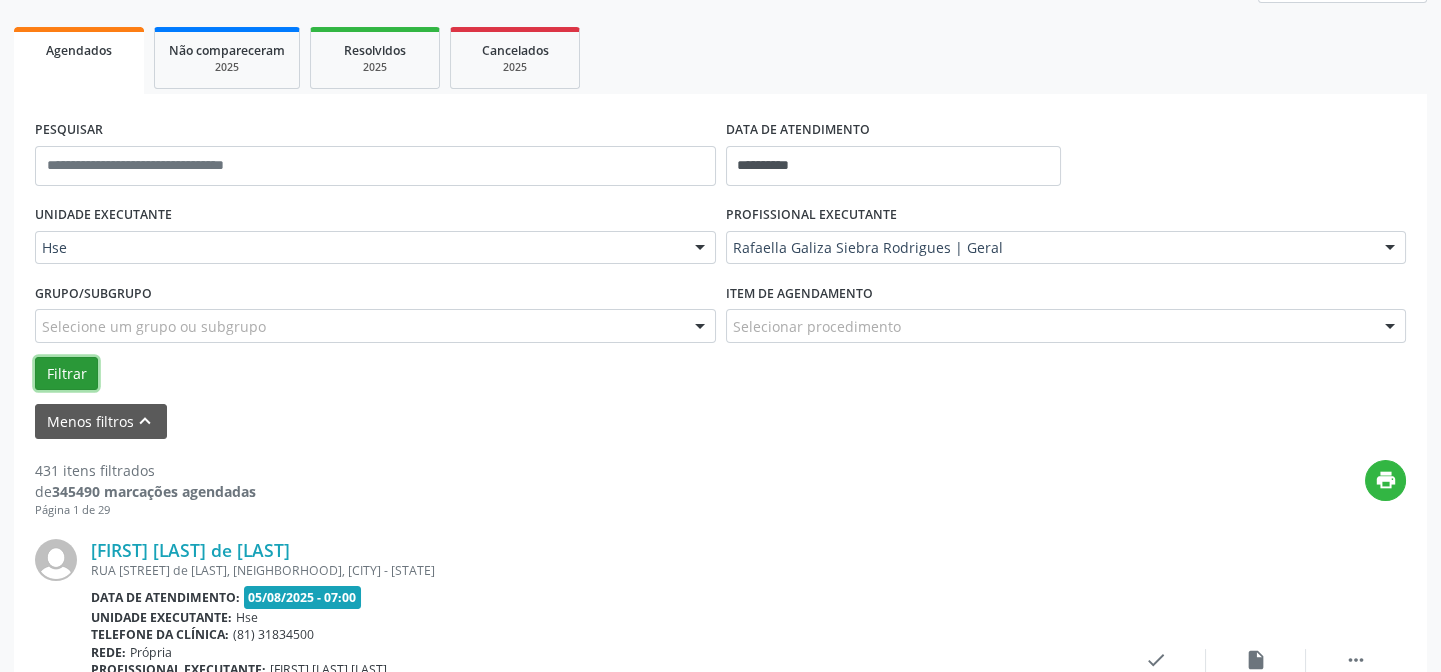 click on "Filtrar" at bounding box center [66, 374] 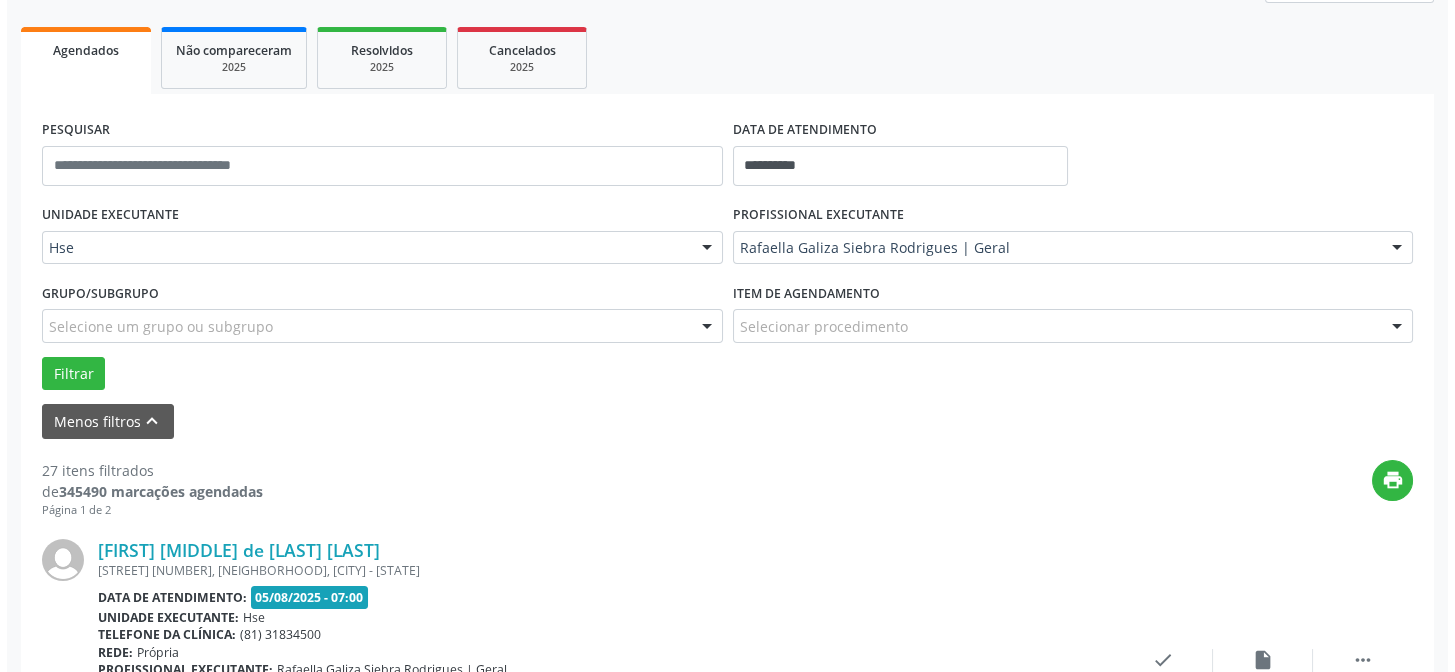 scroll, scrollTop: 363, scrollLeft: 0, axis: vertical 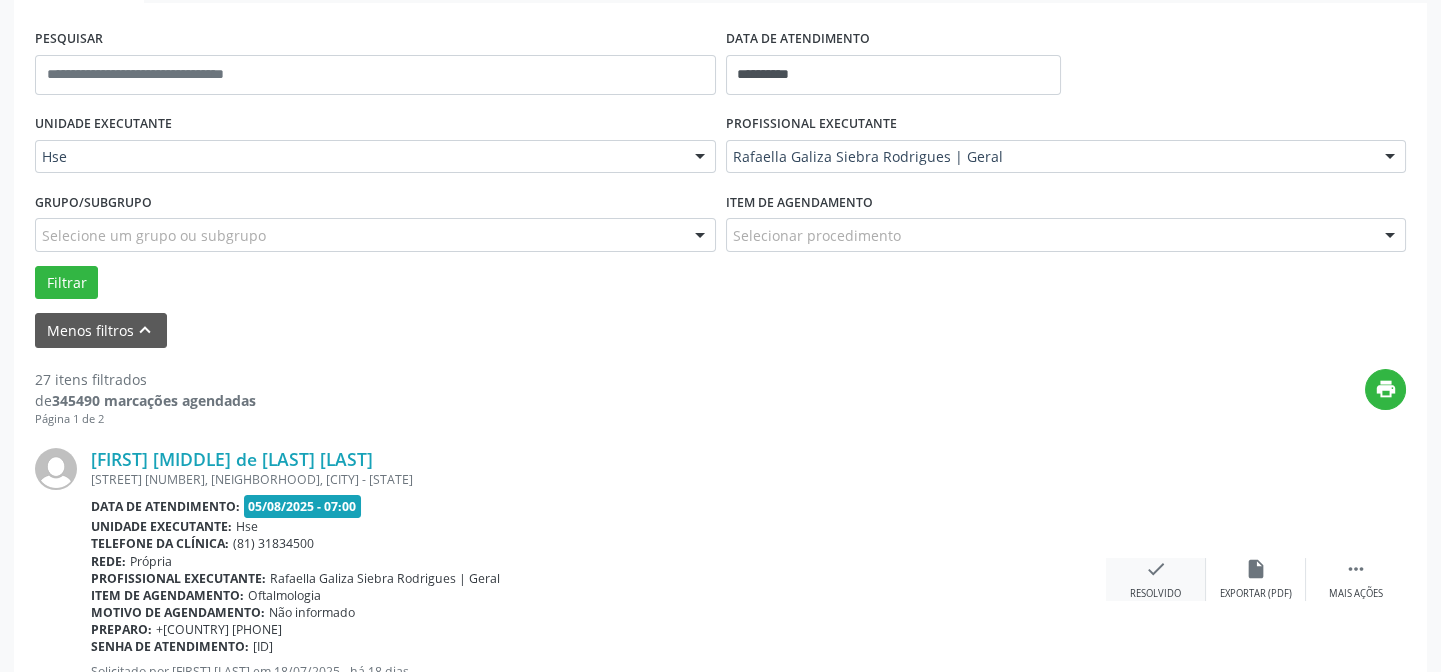 click on "check" at bounding box center (1156, 569) 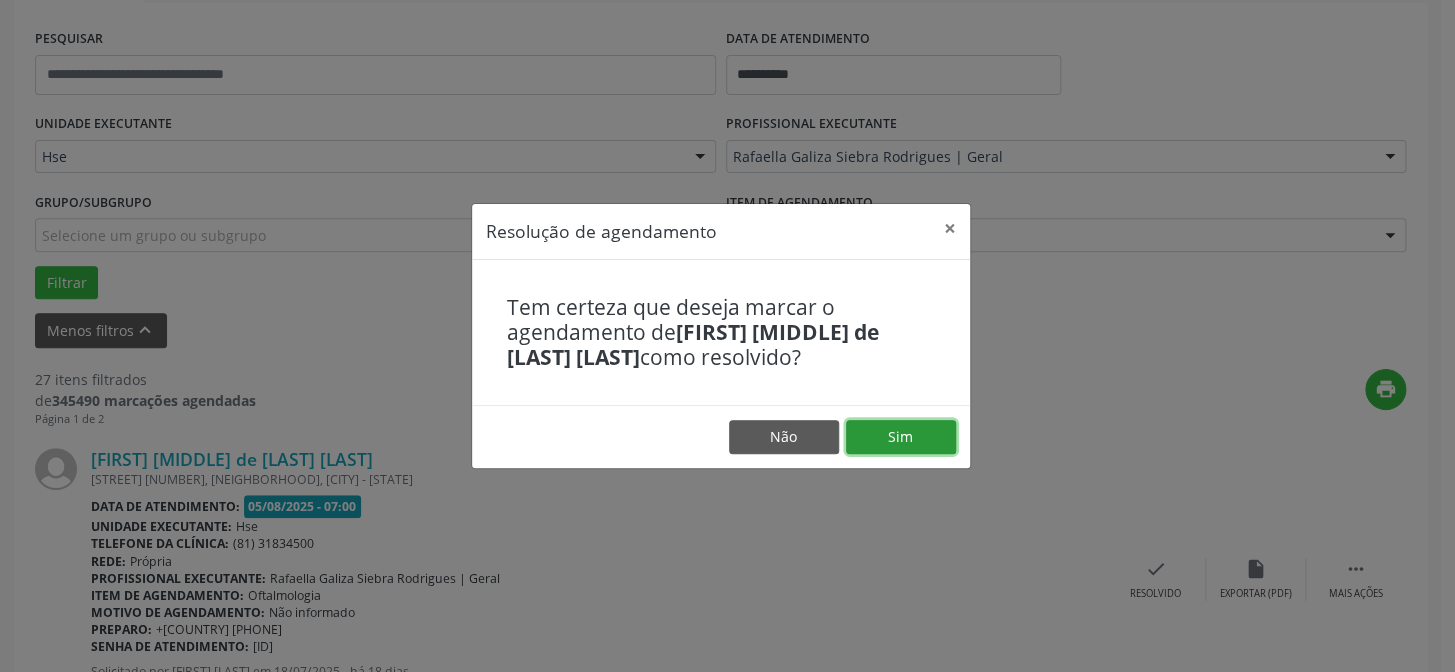 click on "Sim" at bounding box center [901, 437] 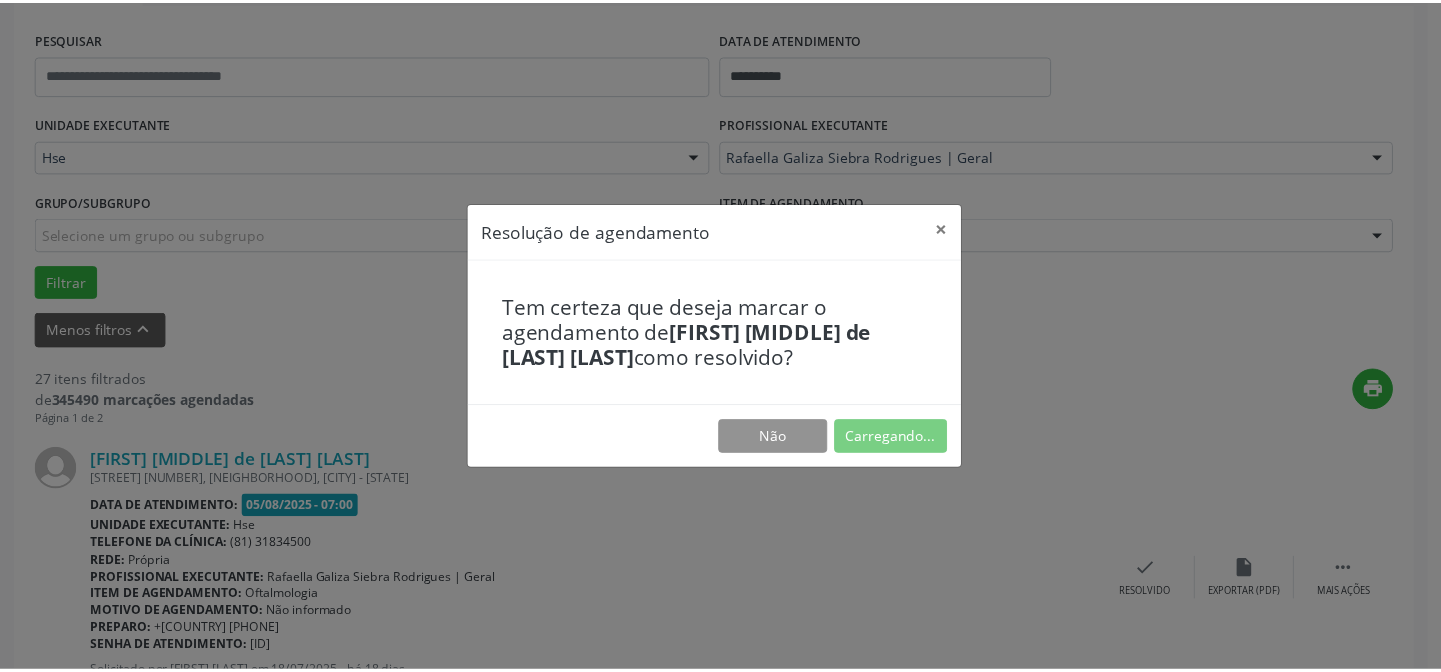 scroll, scrollTop: 179, scrollLeft: 0, axis: vertical 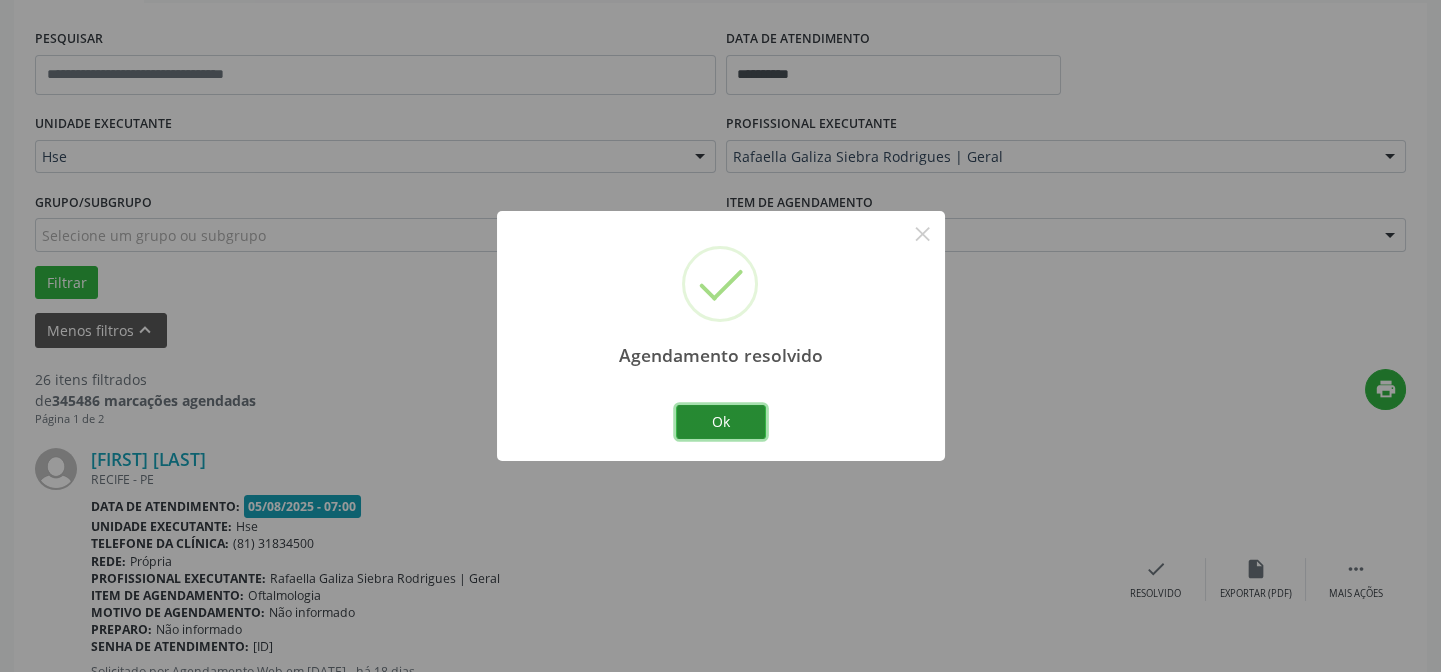 click on "Ok" at bounding box center (721, 422) 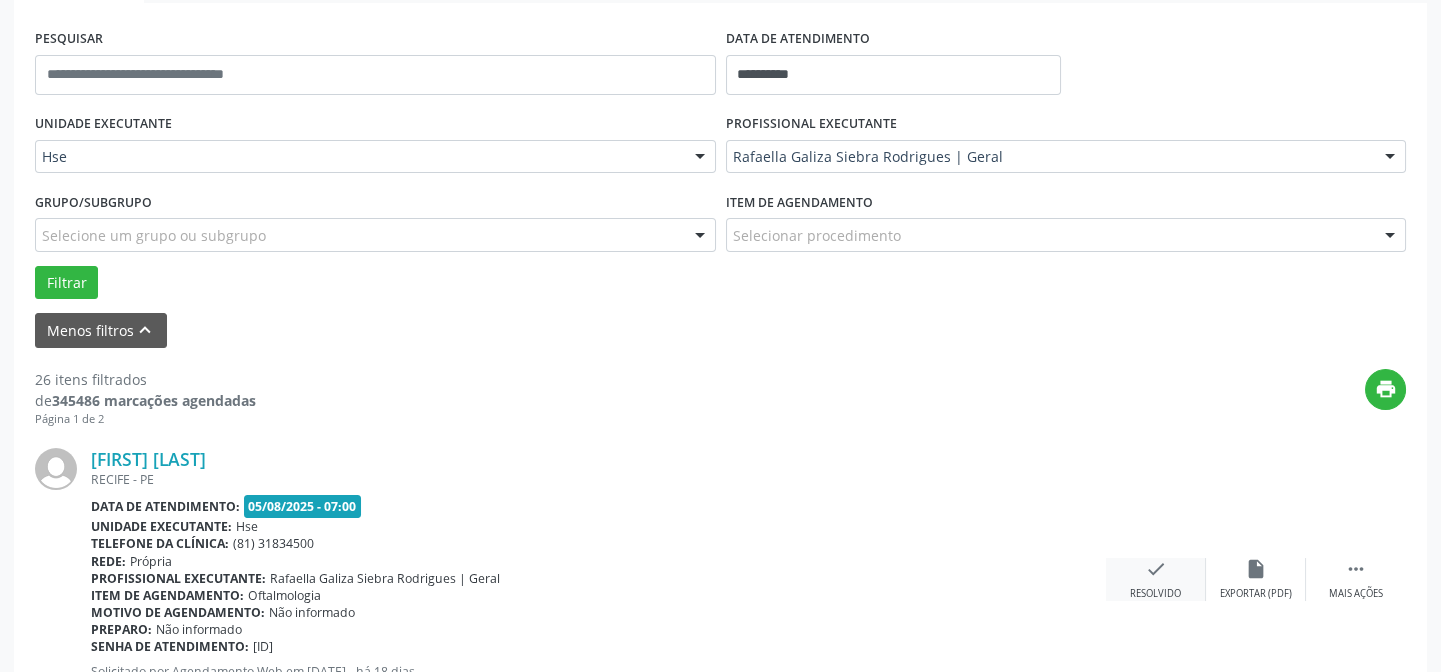 click on "check" at bounding box center [1156, 569] 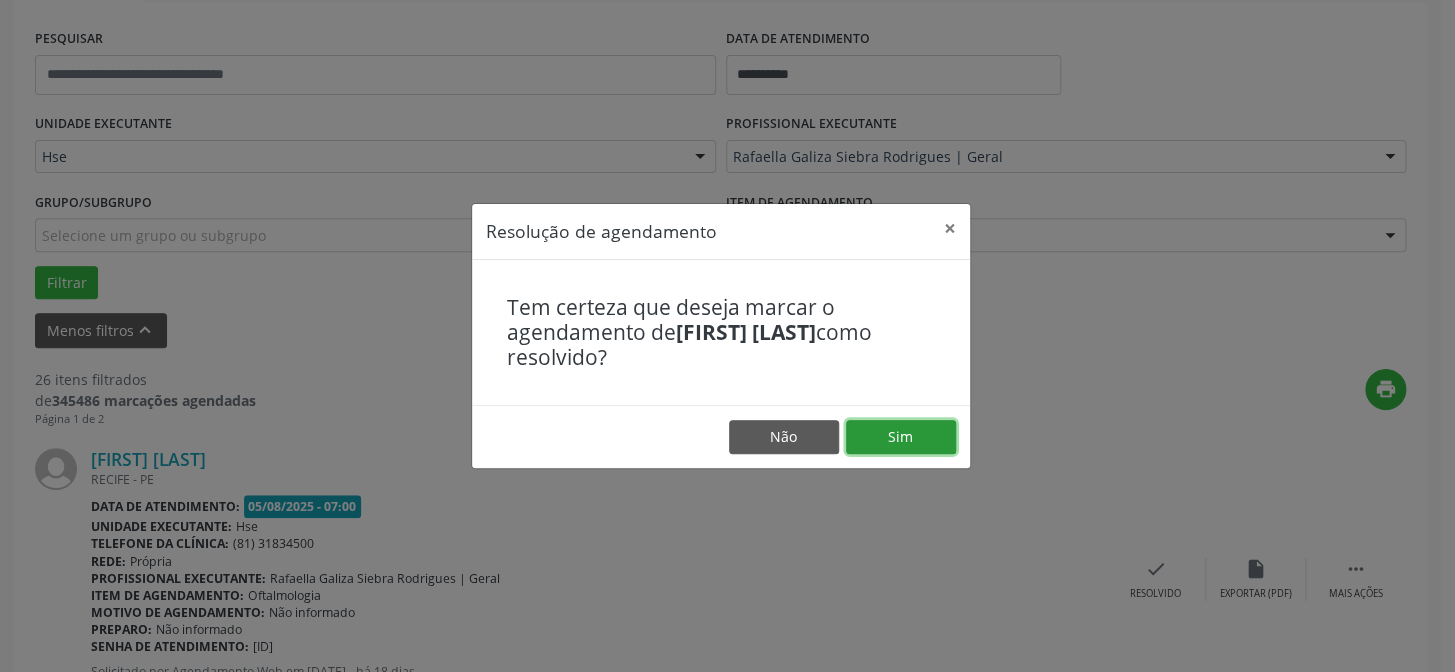 click on "Sim" at bounding box center (901, 437) 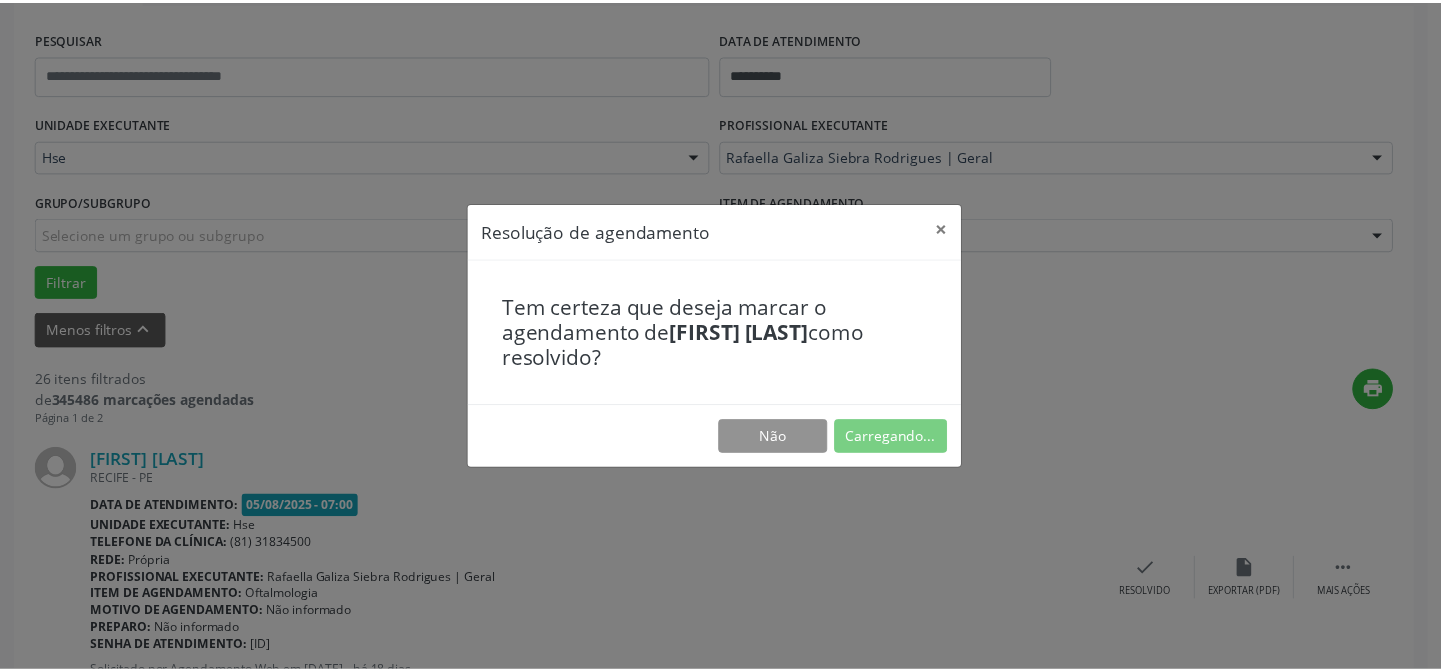 scroll, scrollTop: 179, scrollLeft: 0, axis: vertical 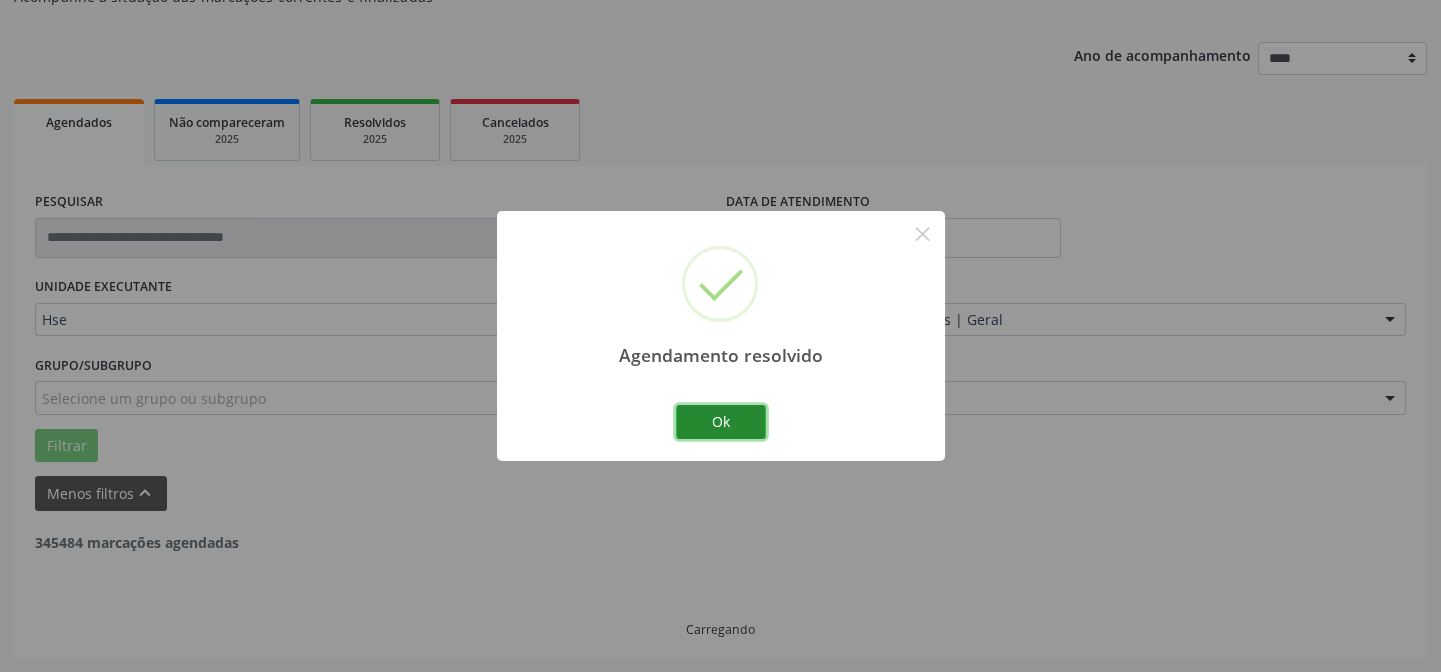 click on "Ok" at bounding box center [721, 422] 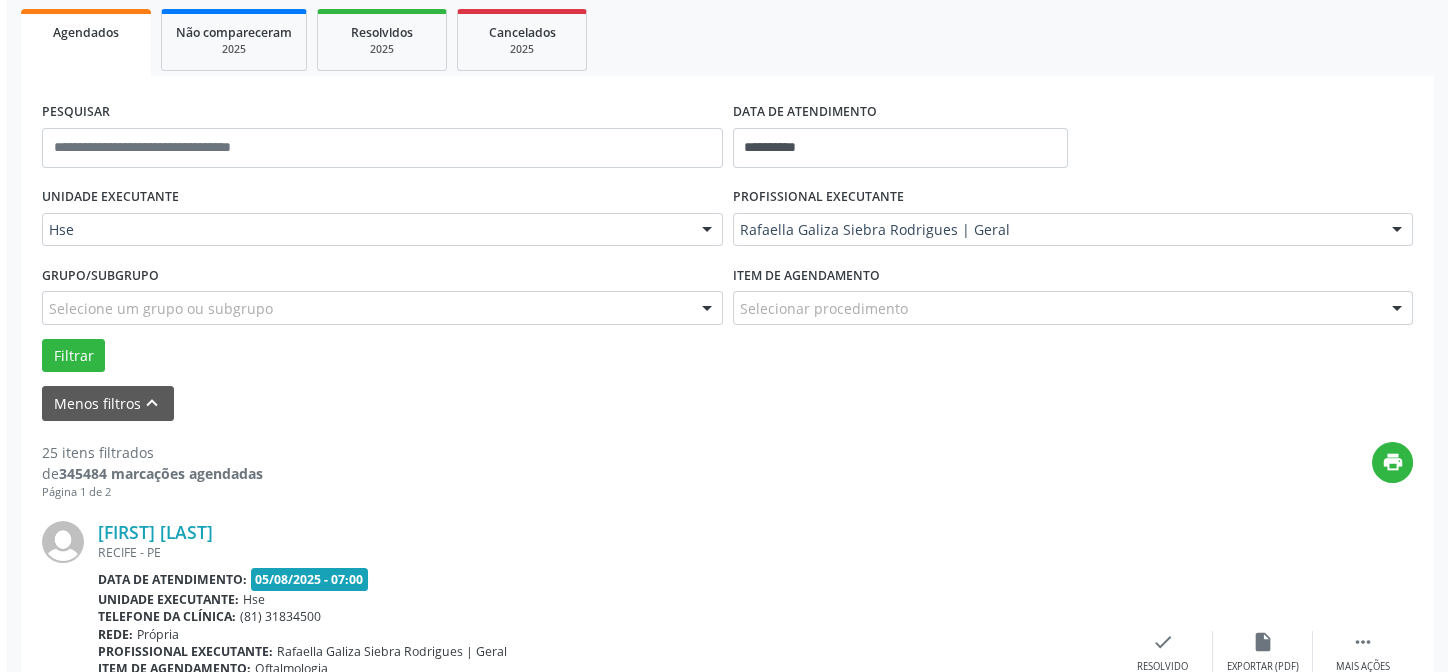 scroll, scrollTop: 472, scrollLeft: 0, axis: vertical 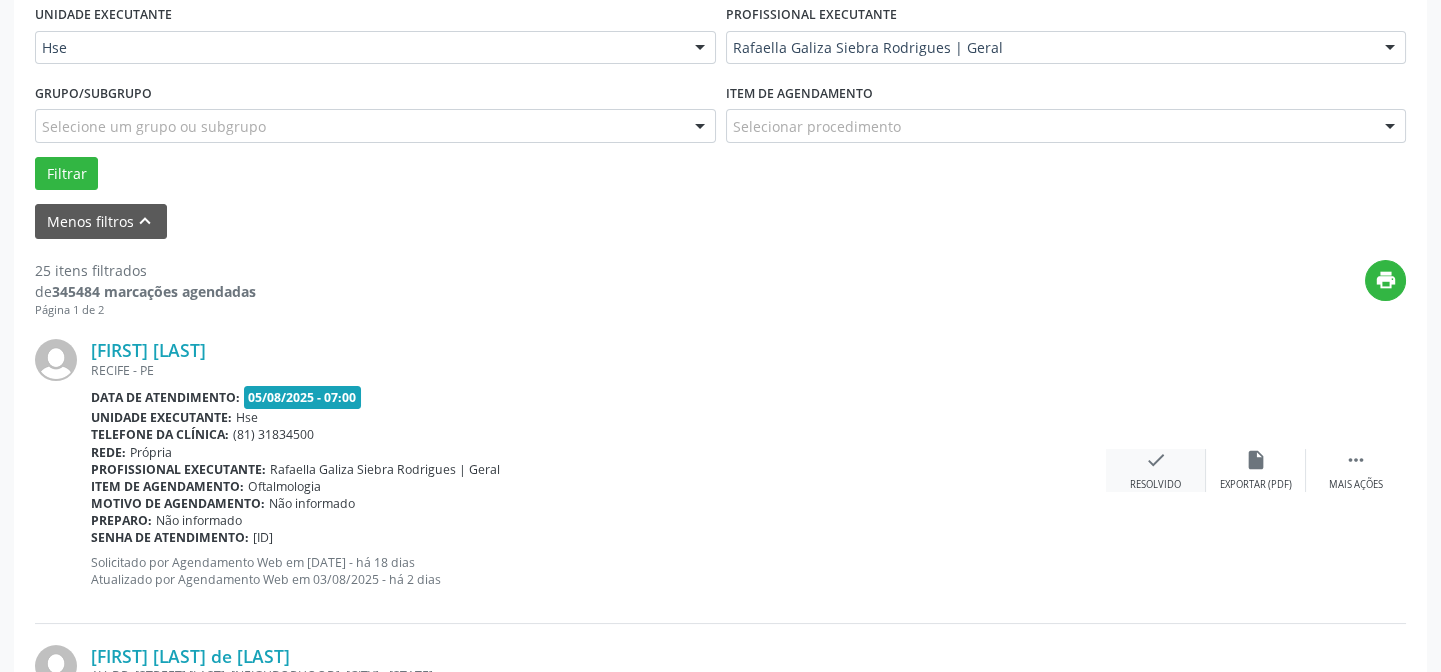click on "check" at bounding box center [1156, 460] 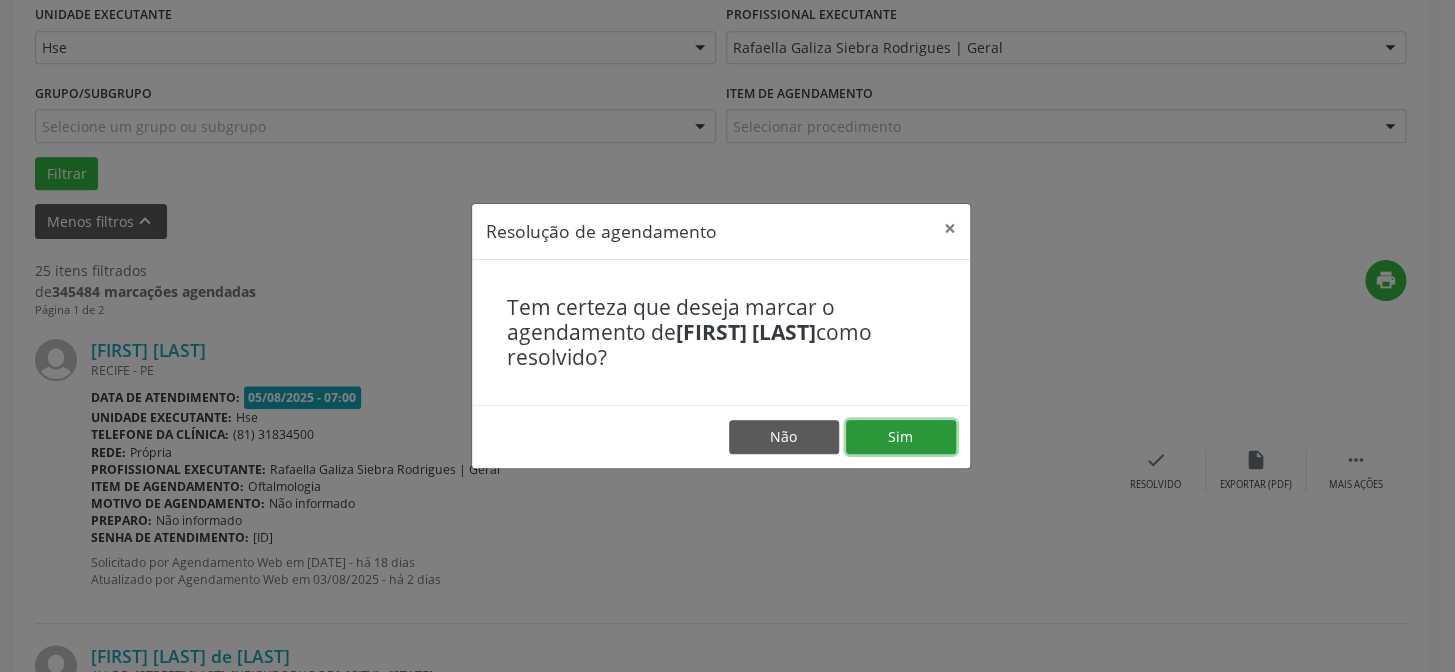 click on "Sim" at bounding box center [901, 437] 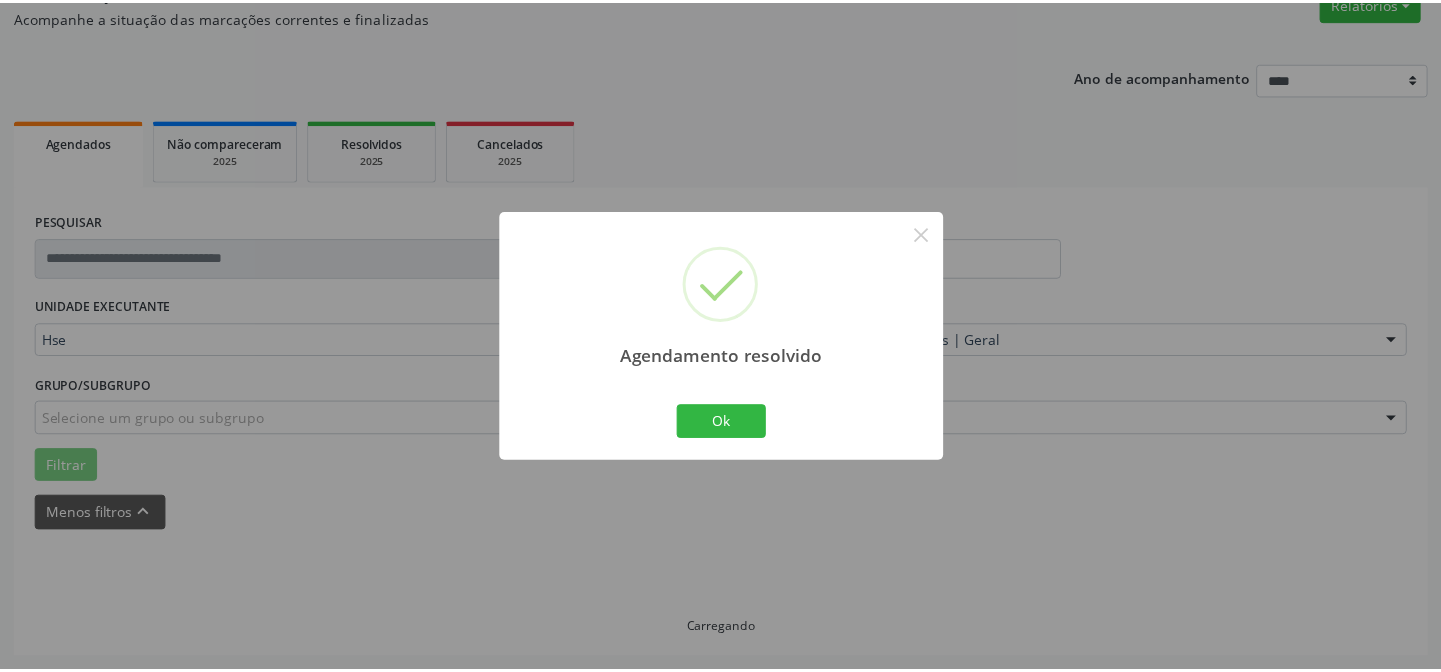 scroll, scrollTop: 179, scrollLeft: 0, axis: vertical 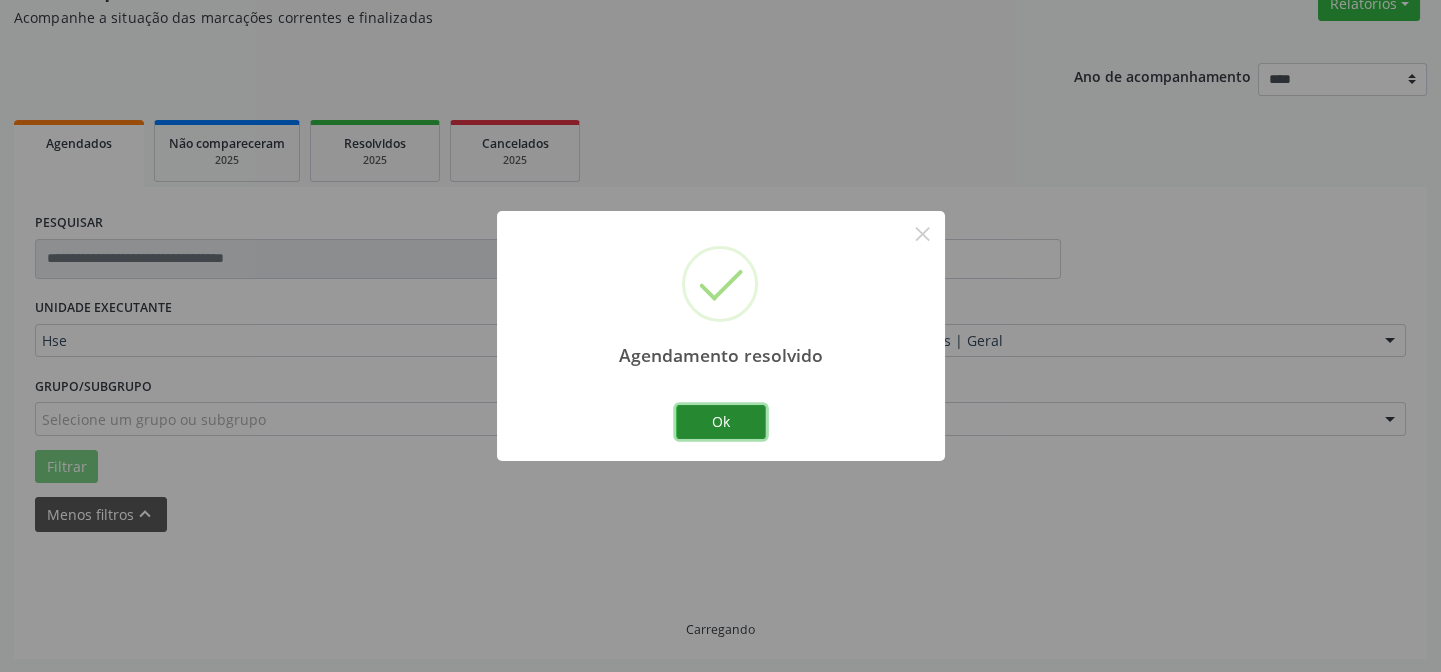 click on "Ok" at bounding box center [721, 422] 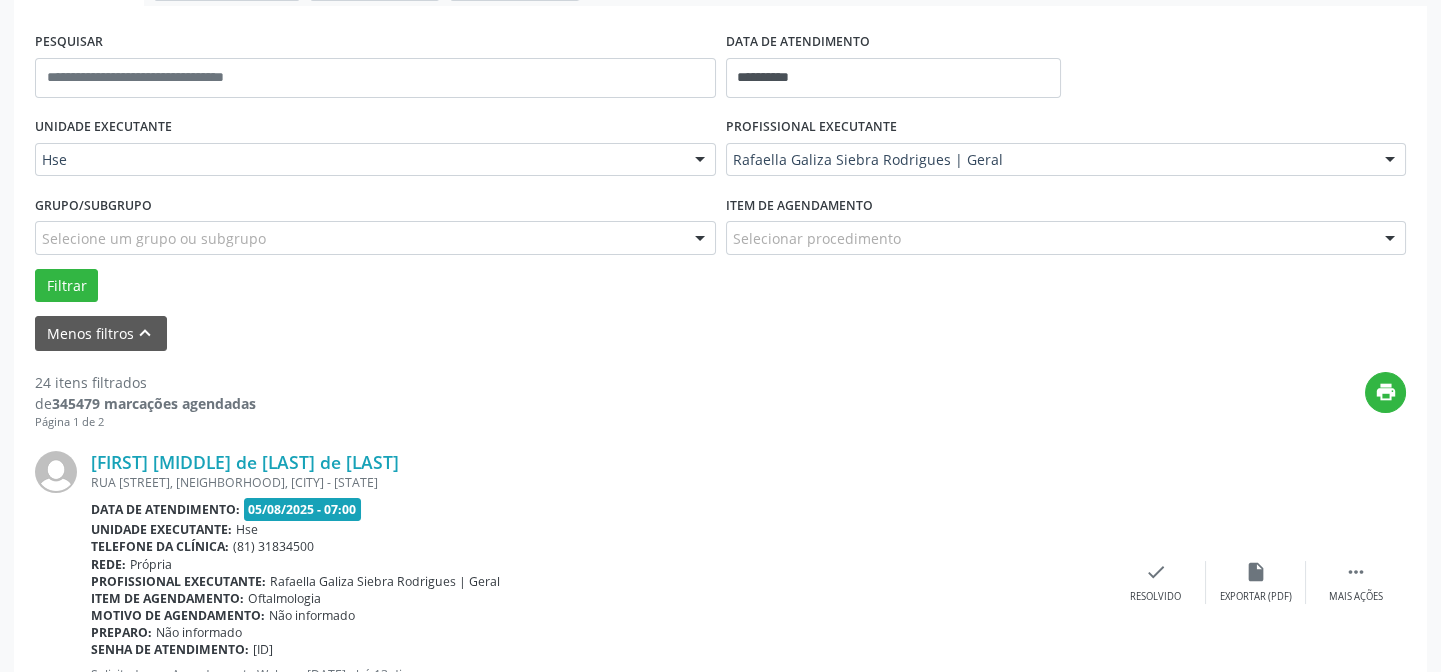 scroll, scrollTop: 451, scrollLeft: 0, axis: vertical 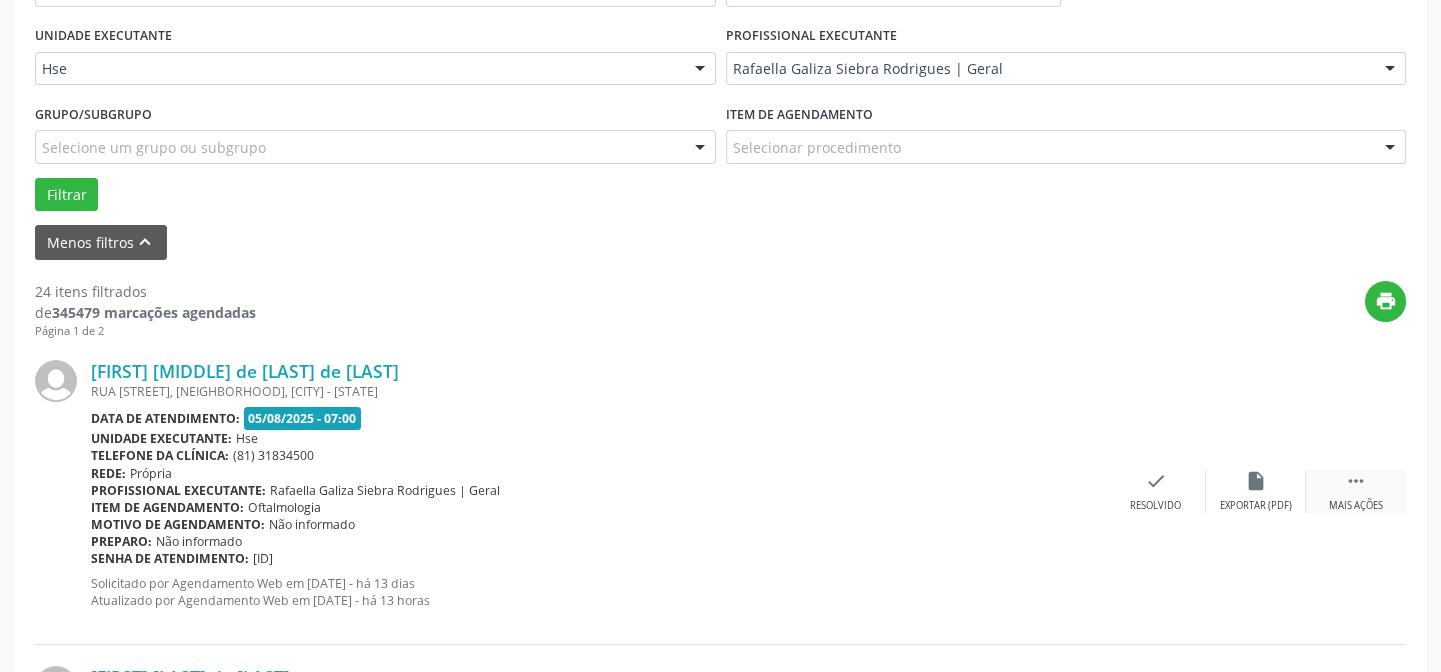 click on "" at bounding box center (1356, 481) 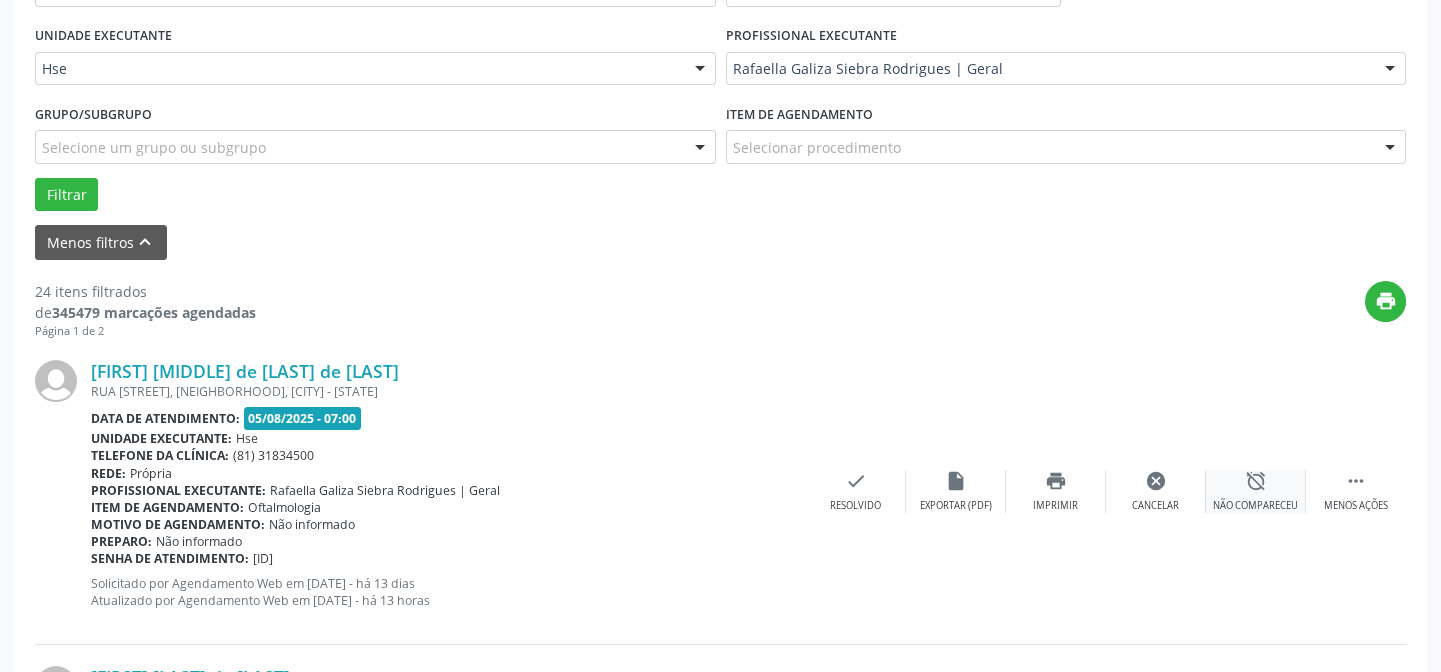 click on "alarm_off" at bounding box center [1256, 481] 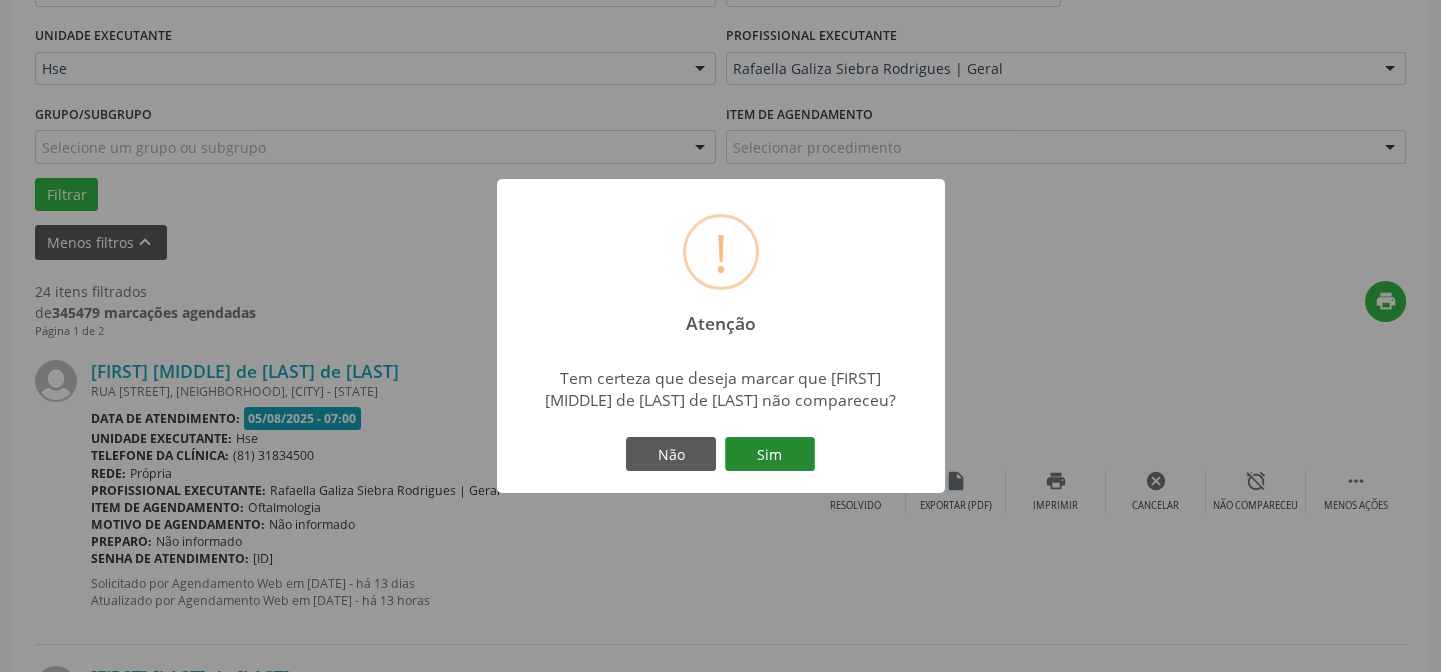 click on "Sim" at bounding box center [770, 454] 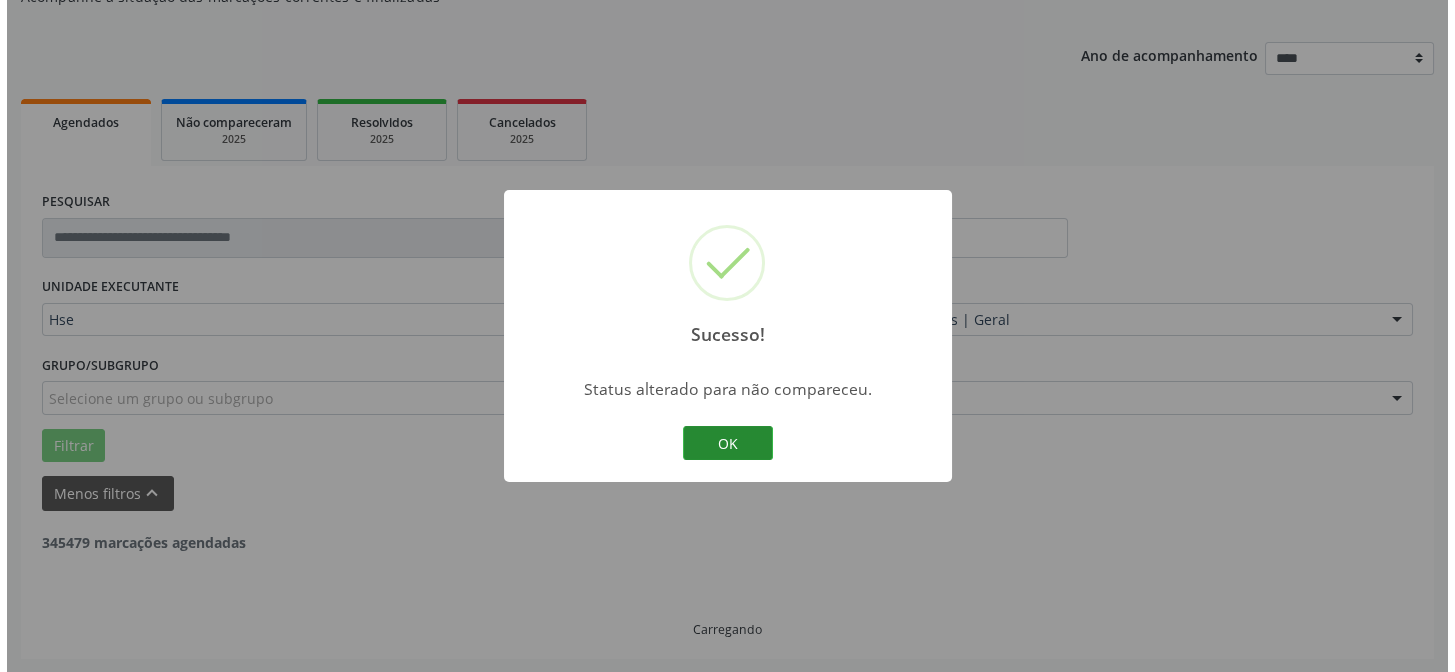 scroll, scrollTop: 451, scrollLeft: 0, axis: vertical 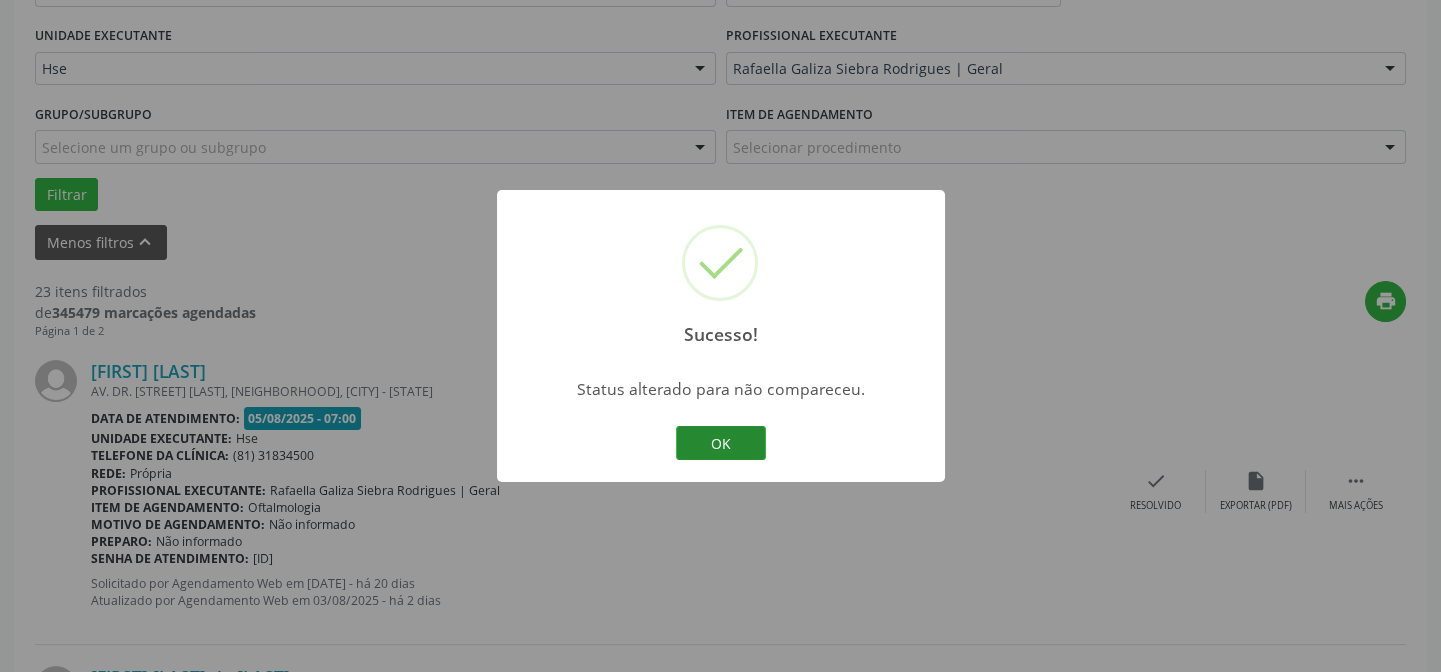 click on "OK" at bounding box center (721, 443) 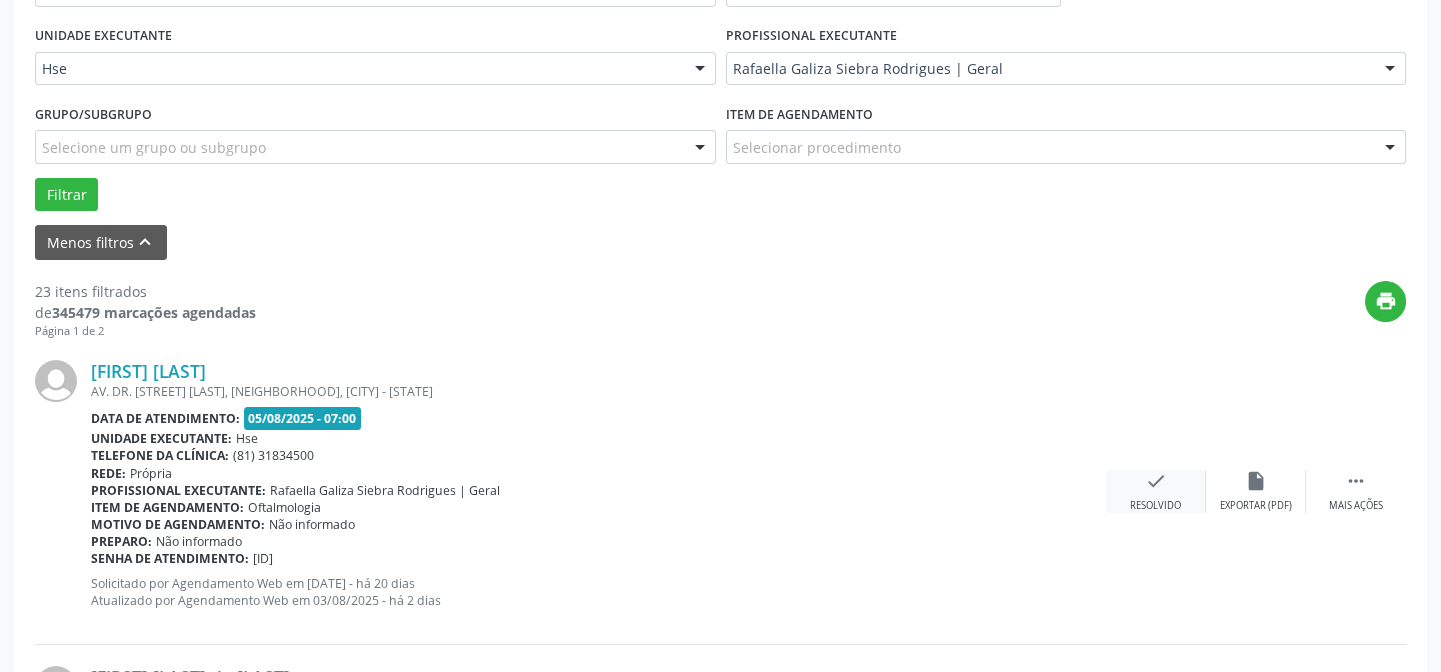 click on "check" at bounding box center (1156, 481) 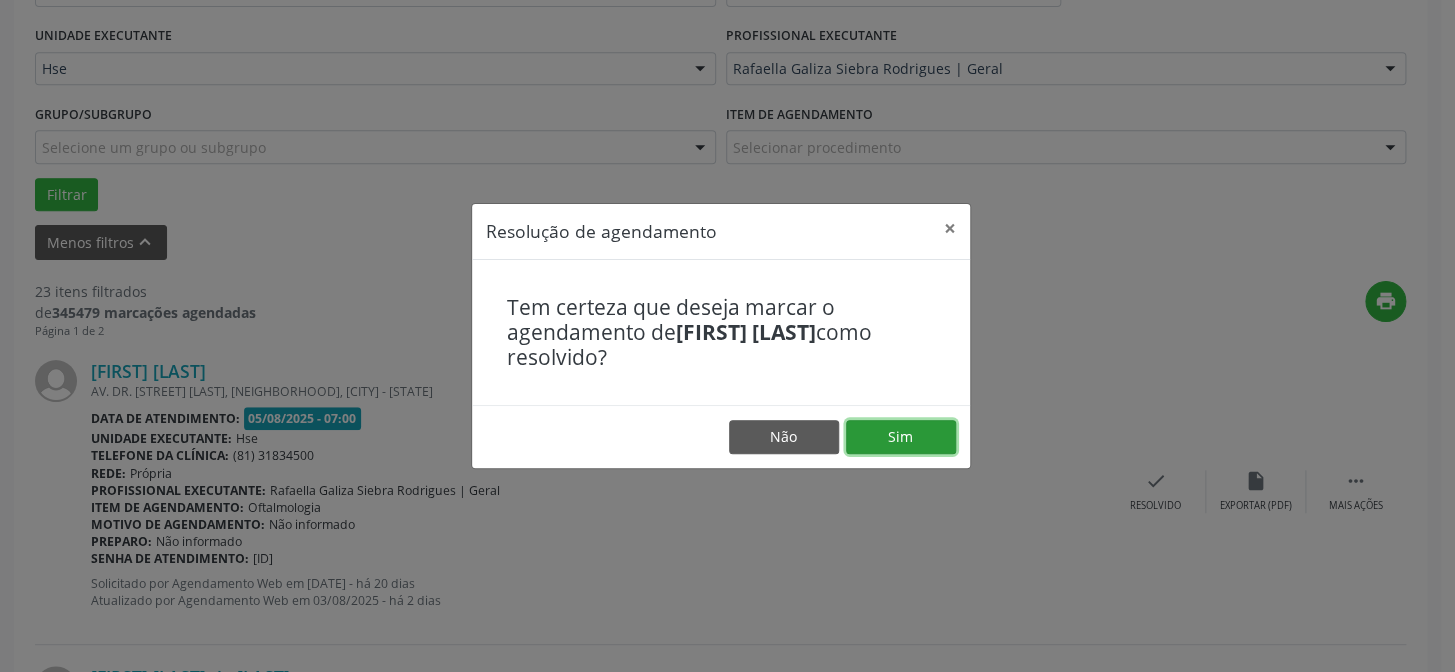 click on "Sim" at bounding box center [901, 437] 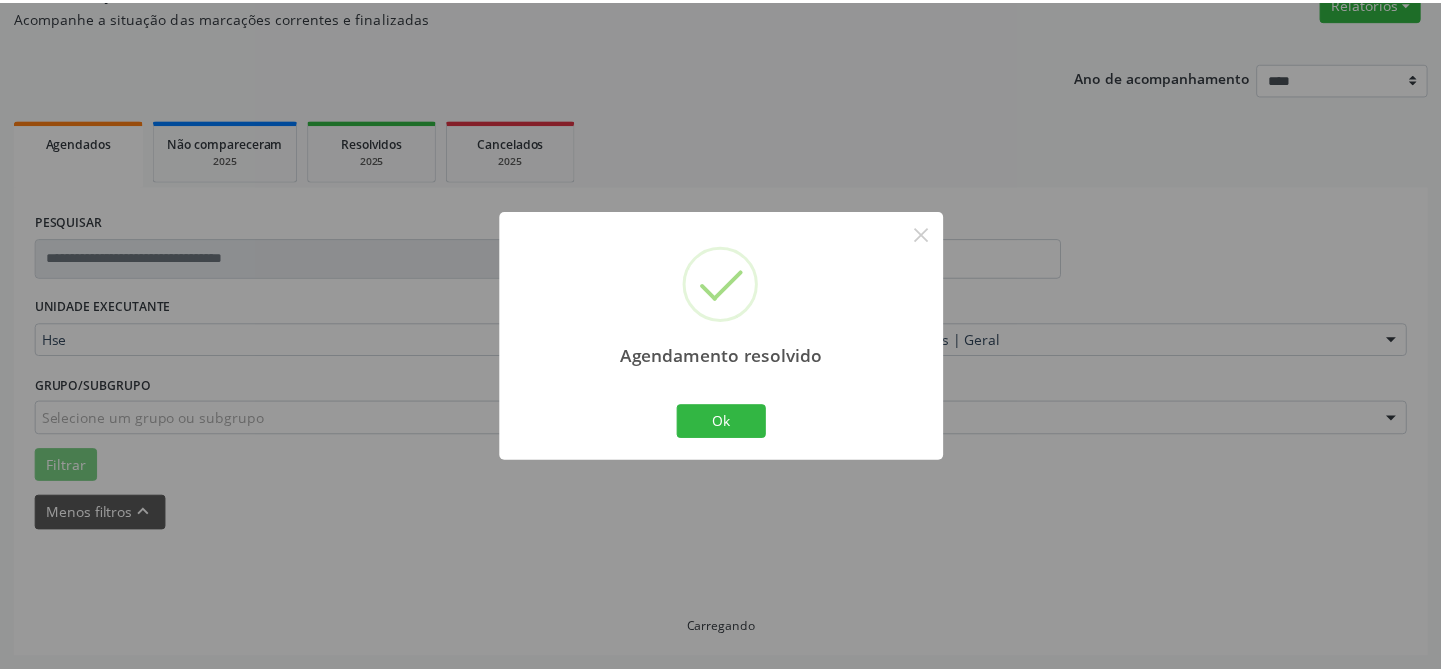 scroll, scrollTop: 179, scrollLeft: 0, axis: vertical 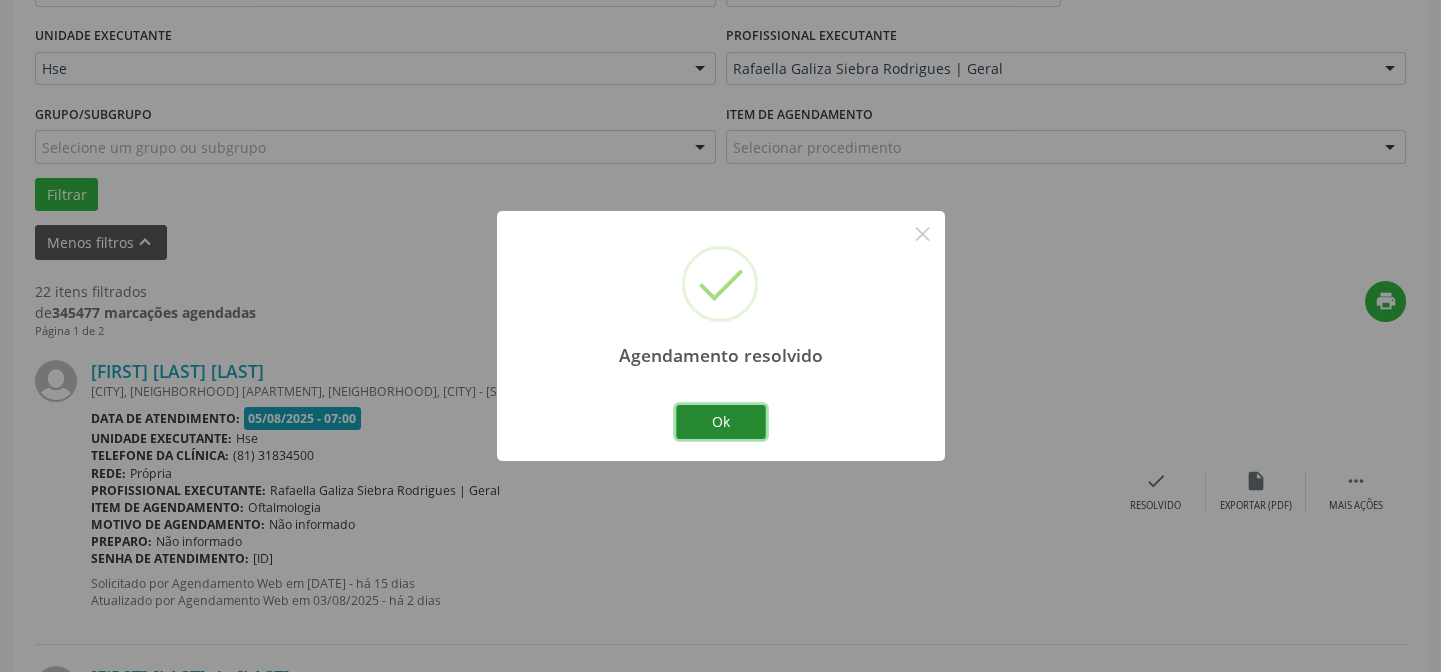 click on "Ok" at bounding box center (721, 422) 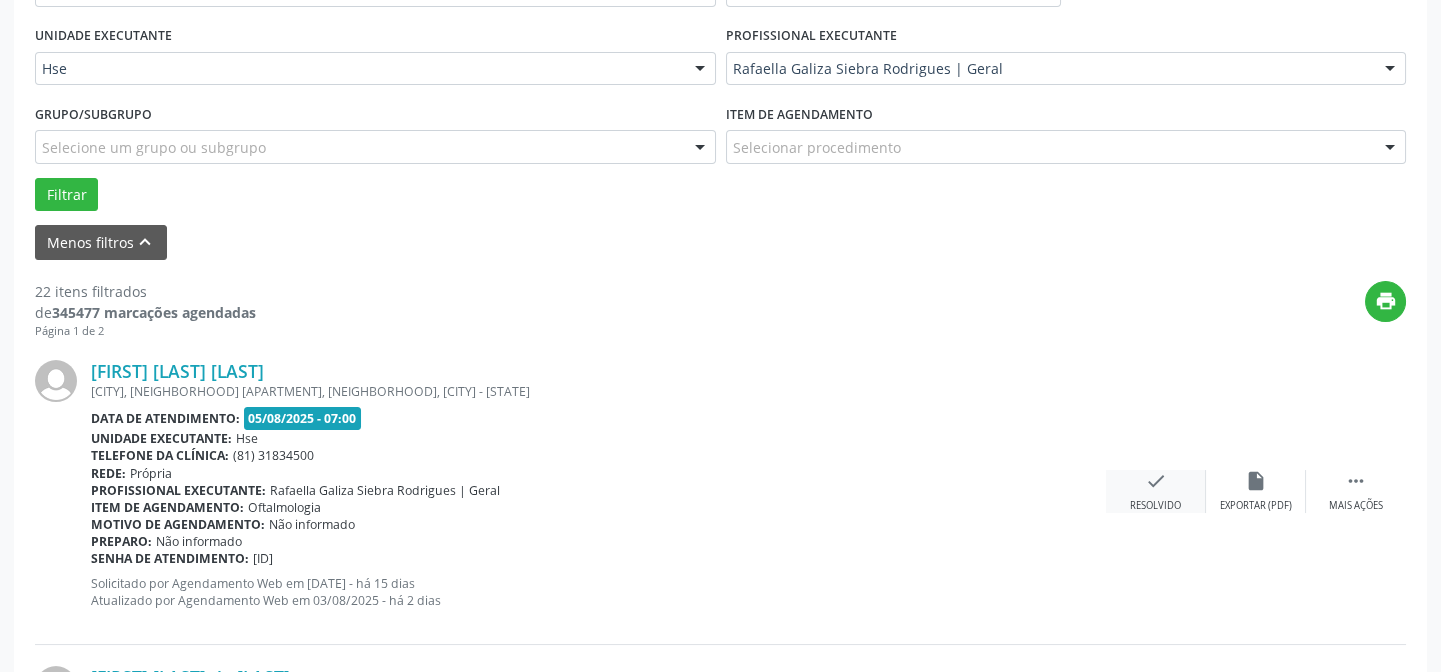 click on "check
Resolvido" at bounding box center (1156, 491) 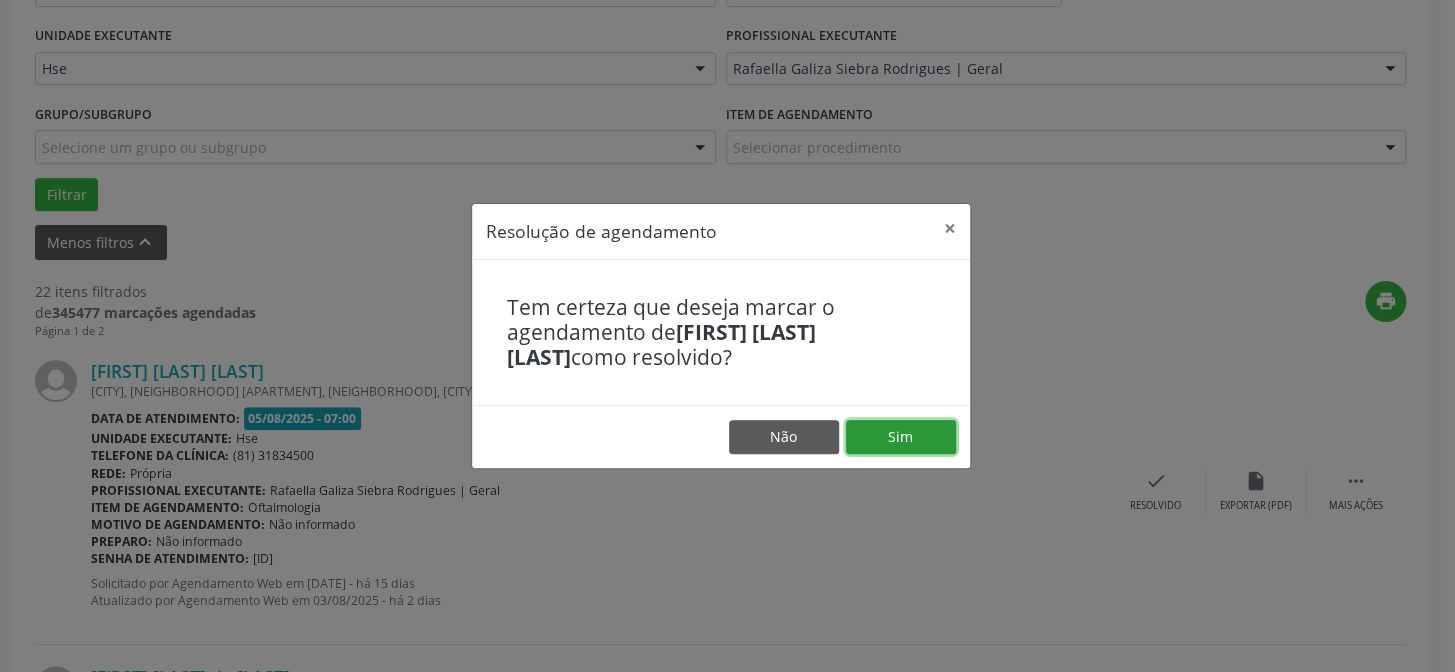 click on "Sim" at bounding box center (901, 437) 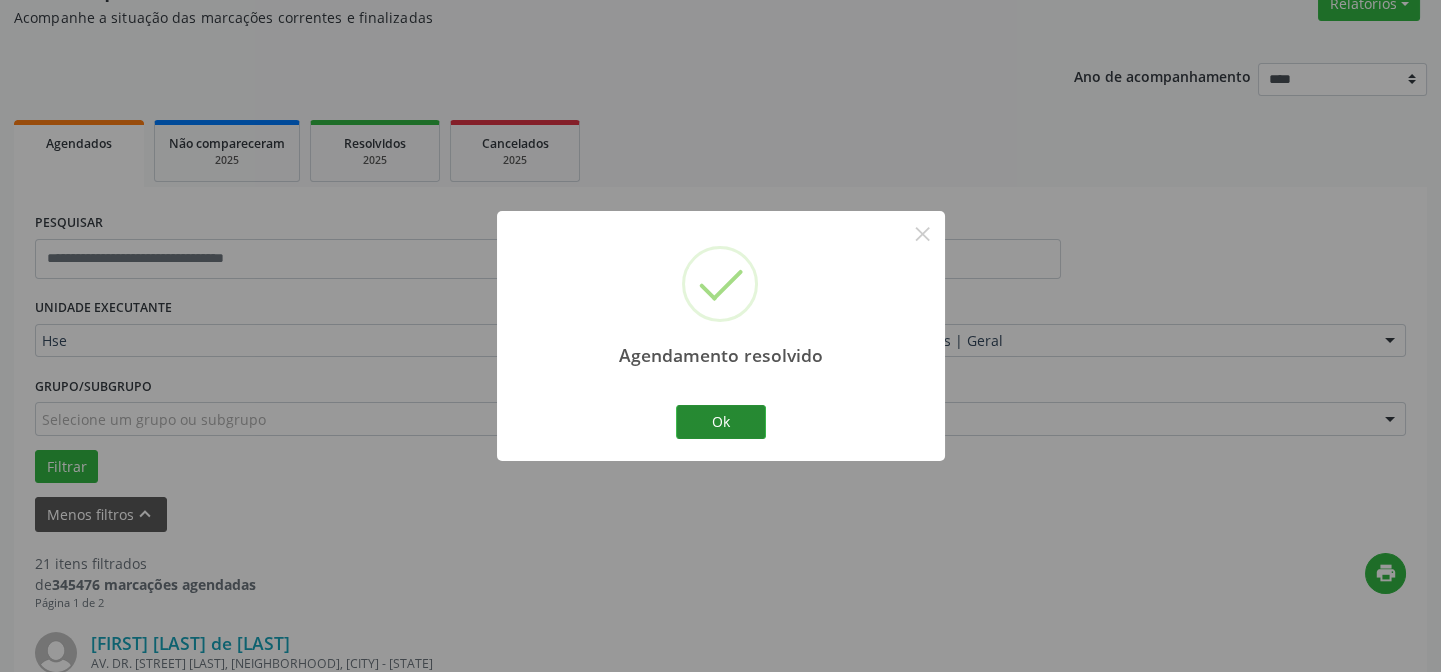 scroll, scrollTop: 451, scrollLeft: 0, axis: vertical 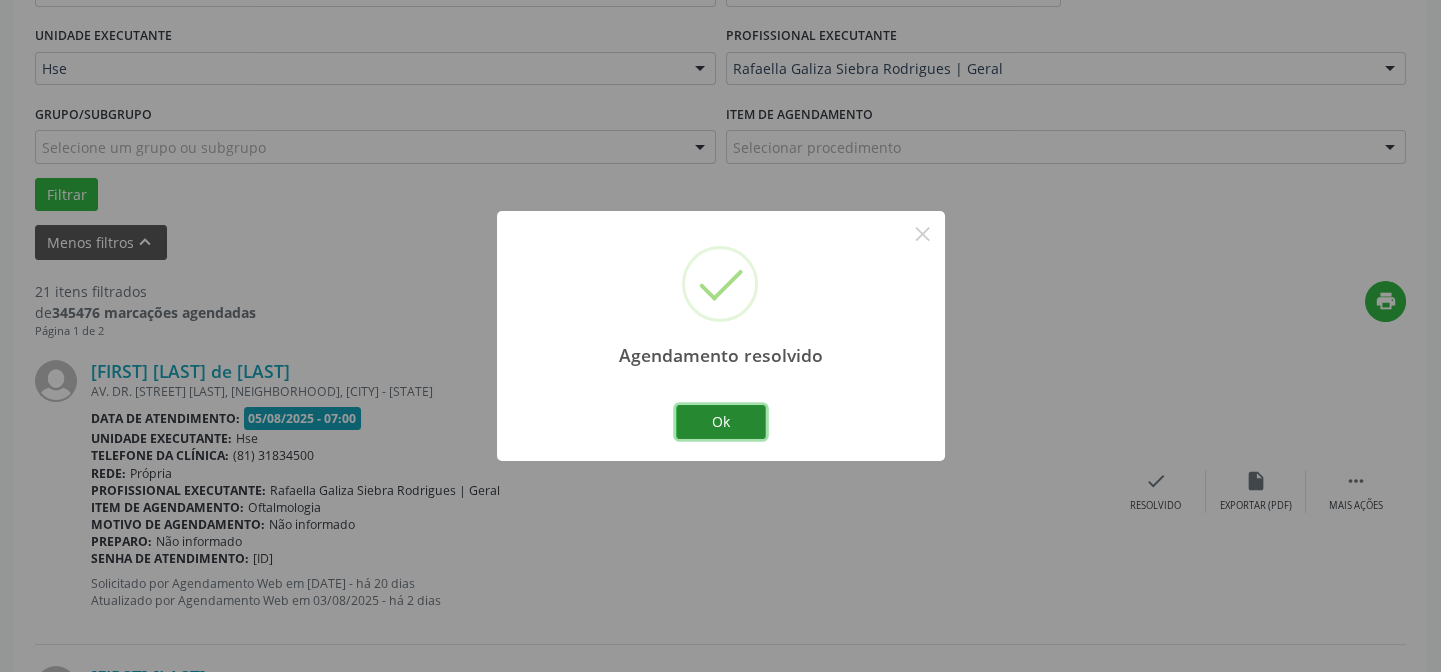 click on "Ok" at bounding box center [721, 422] 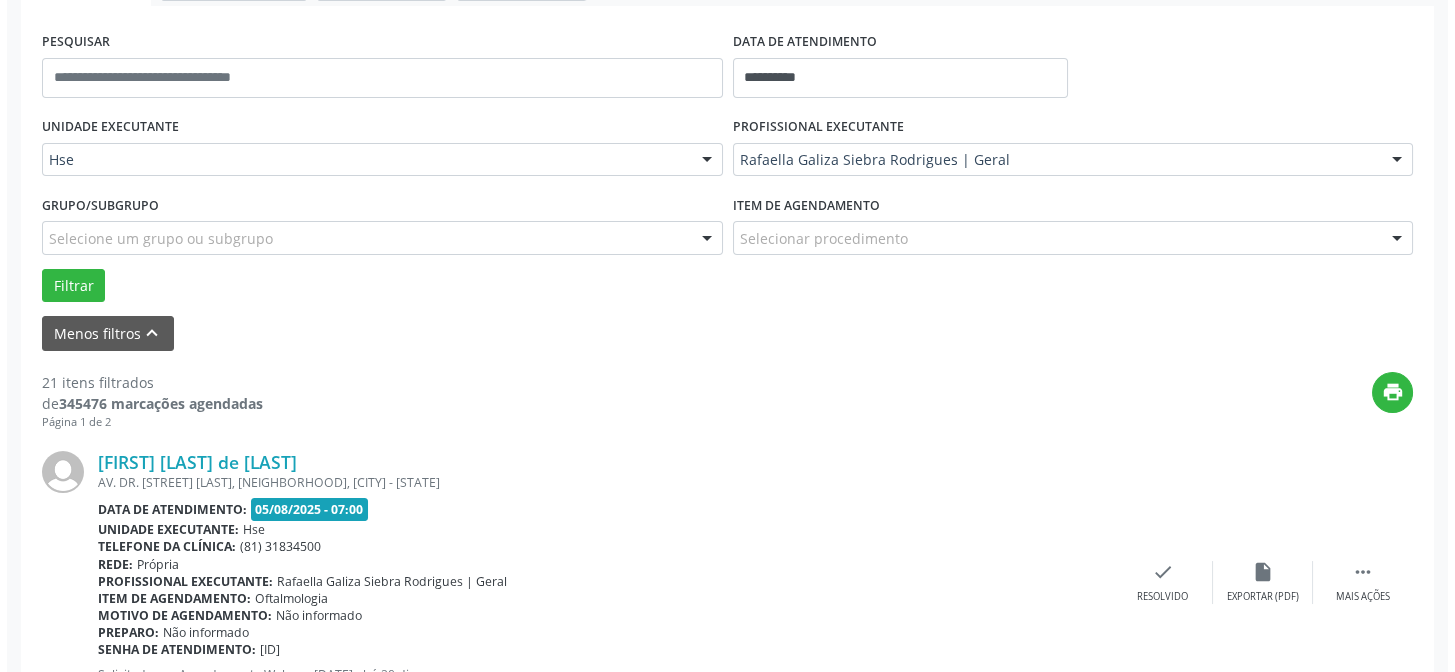 scroll, scrollTop: 451, scrollLeft: 0, axis: vertical 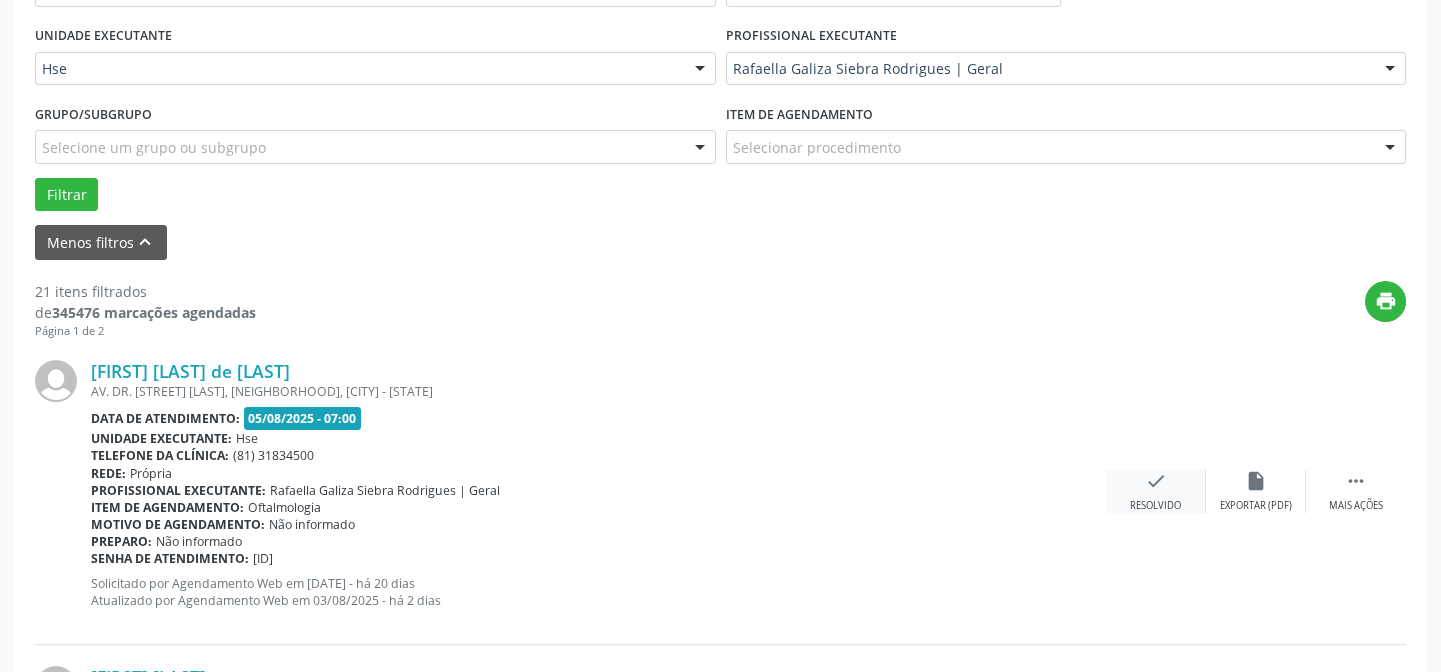 click on "check" at bounding box center (1156, 481) 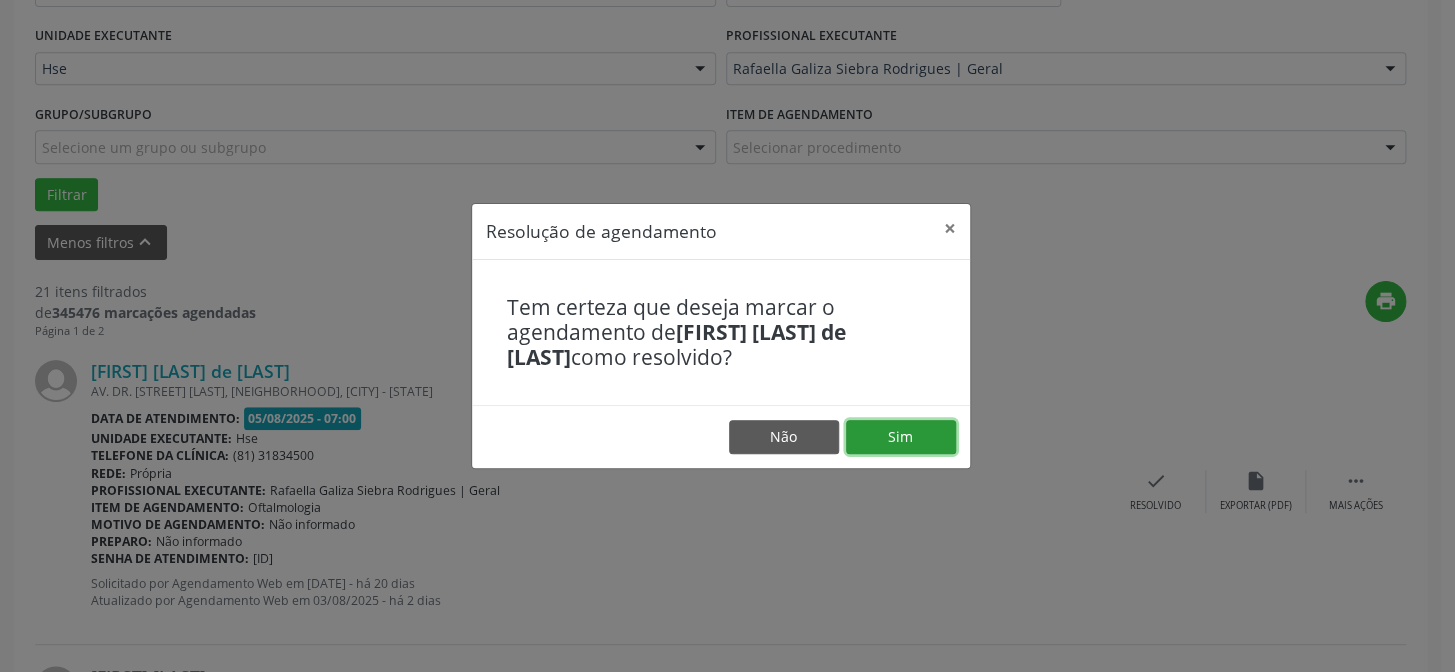 click on "Sim" at bounding box center [901, 437] 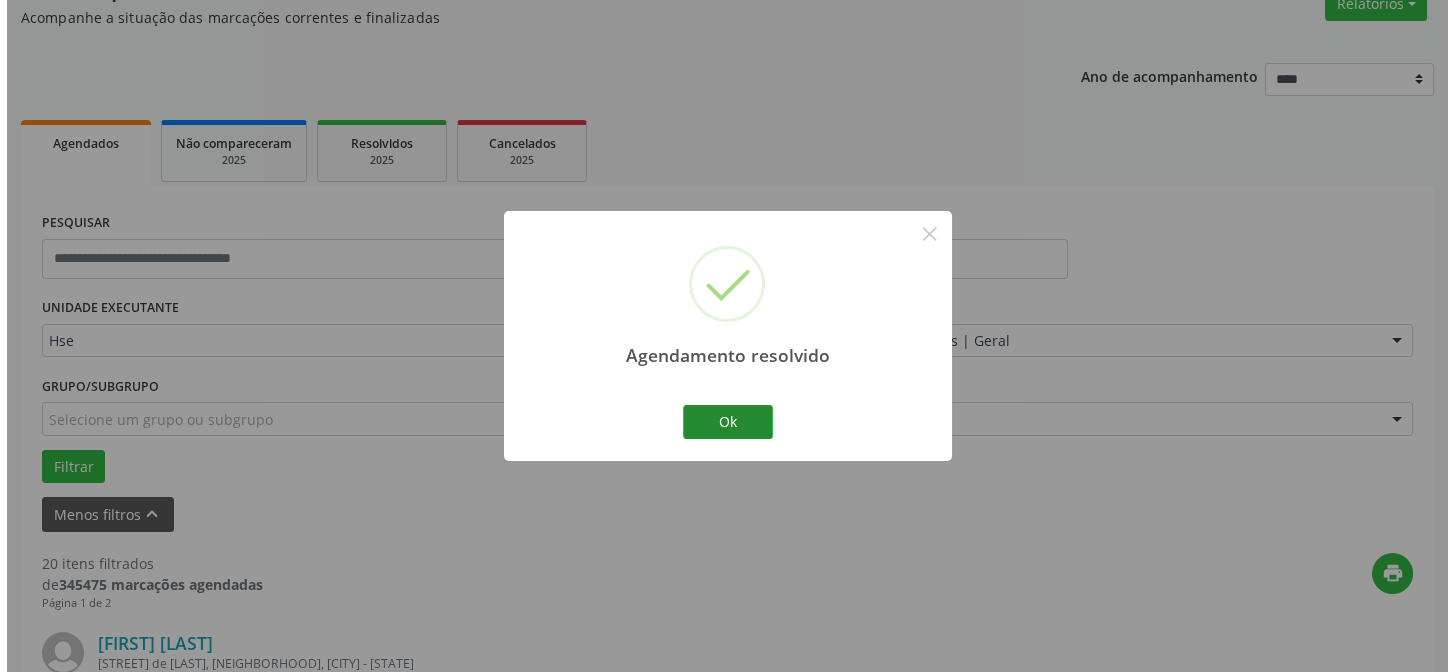 scroll, scrollTop: 451, scrollLeft: 0, axis: vertical 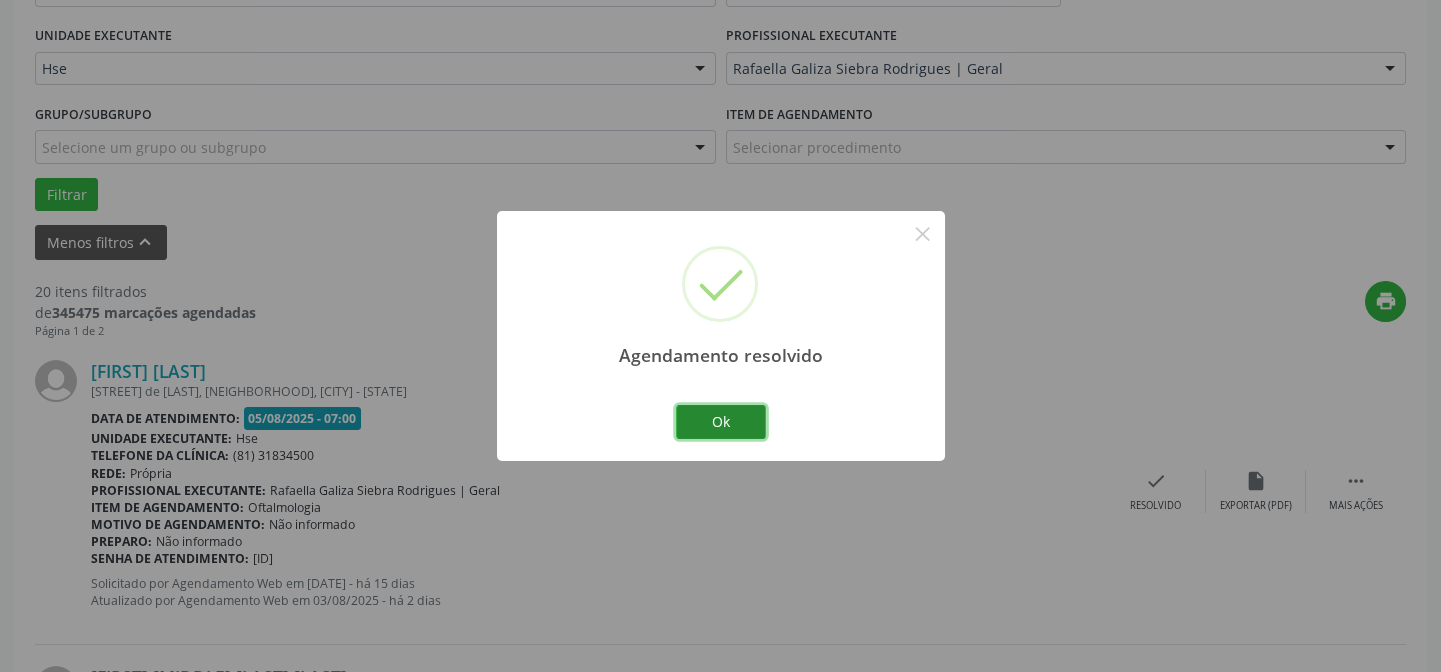 click on "Ok" at bounding box center (721, 422) 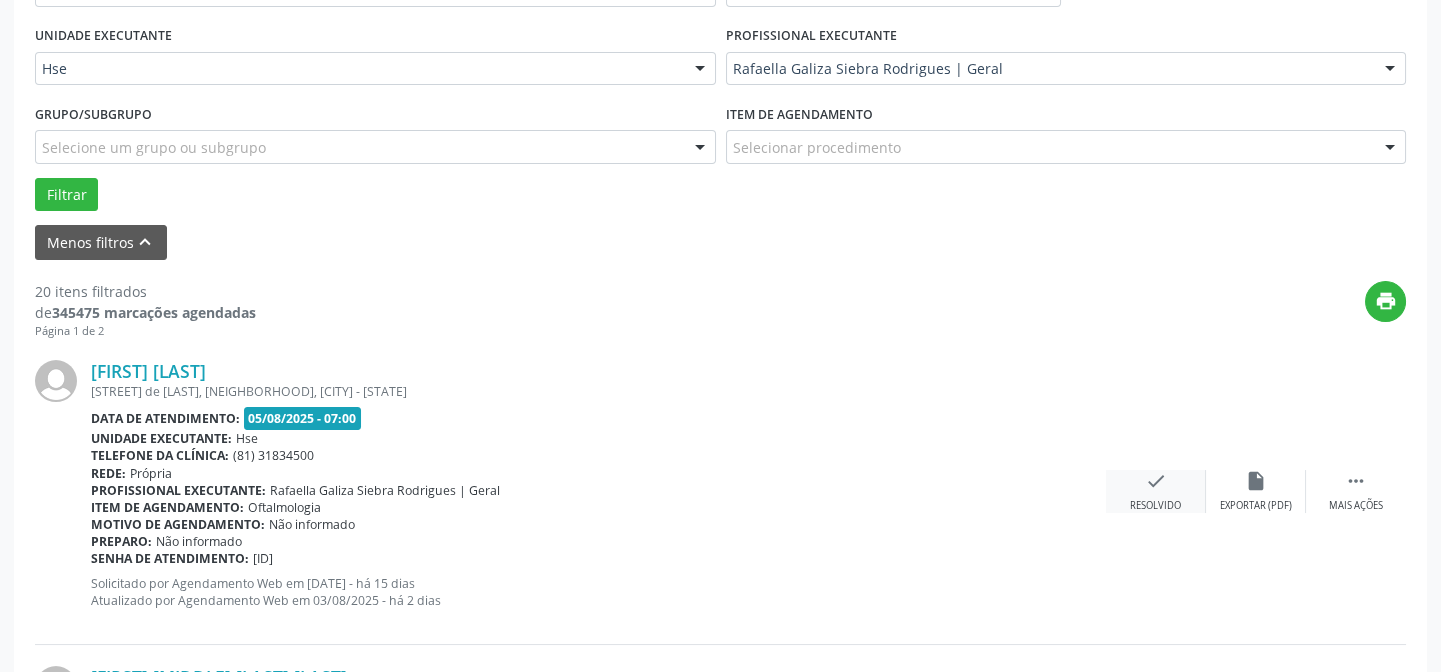 click on "check" at bounding box center [1156, 481] 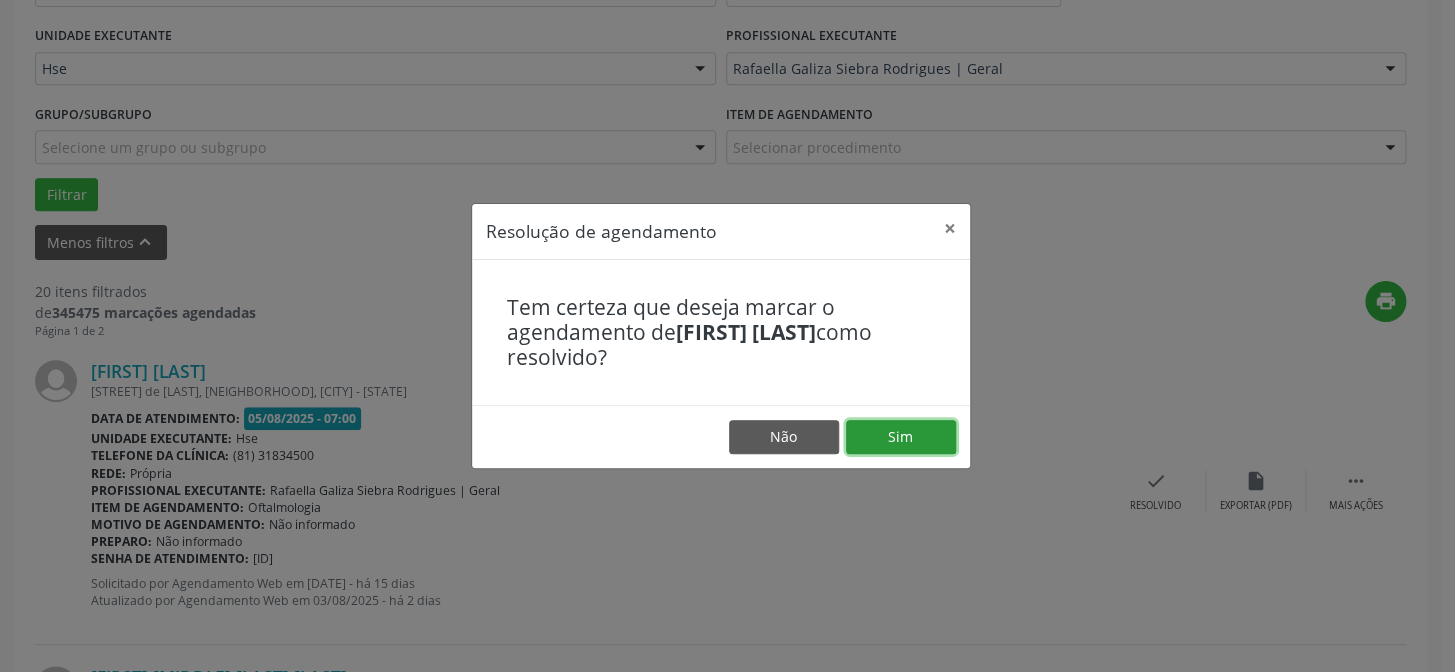 click on "Sim" at bounding box center [901, 437] 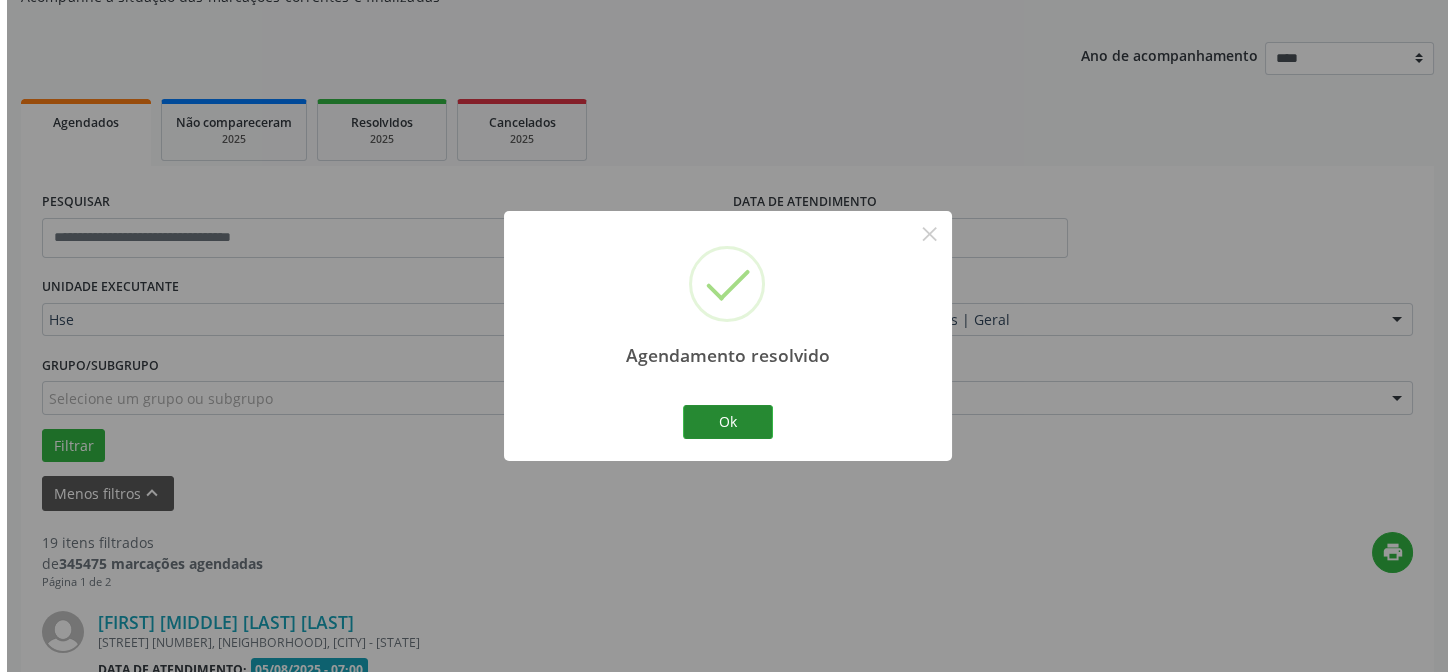 scroll, scrollTop: 451, scrollLeft: 0, axis: vertical 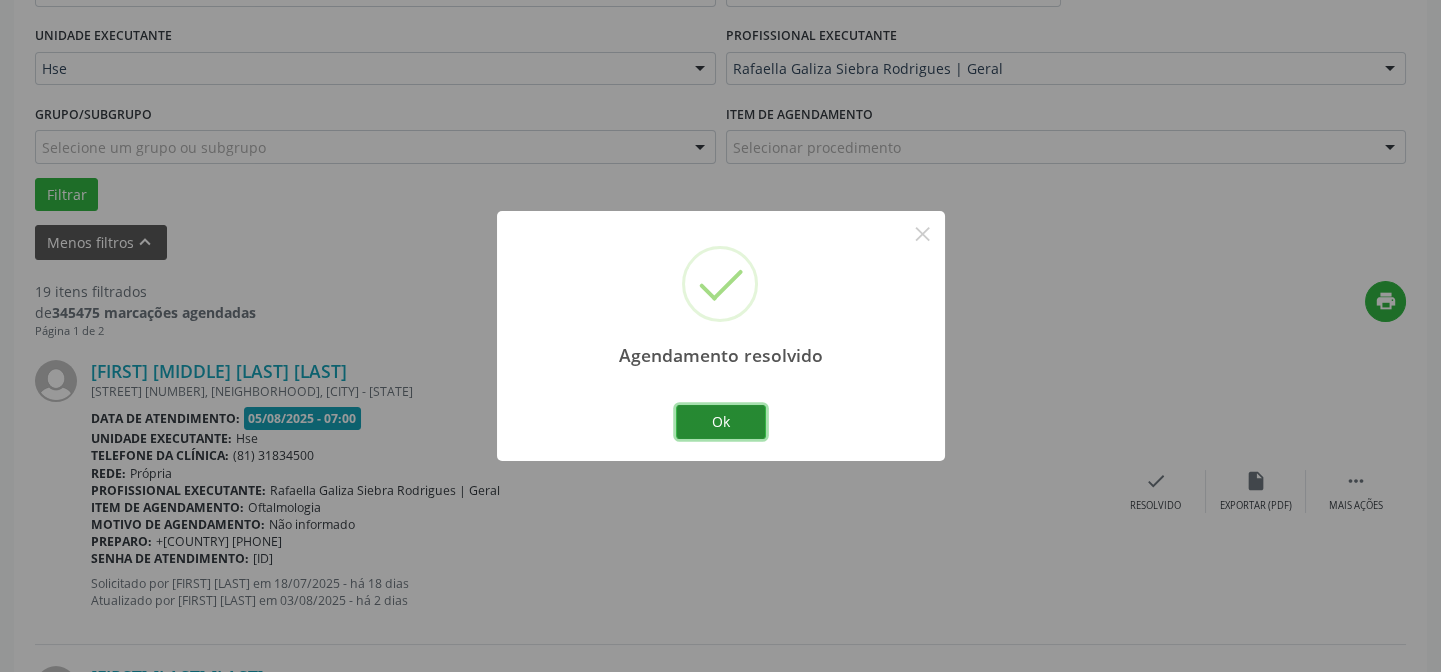 click on "Ok" at bounding box center (721, 422) 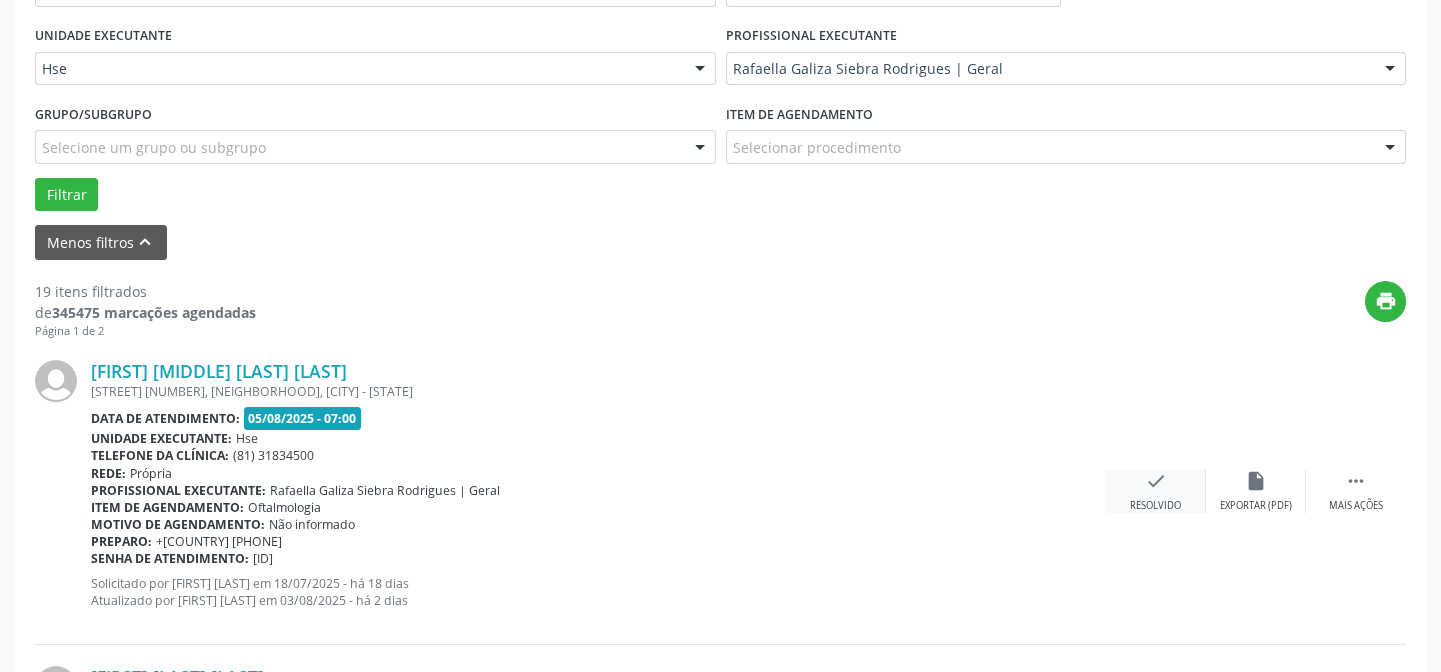 click on "check" at bounding box center [1156, 481] 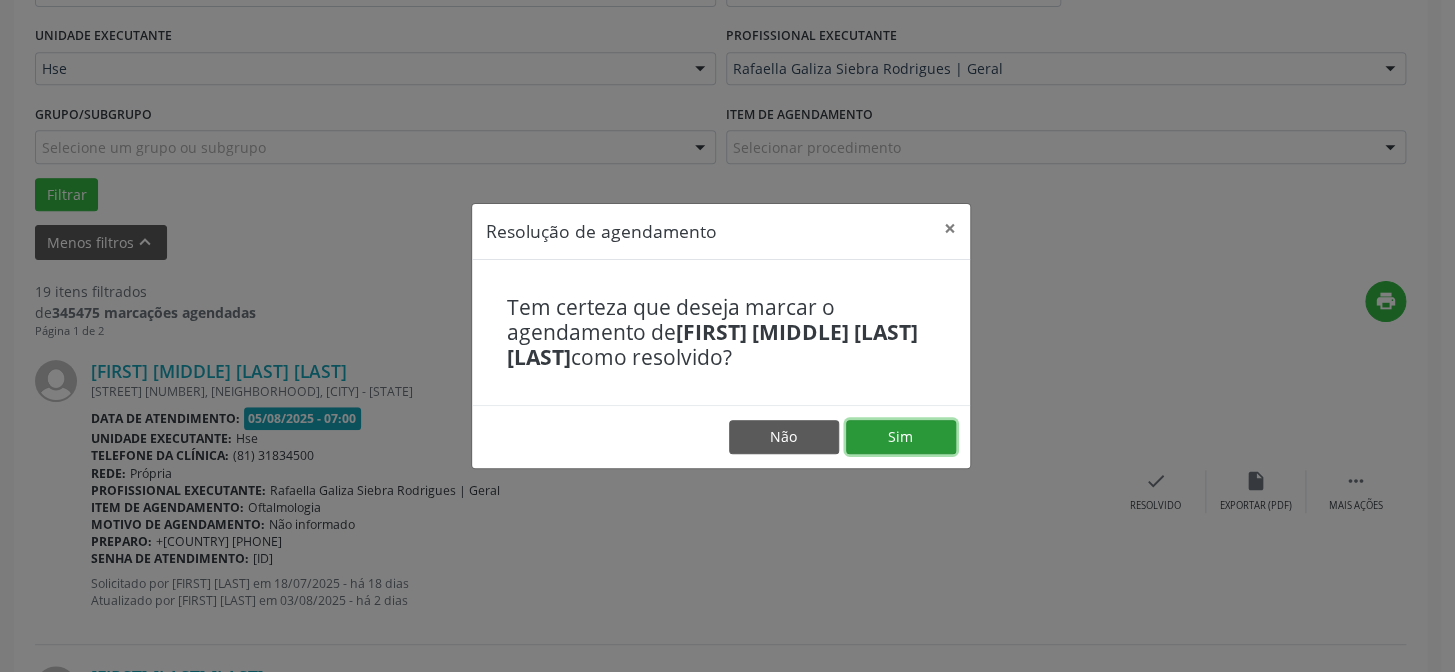 click on "Sim" at bounding box center [901, 437] 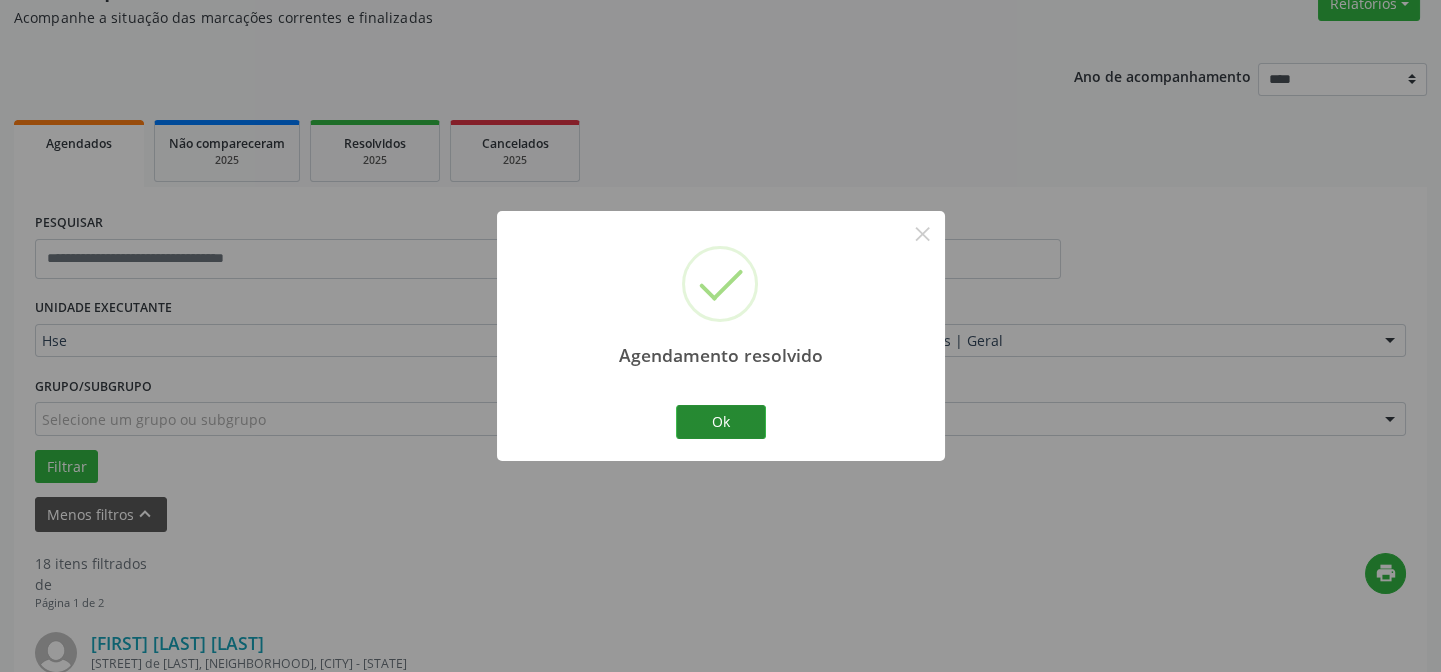 scroll, scrollTop: 451, scrollLeft: 0, axis: vertical 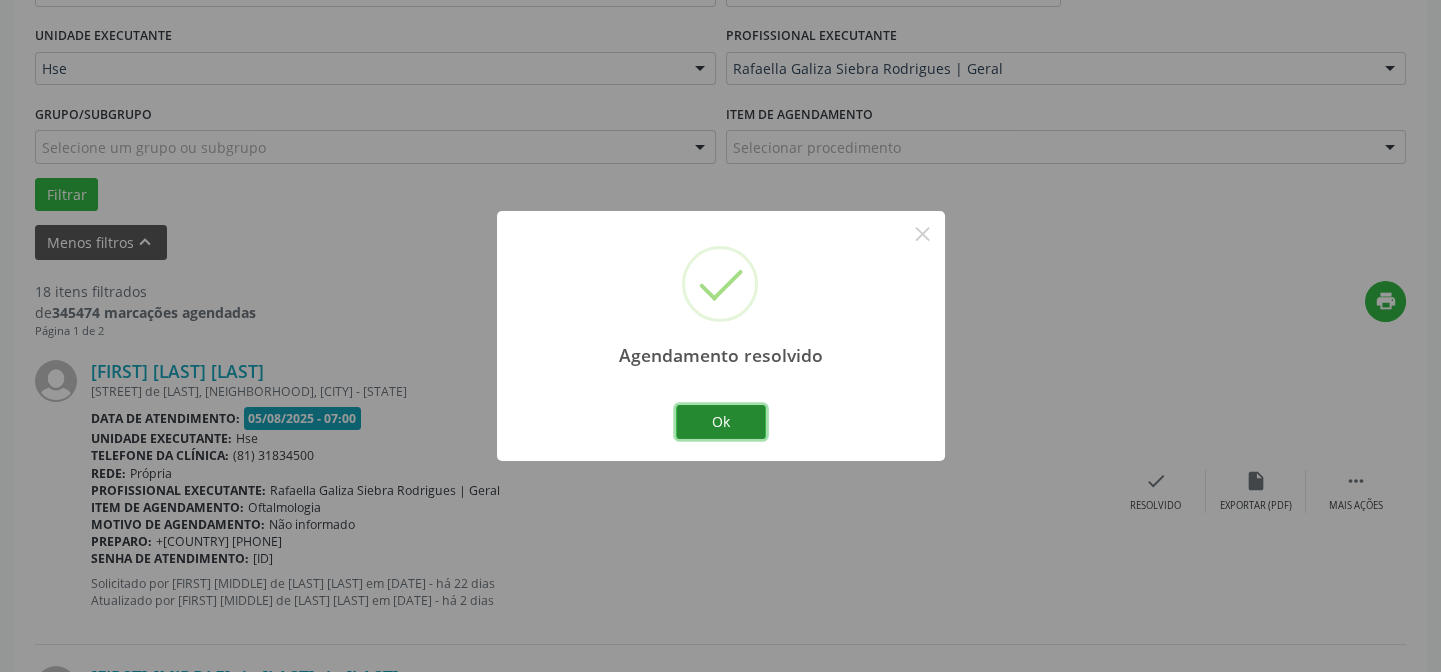 click on "Ok" at bounding box center (721, 422) 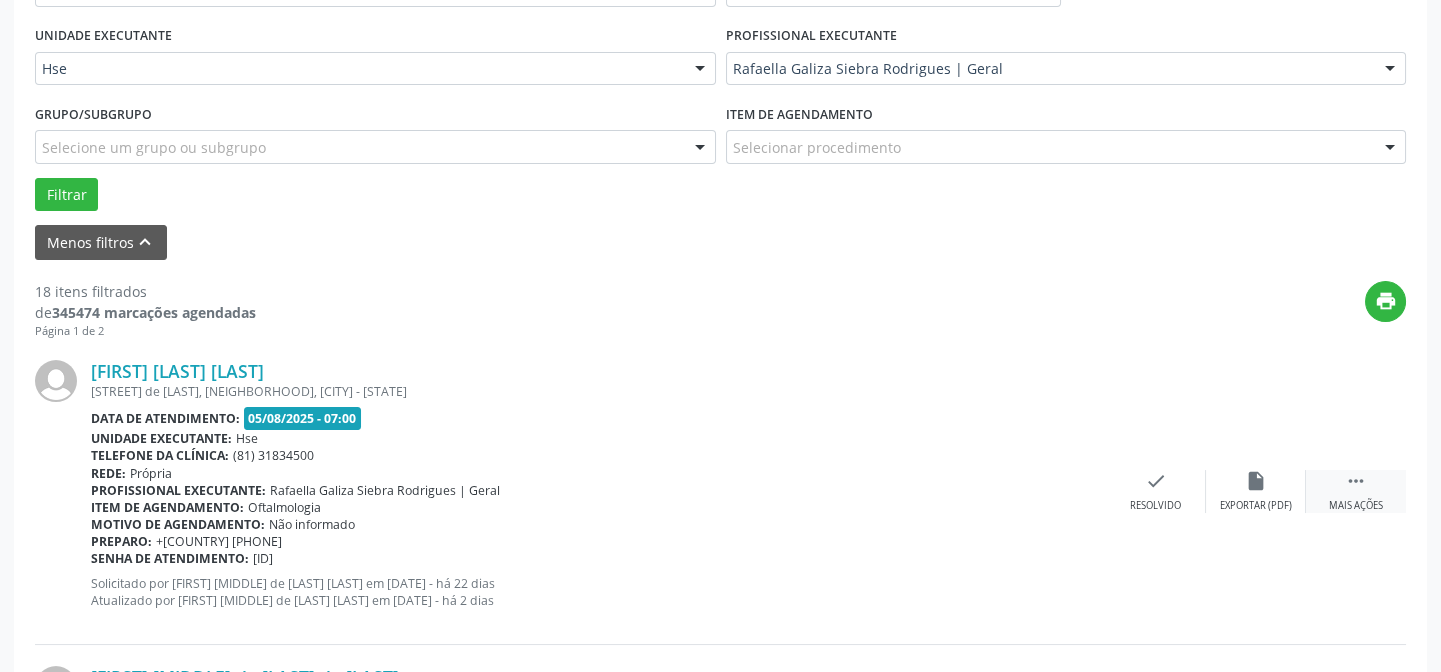 click on "" at bounding box center [1356, 481] 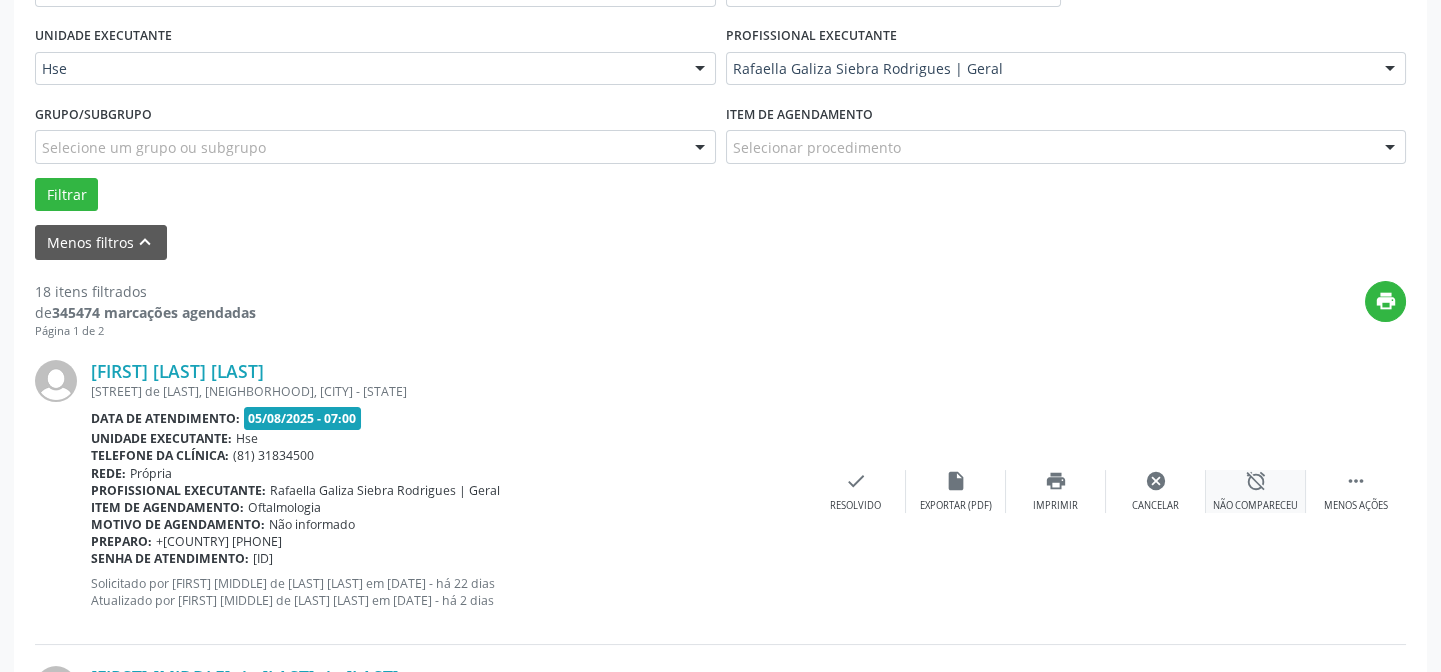 click on "alarm_off" at bounding box center [1256, 481] 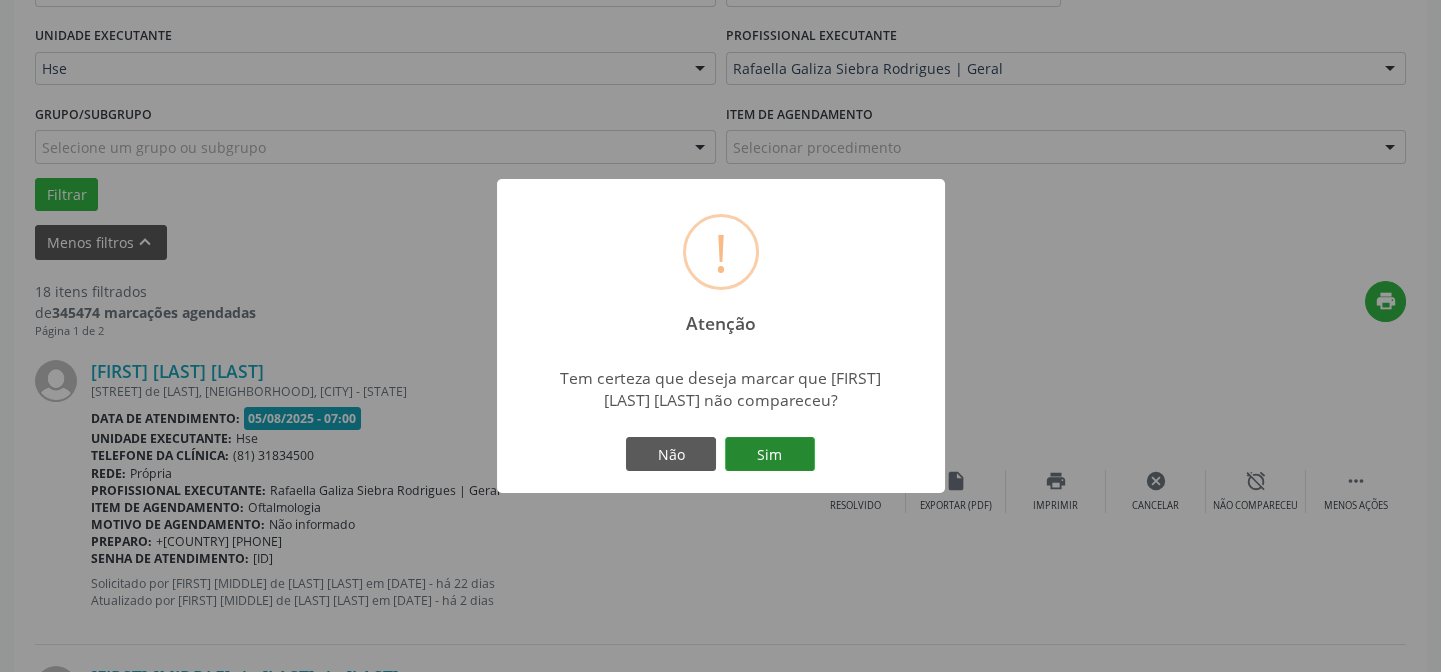click on "Sim" at bounding box center (770, 454) 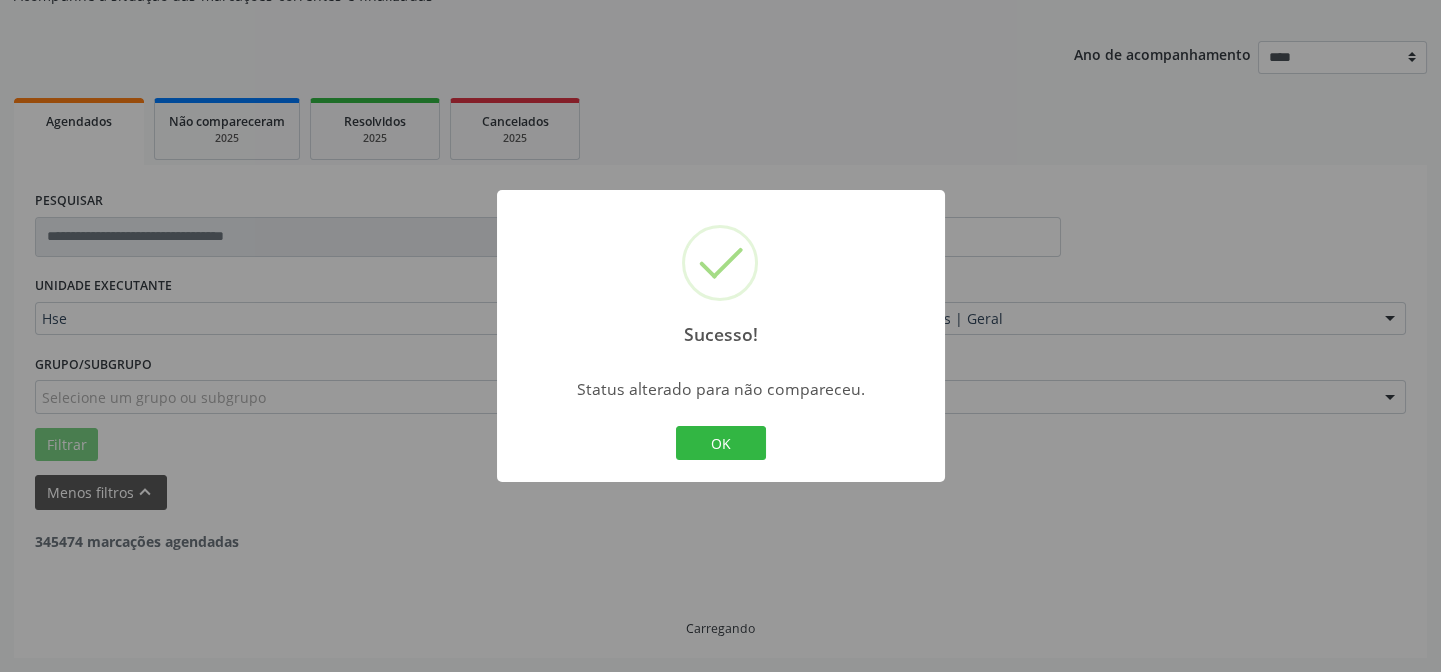 scroll, scrollTop: 200, scrollLeft: 0, axis: vertical 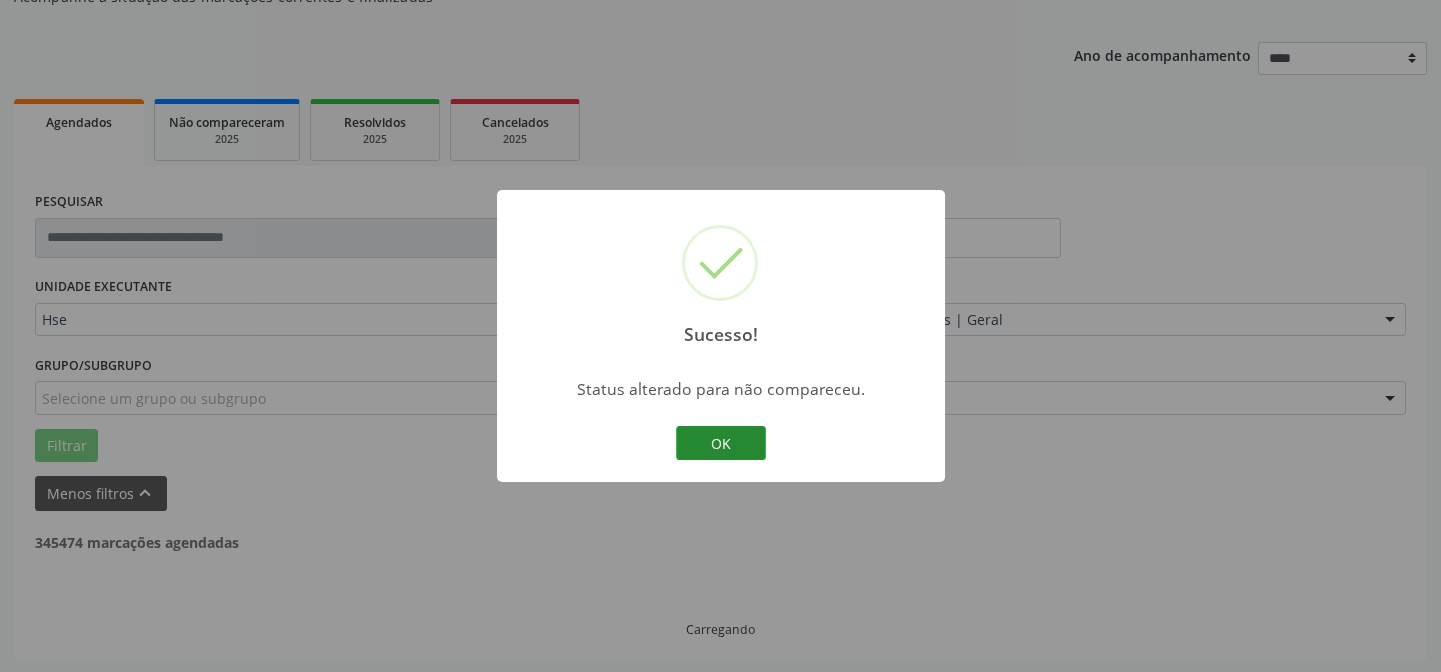 click on "OK" at bounding box center [721, 443] 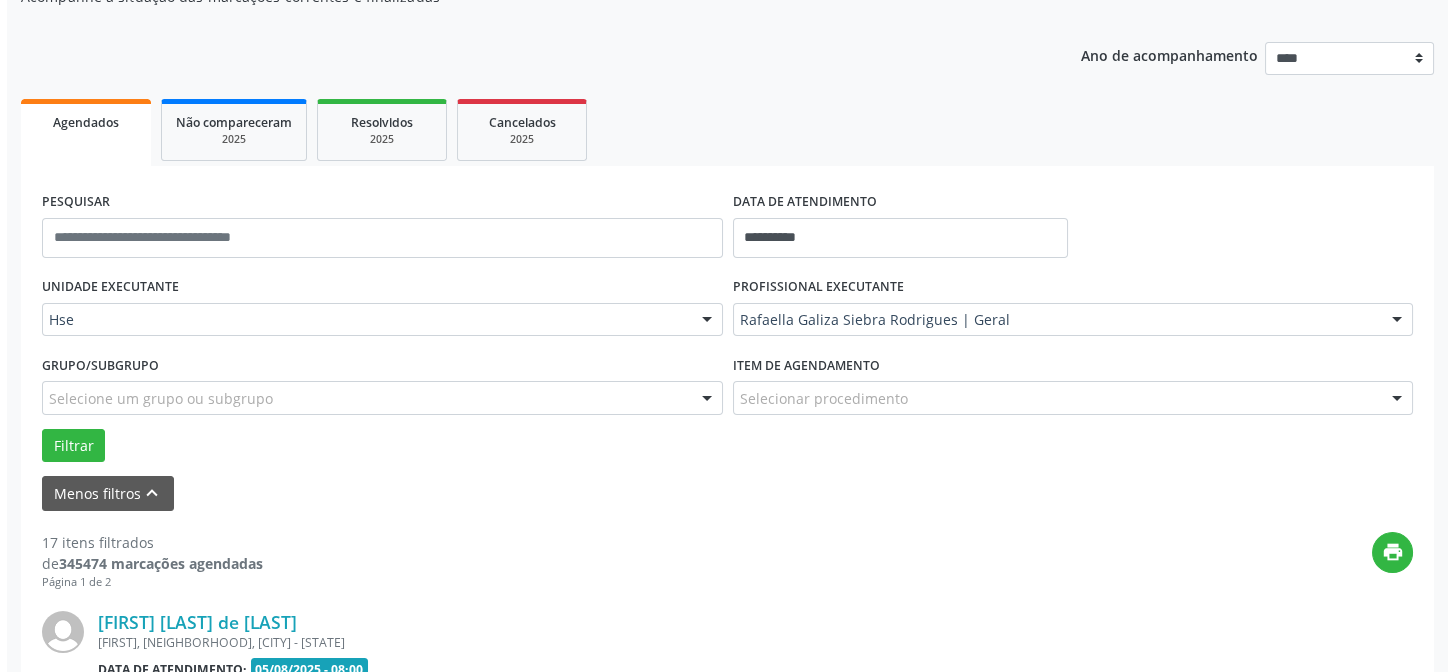 scroll, scrollTop: 451, scrollLeft: 0, axis: vertical 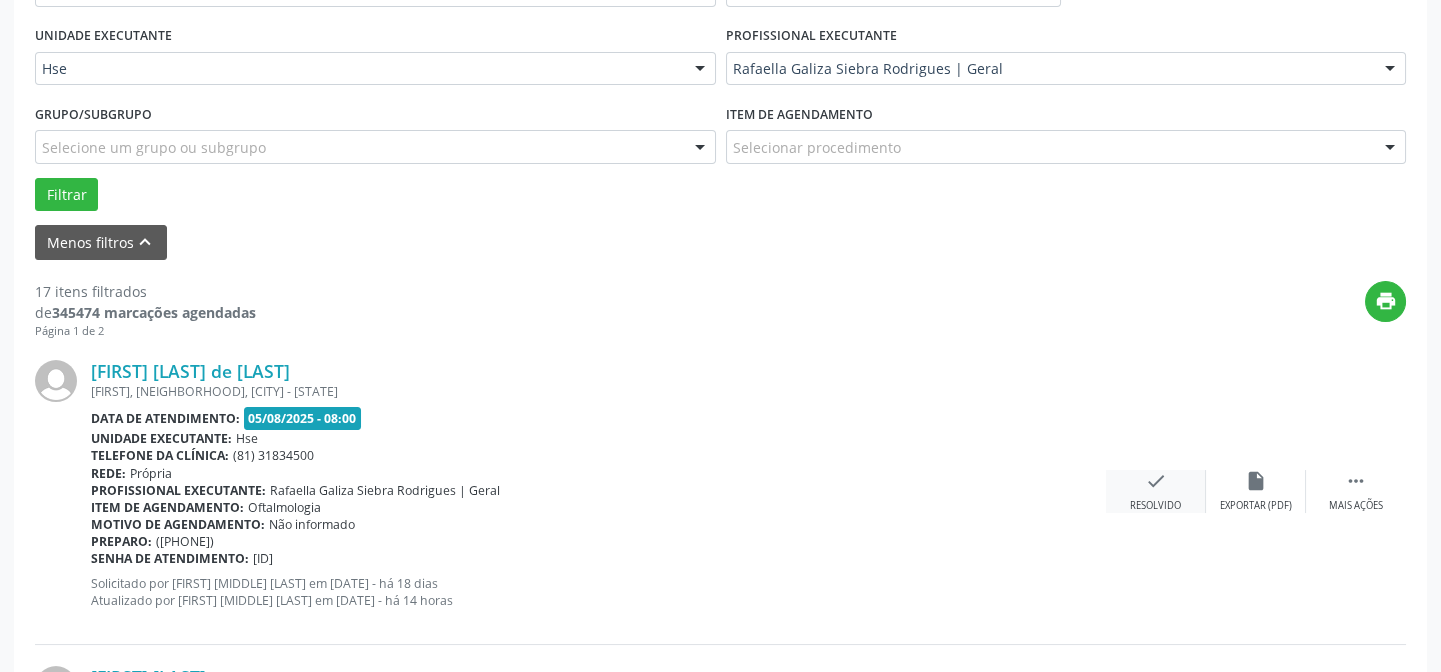 click on "check
Resolvido" at bounding box center (1156, 491) 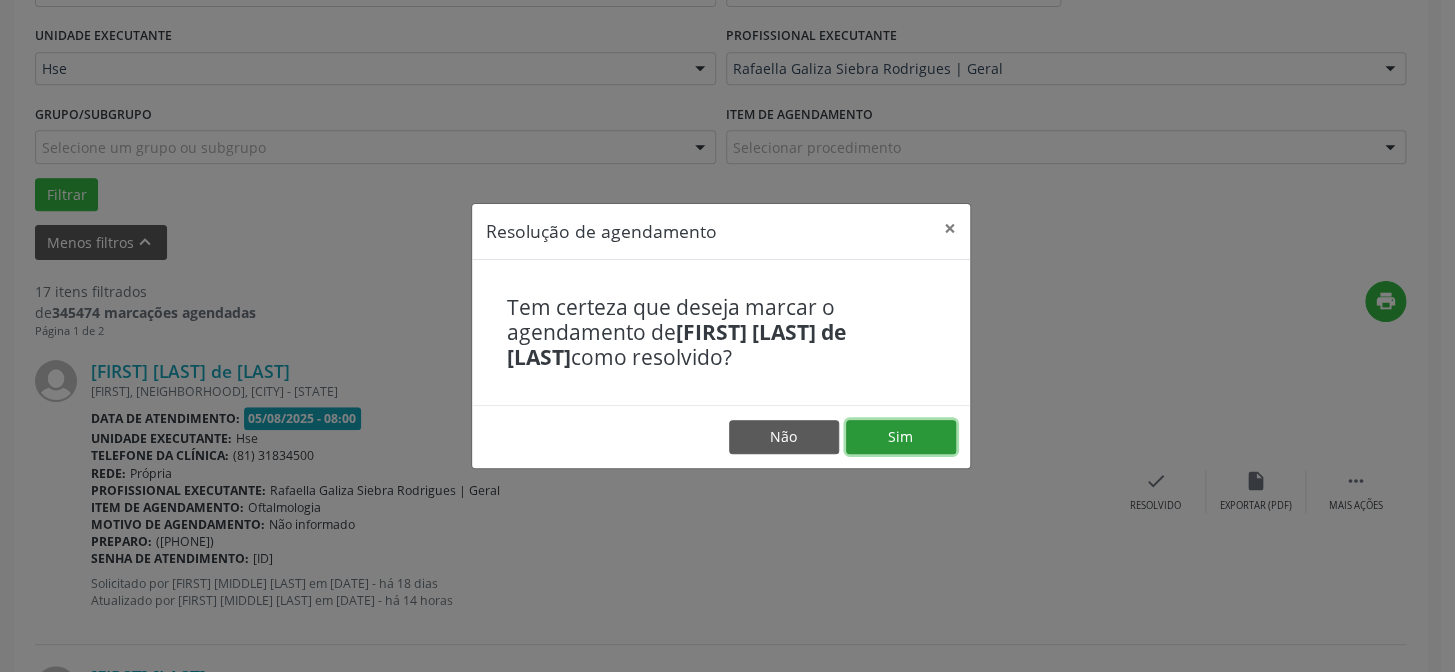 click on "Sim" at bounding box center (901, 437) 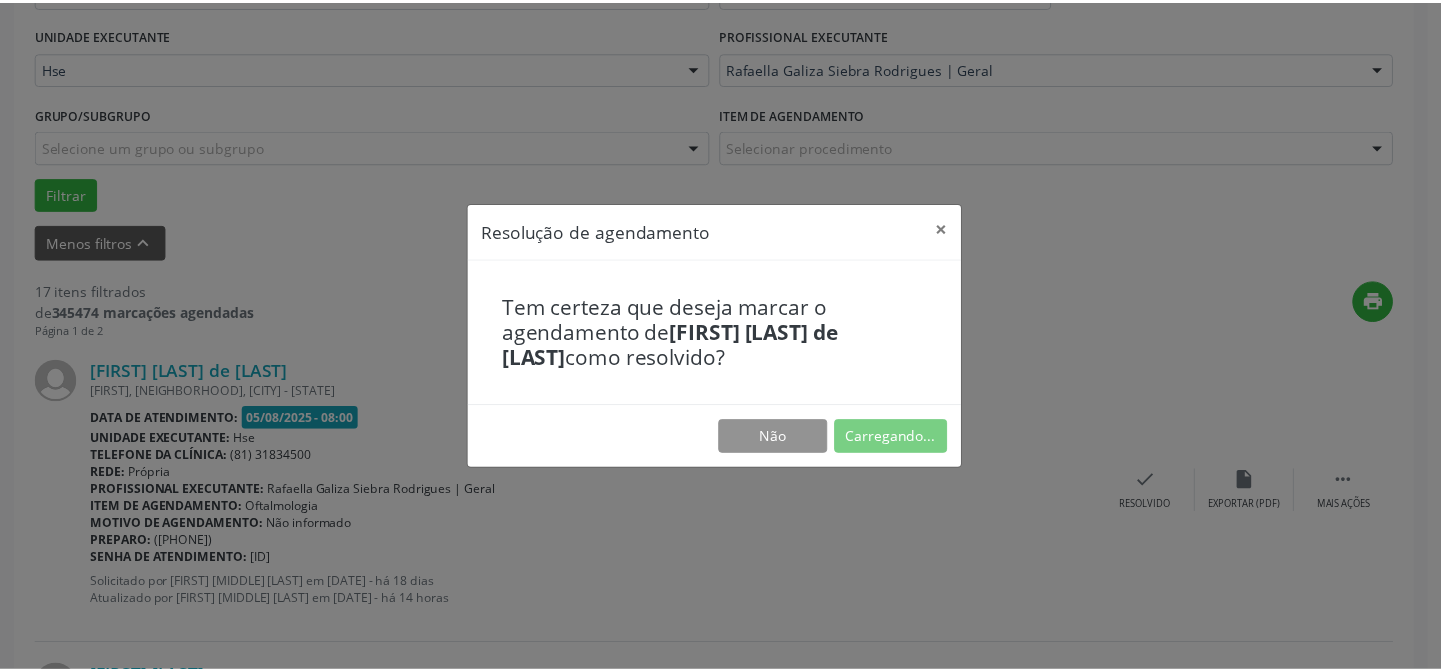 scroll, scrollTop: 179, scrollLeft: 0, axis: vertical 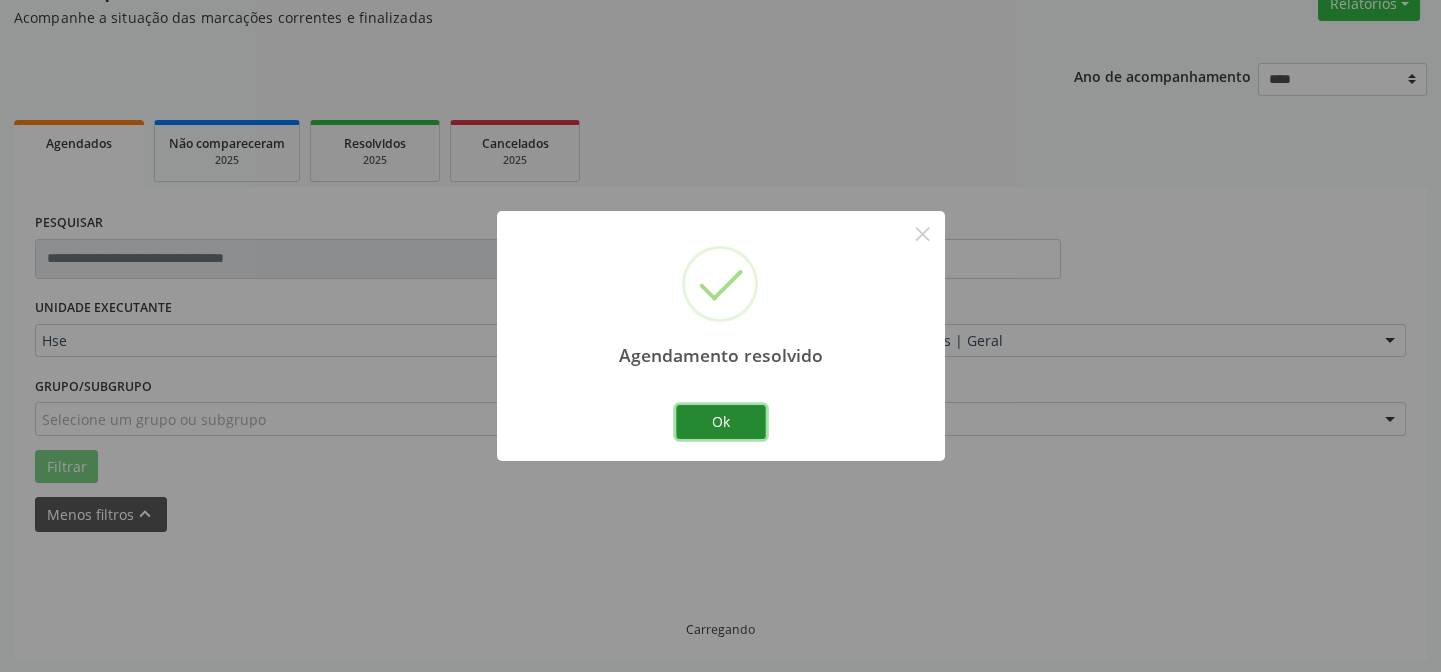 click on "Ok" at bounding box center (721, 422) 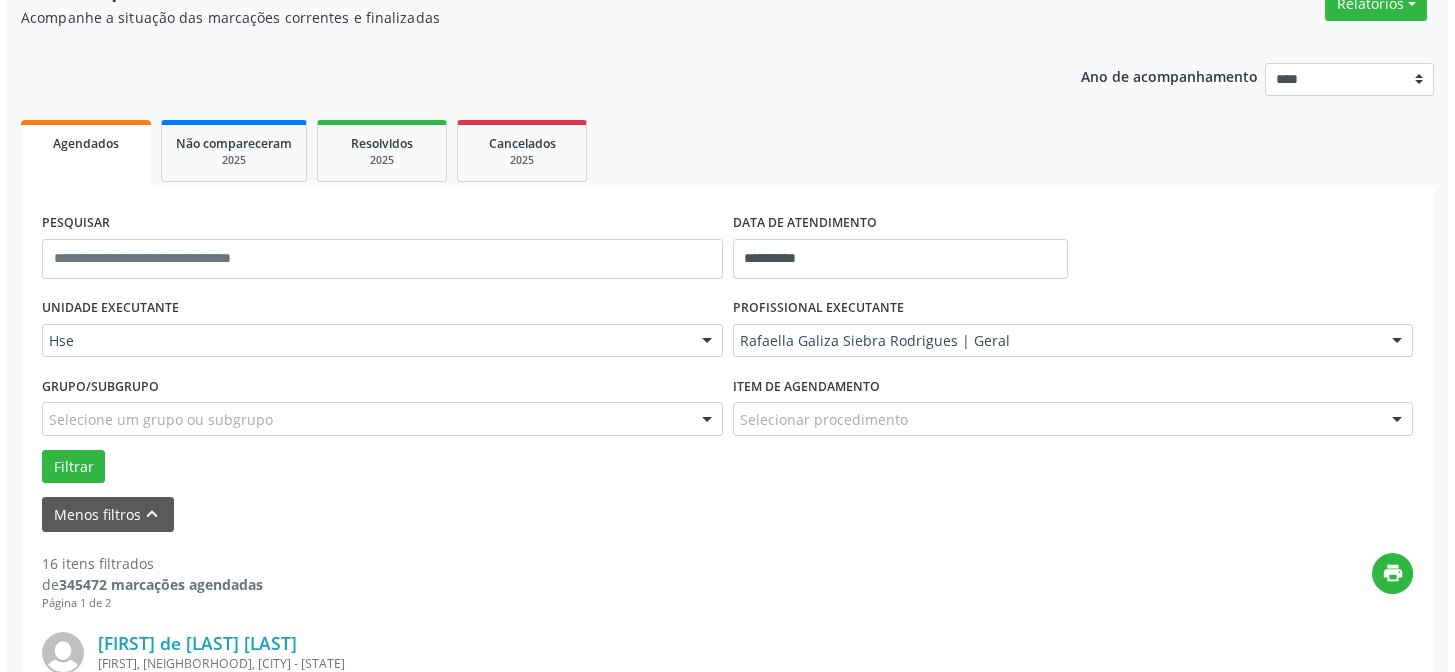 scroll, scrollTop: 360, scrollLeft: 0, axis: vertical 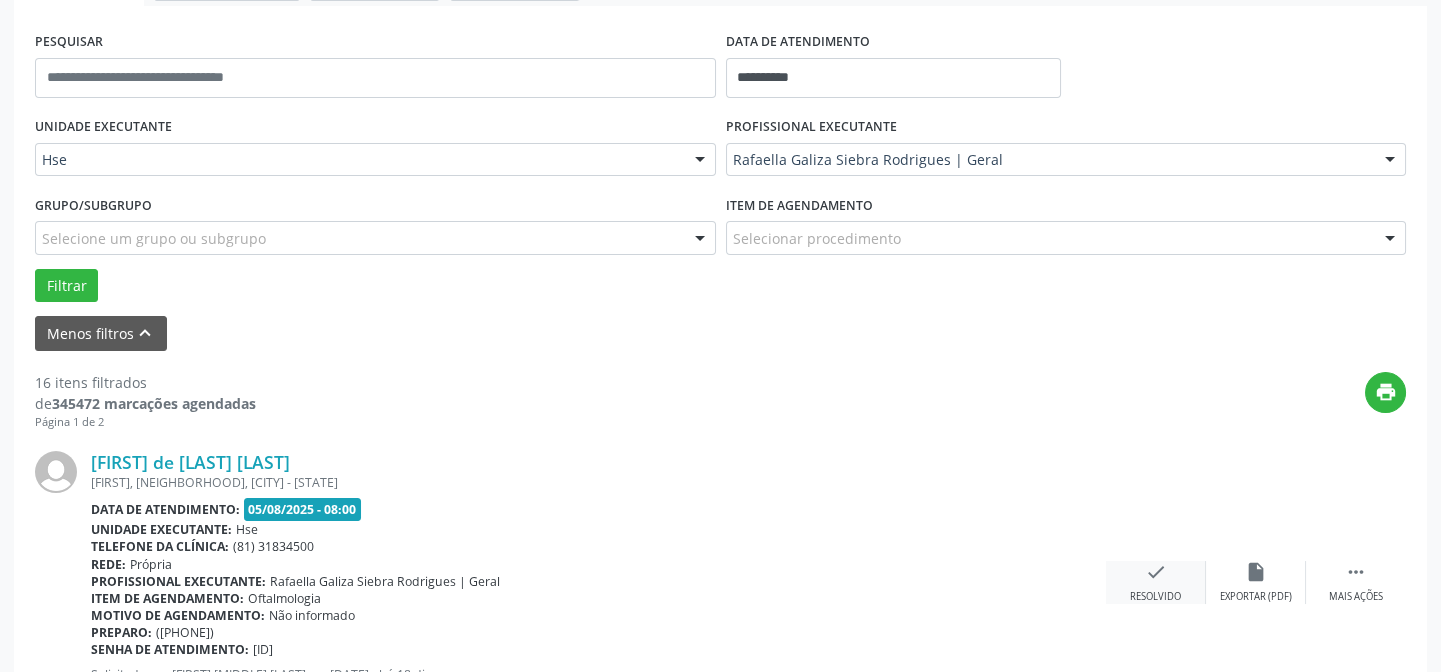 click on "check" at bounding box center (1156, 572) 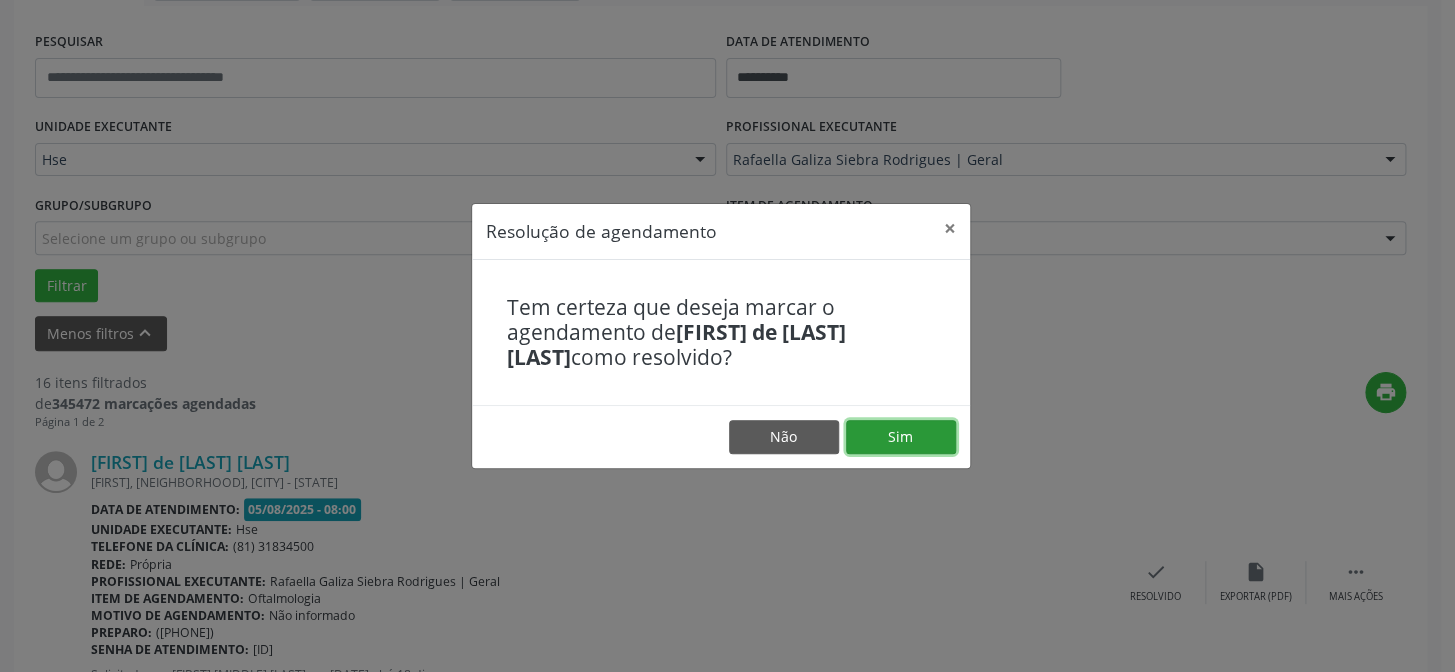 click on "Sim" at bounding box center [901, 437] 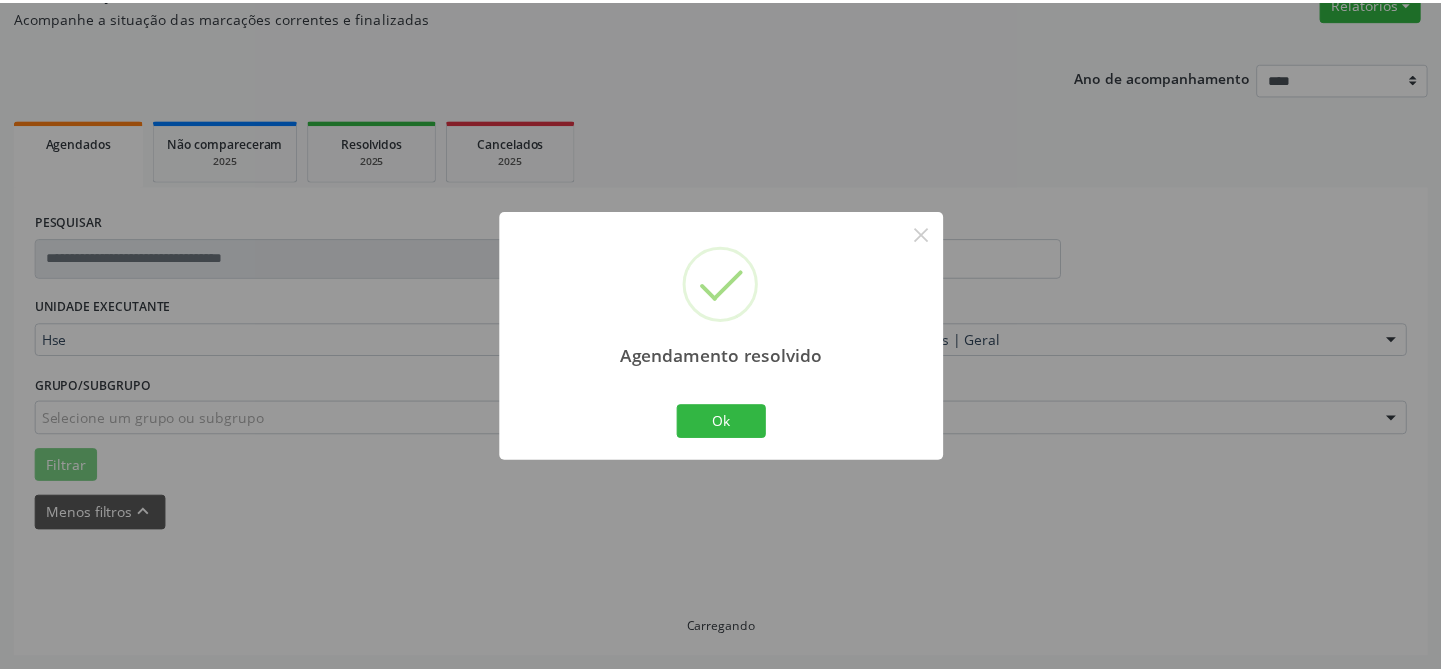 scroll, scrollTop: 179, scrollLeft: 0, axis: vertical 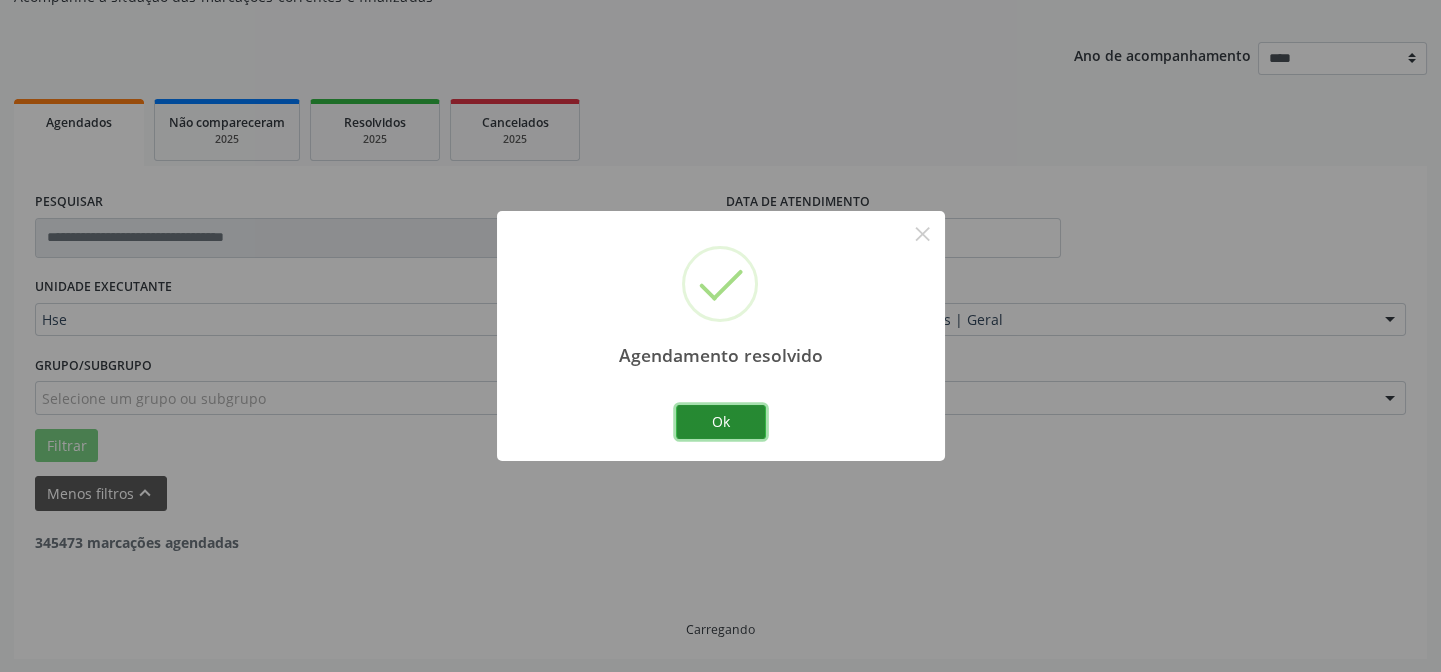 click on "Ok" at bounding box center (721, 422) 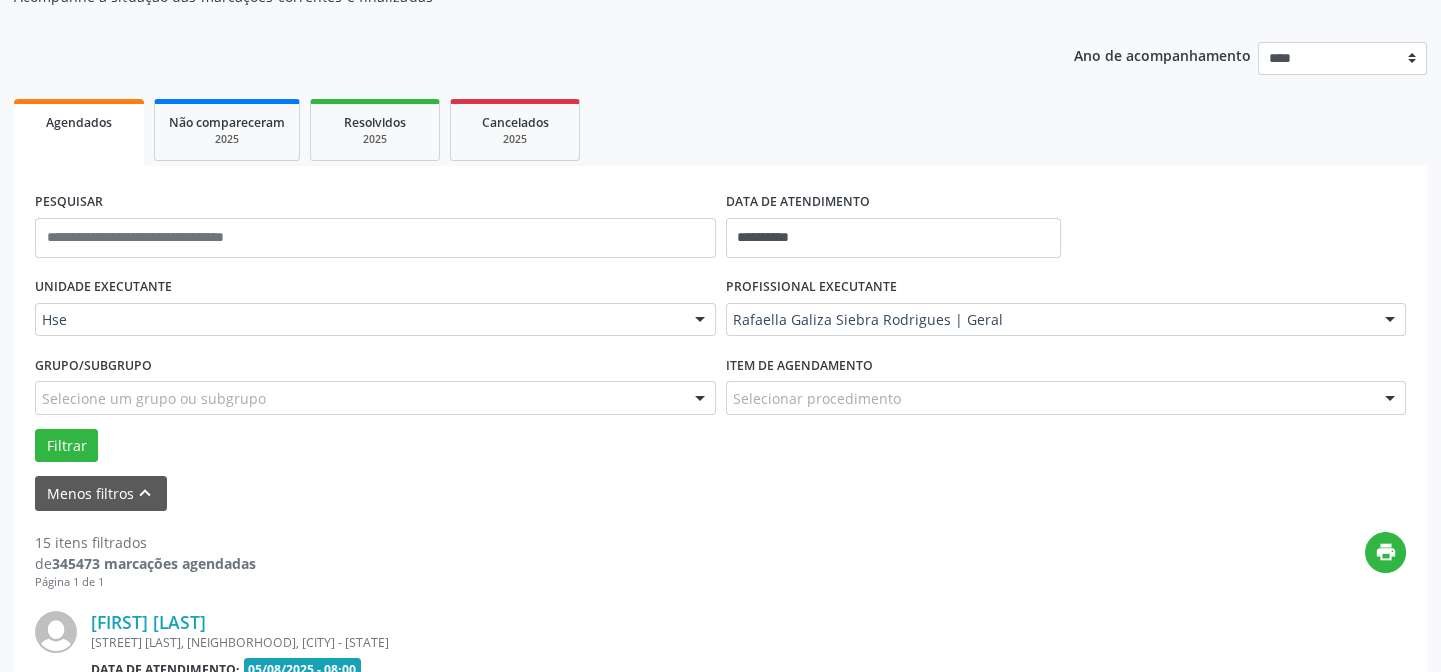 scroll, scrollTop: 381, scrollLeft: 0, axis: vertical 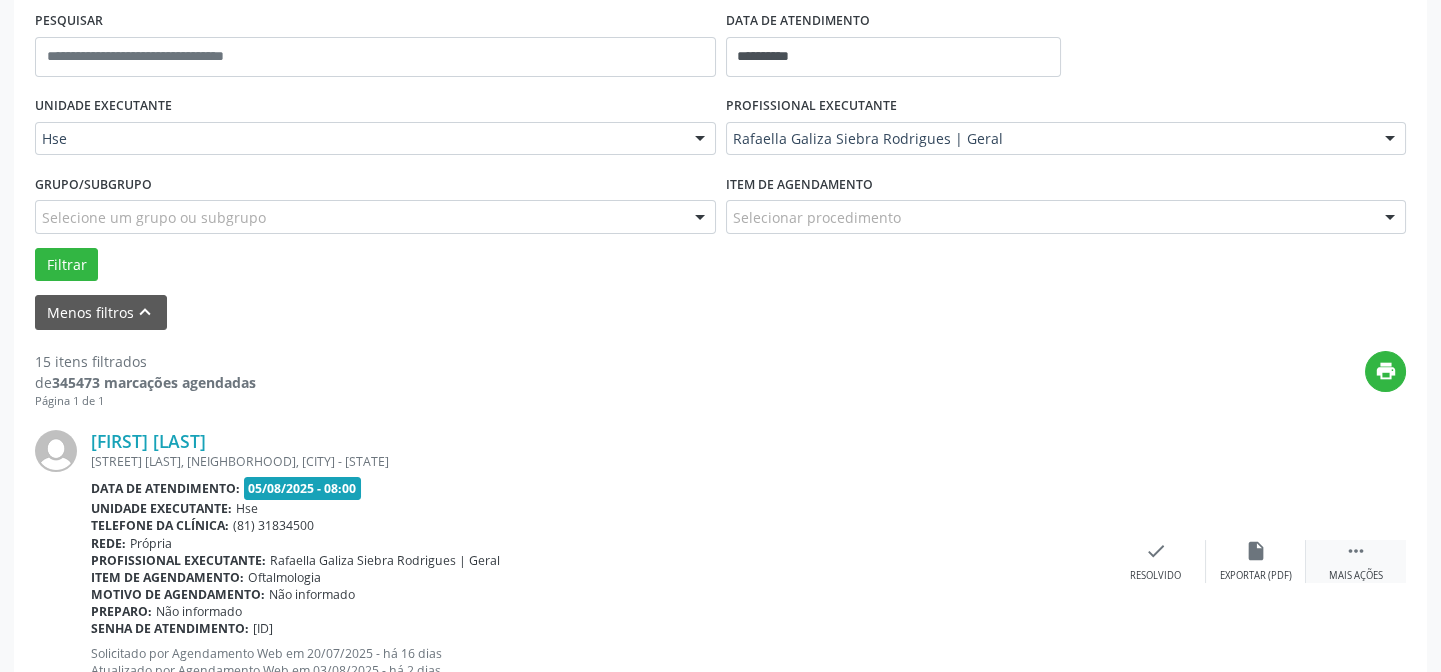 click on "
Mais ações" at bounding box center (1356, 561) 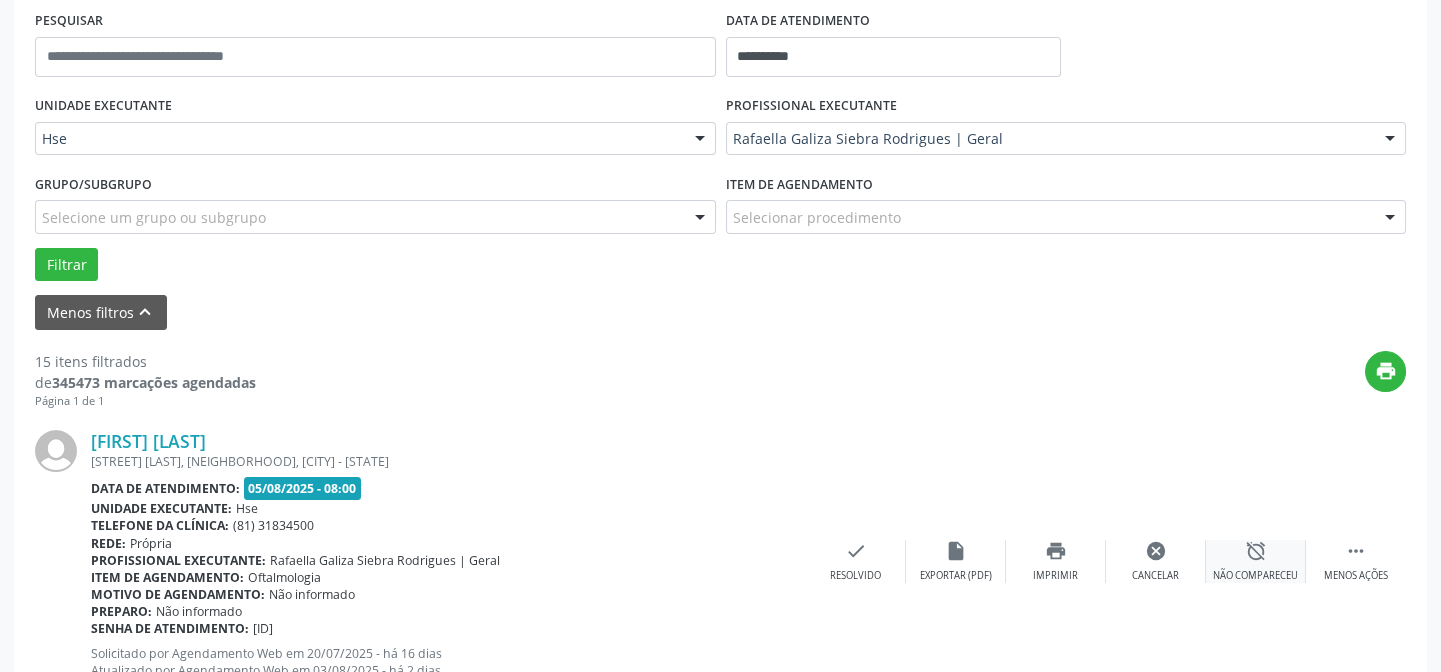 click on "alarm_off
Não compareceu" at bounding box center [1256, 561] 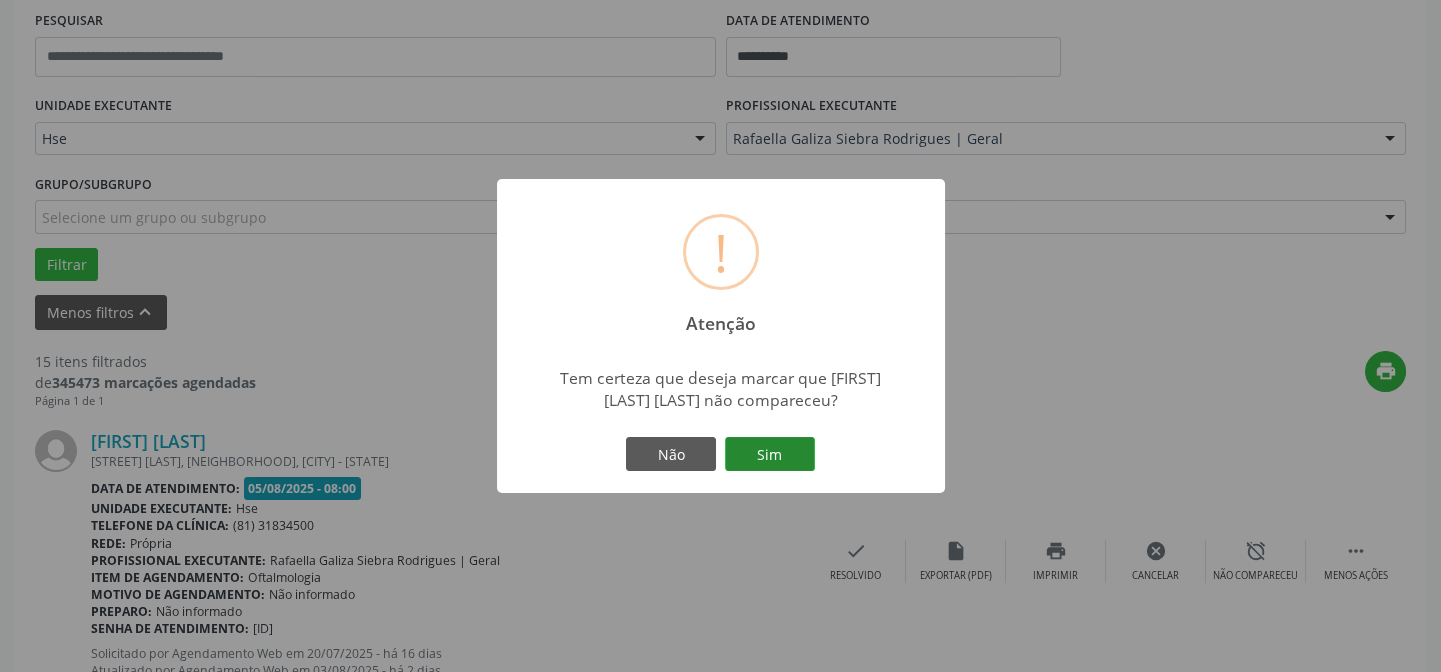 click on "Sim" at bounding box center (770, 454) 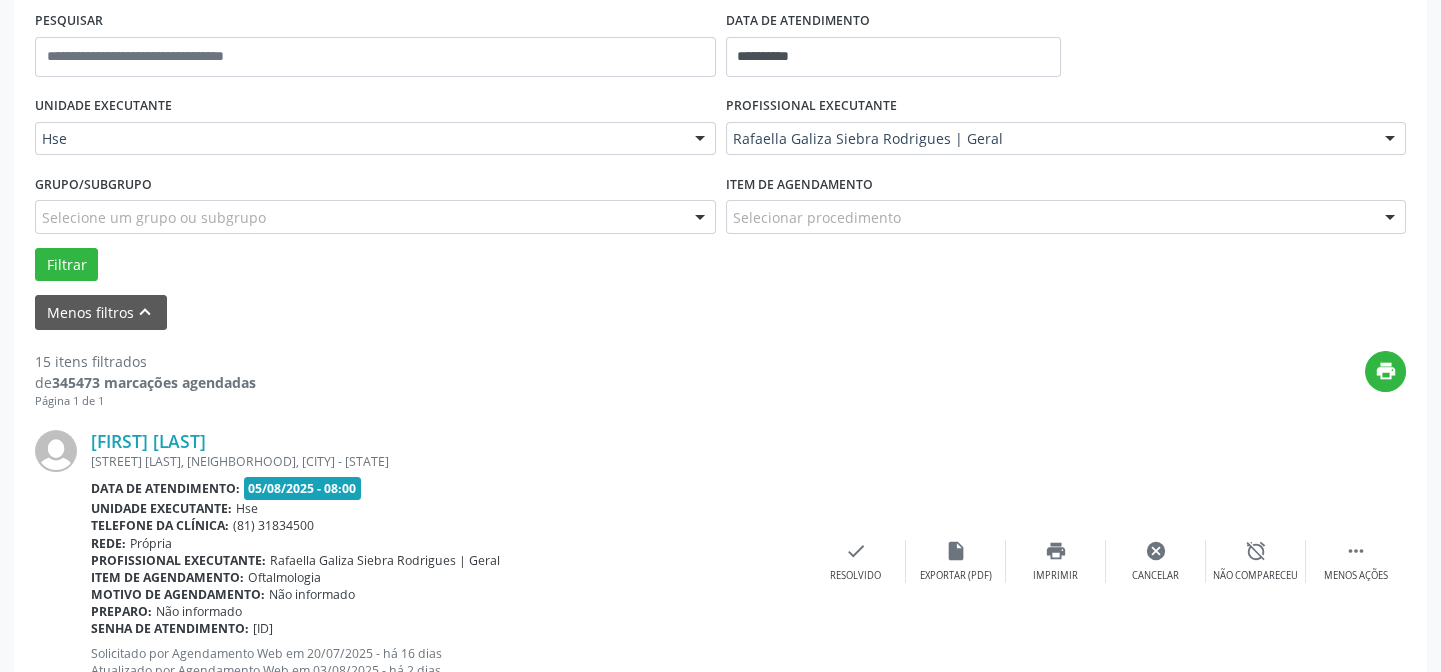 scroll, scrollTop: 200, scrollLeft: 0, axis: vertical 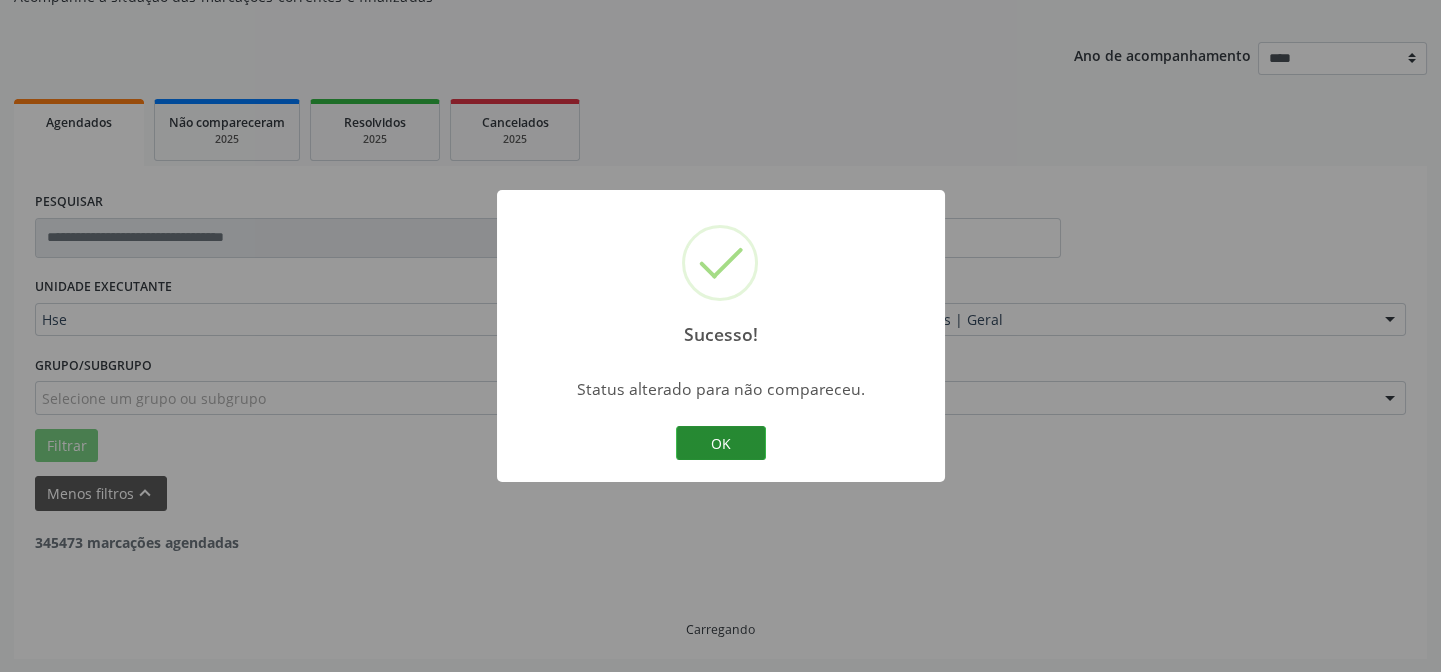 click on "OK" at bounding box center [721, 443] 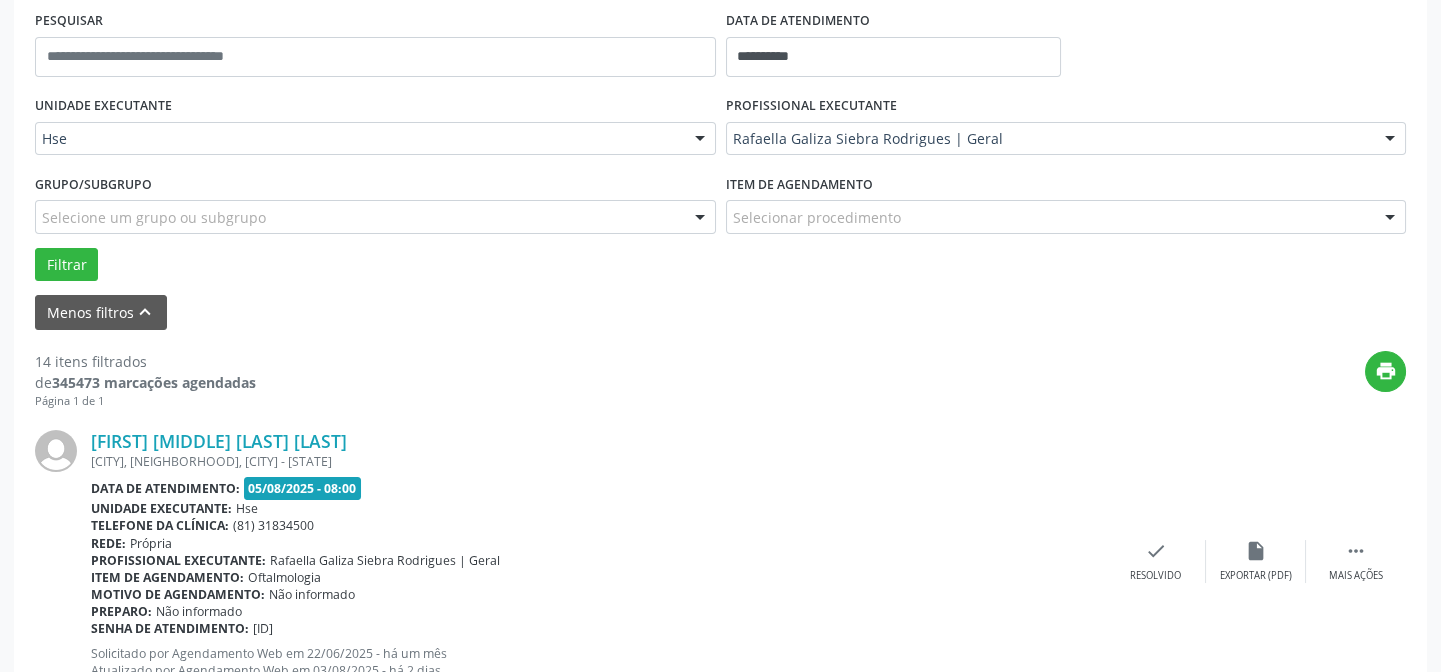 scroll, scrollTop: 472, scrollLeft: 0, axis: vertical 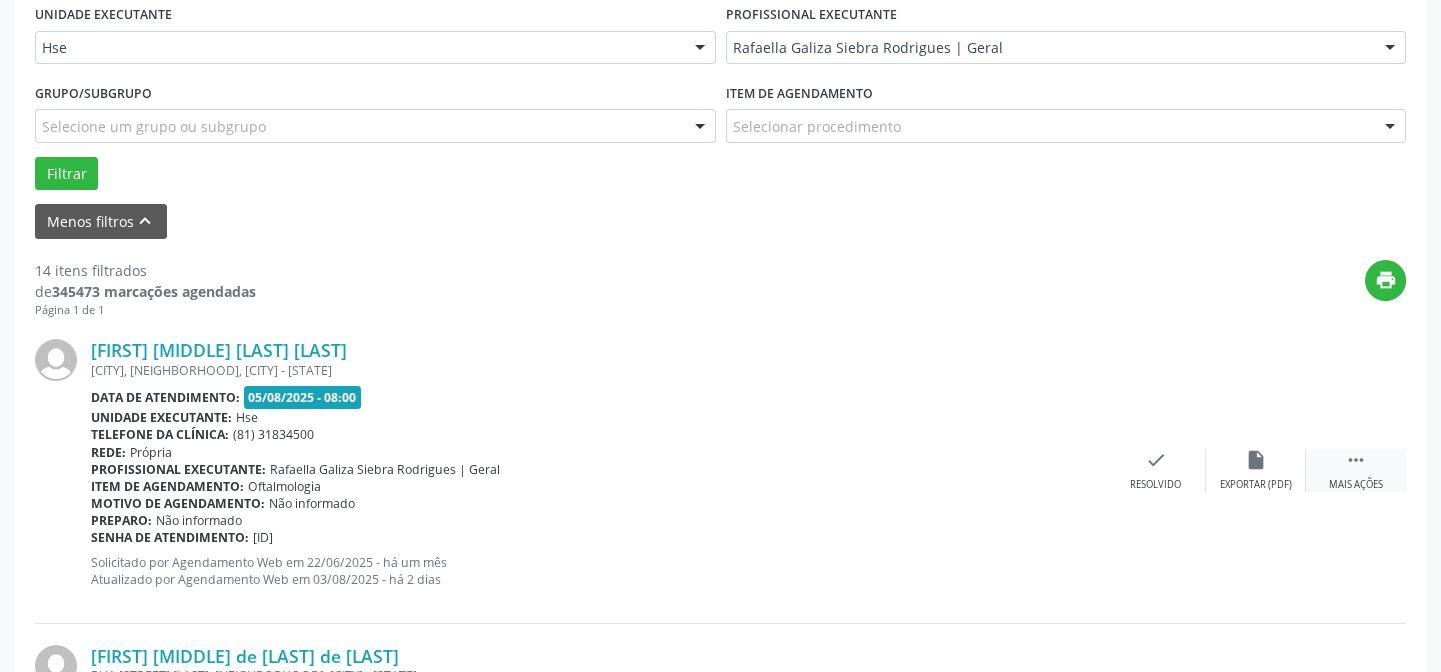 click on "" at bounding box center (1356, 460) 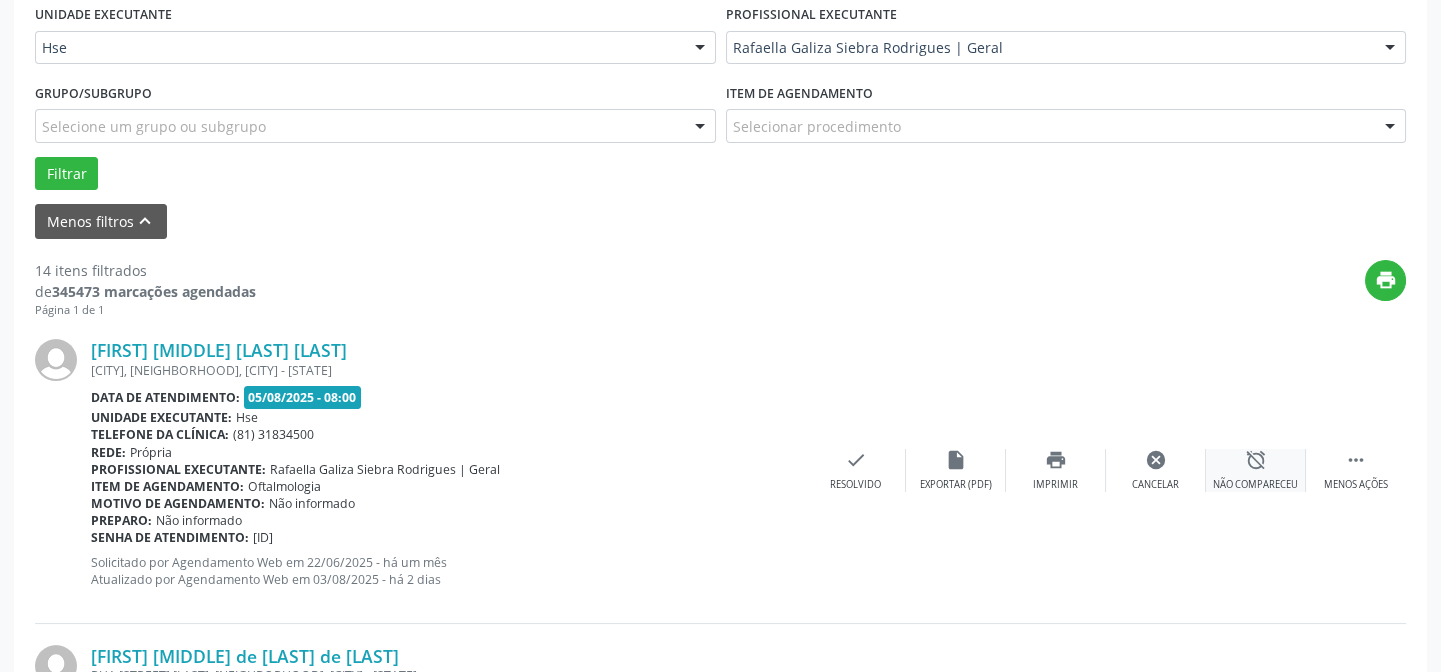click on "alarm_off" at bounding box center (1256, 460) 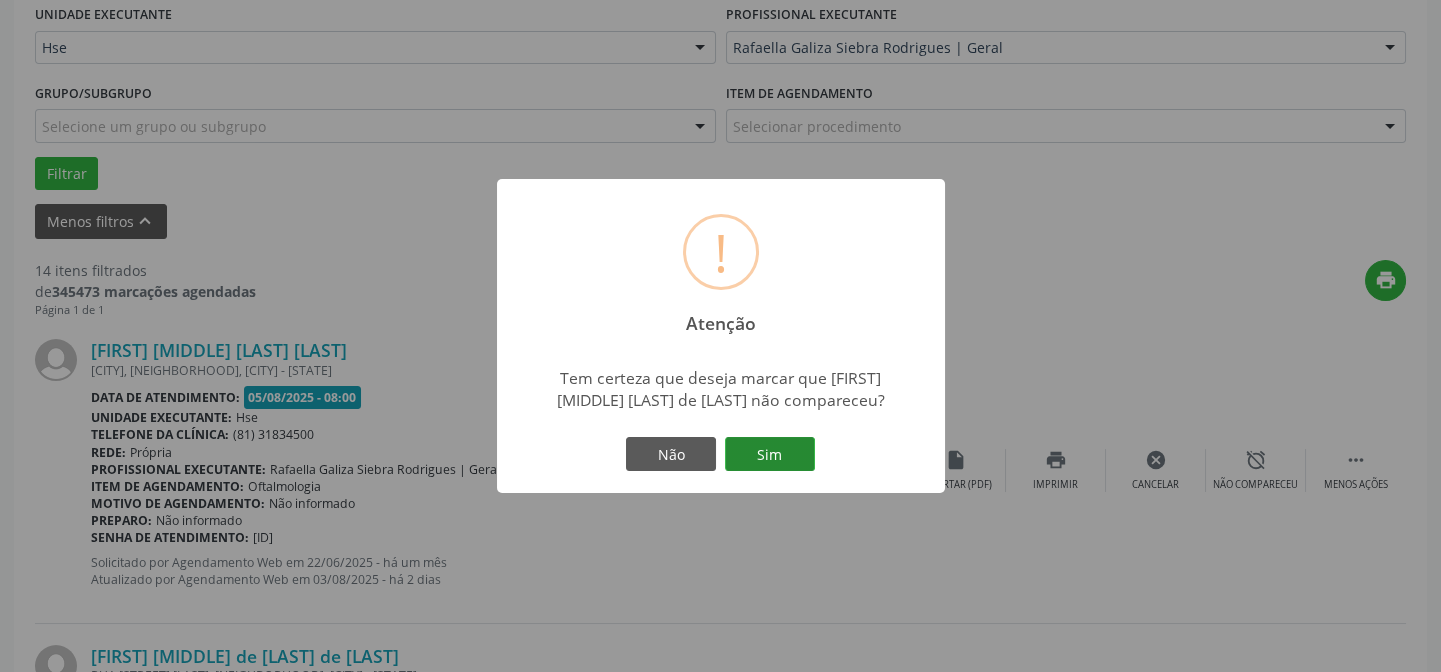click on "Sim" at bounding box center [770, 454] 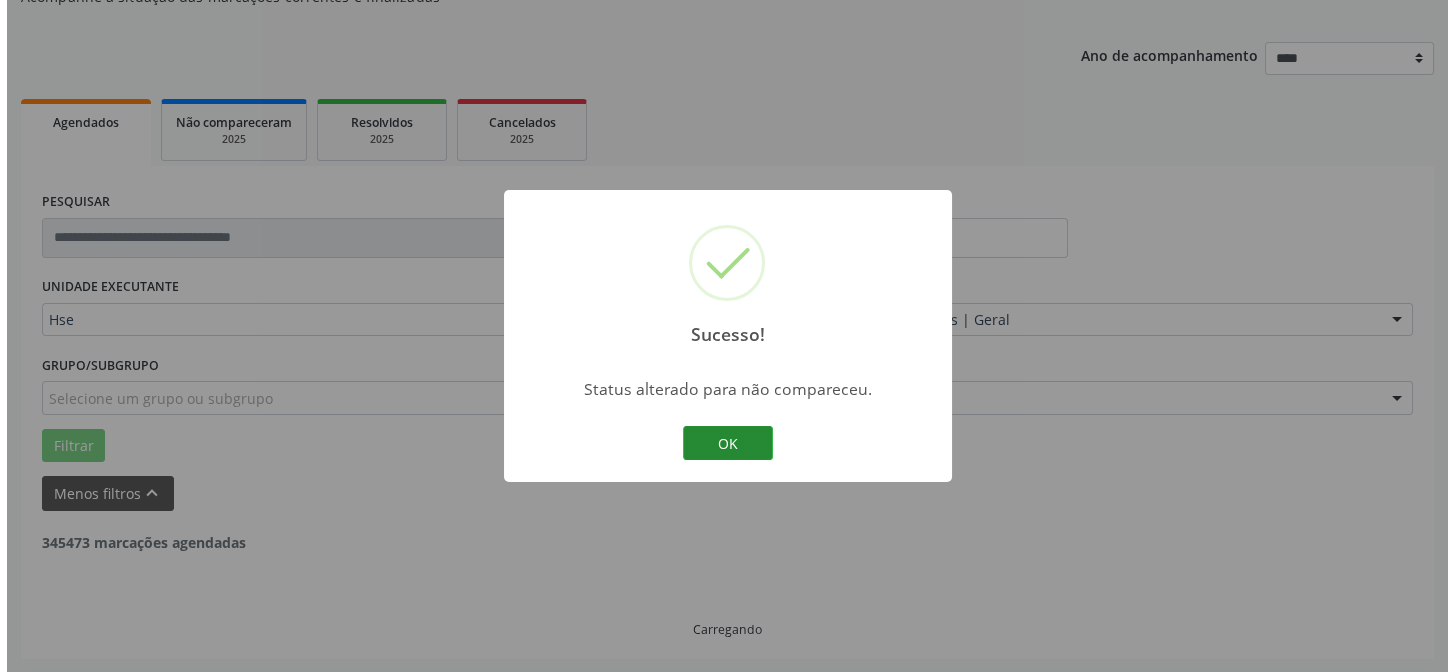 scroll, scrollTop: 472, scrollLeft: 0, axis: vertical 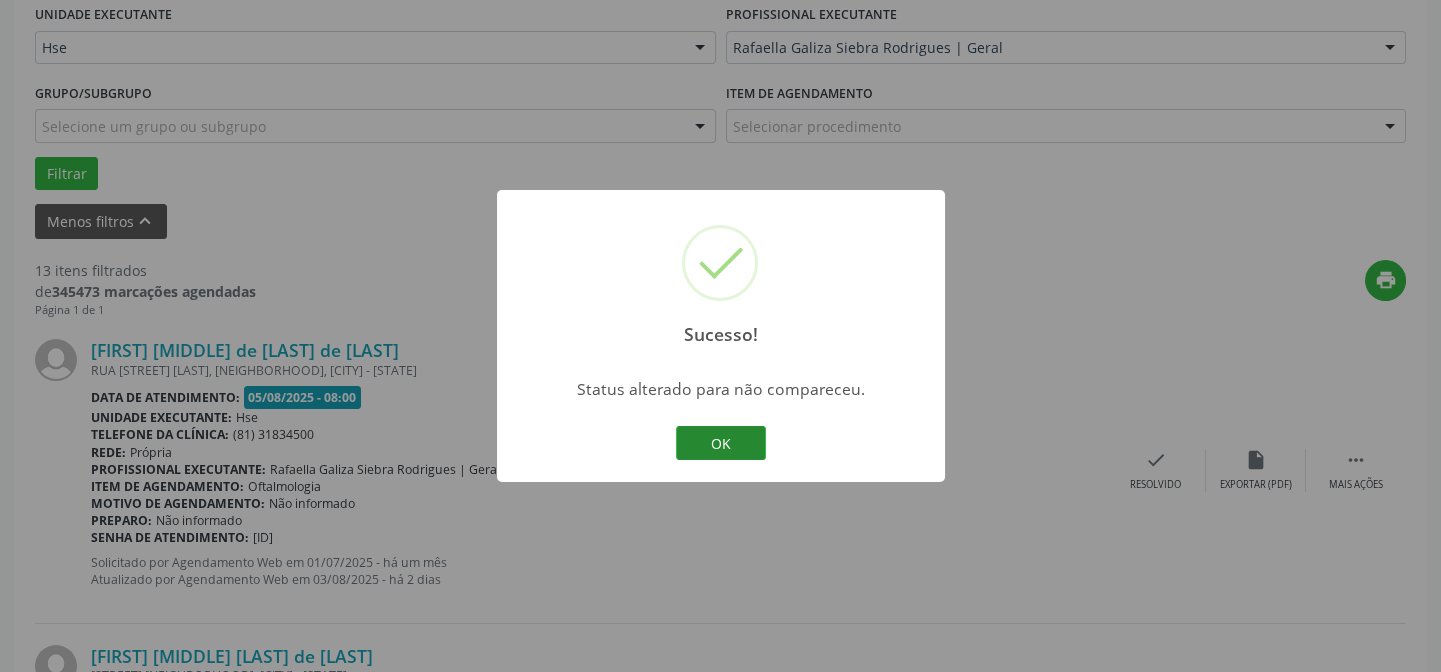 click on "OK" at bounding box center (721, 443) 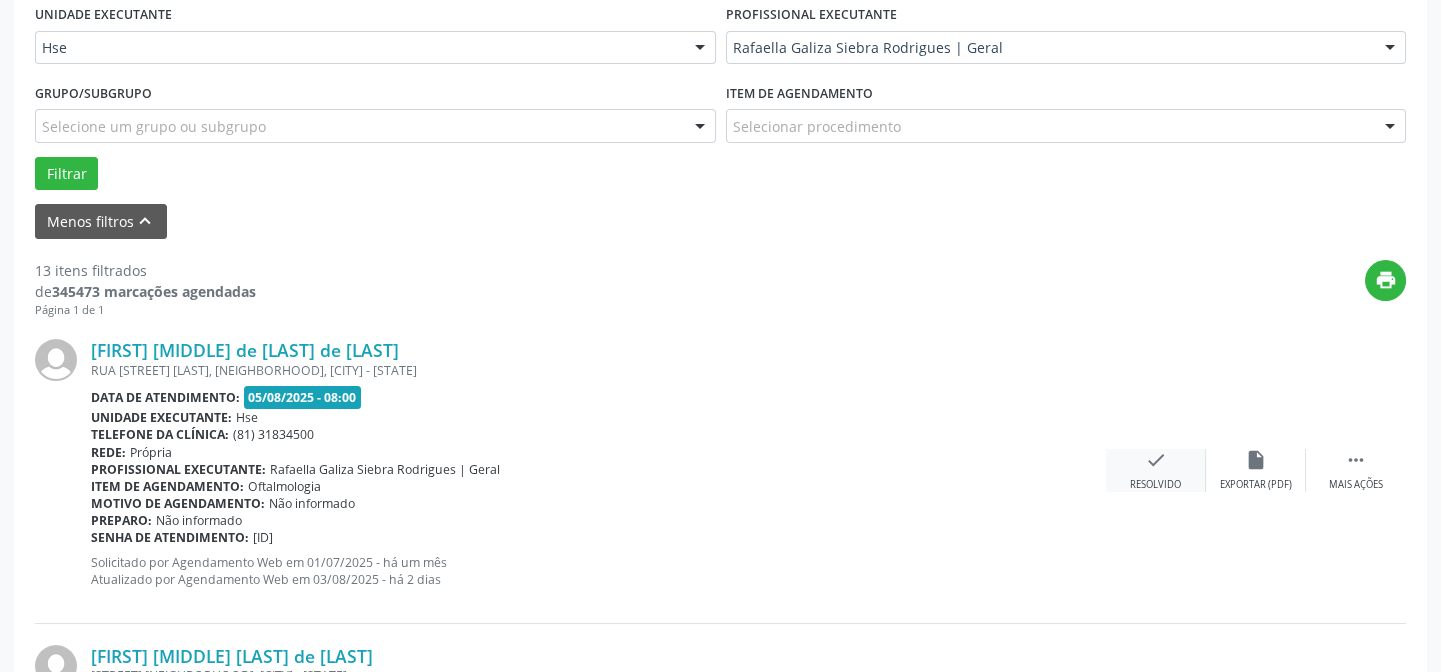 click on "check" at bounding box center [1156, 460] 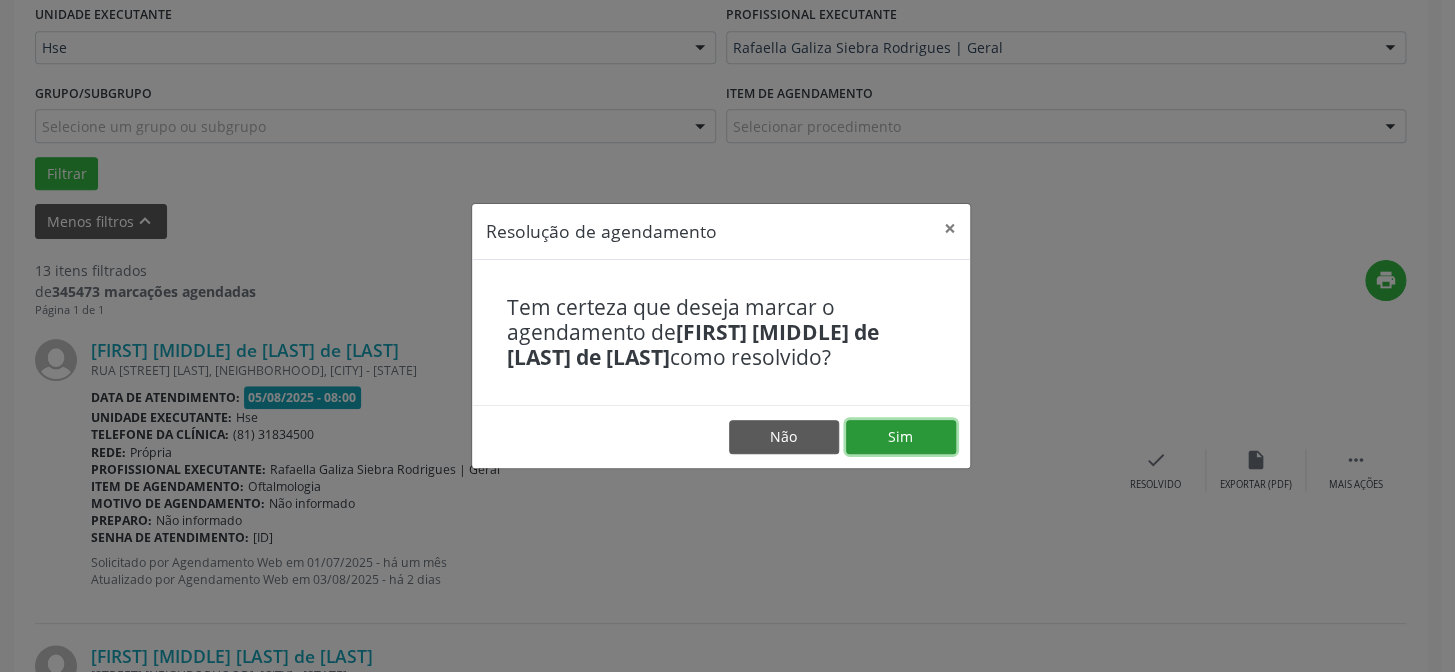 click on "Sim" at bounding box center [901, 437] 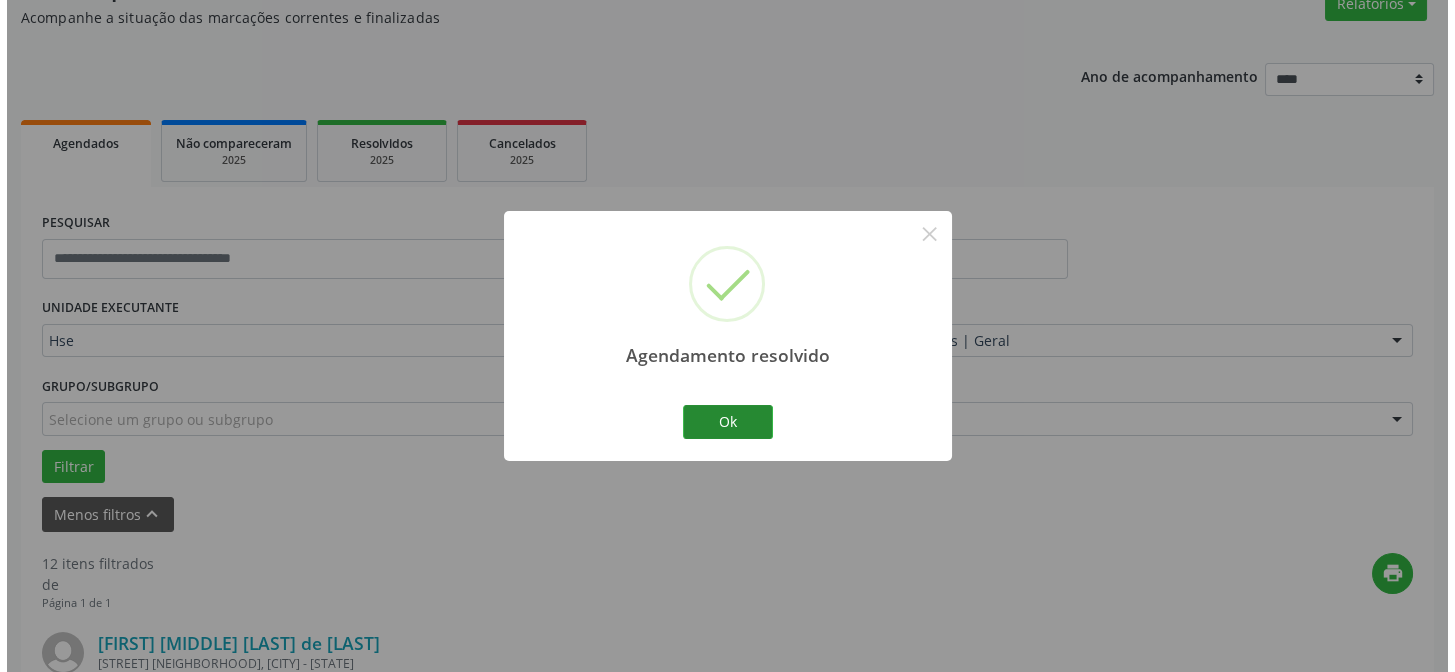 scroll, scrollTop: 472, scrollLeft: 0, axis: vertical 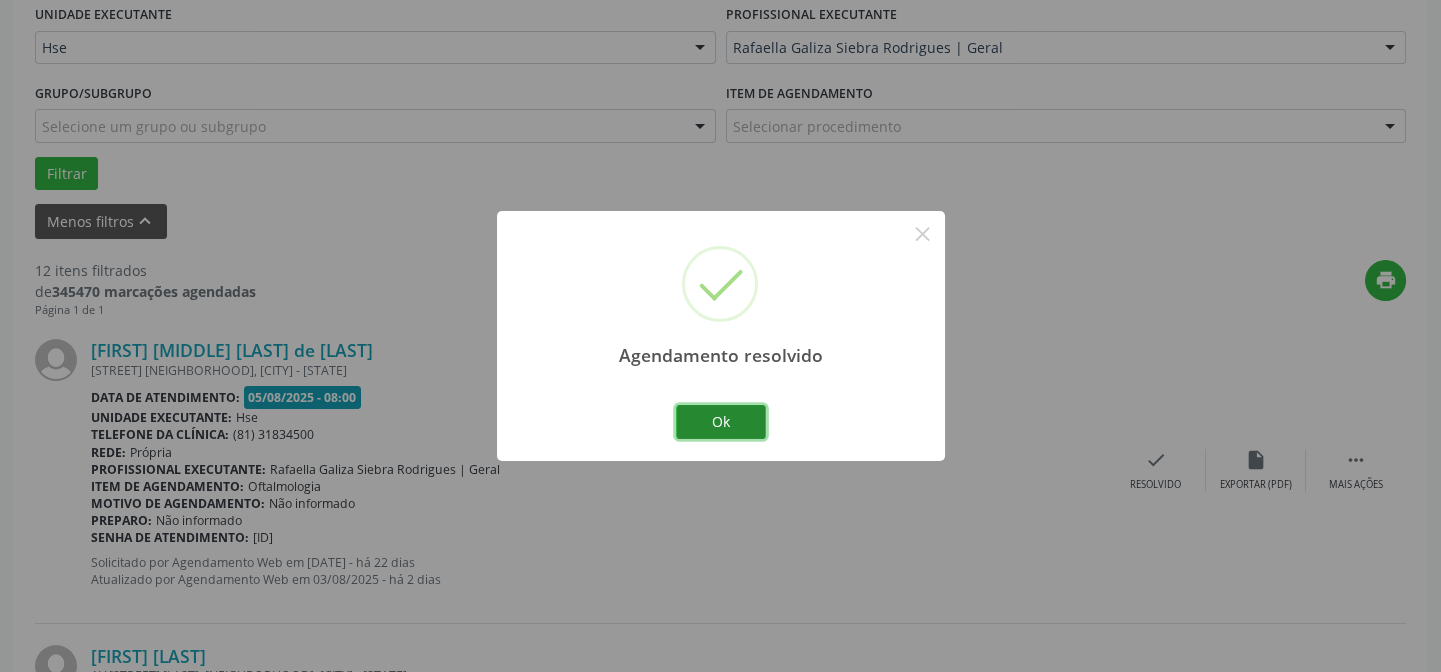 click on "Ok" at bounding box center [721, 422] 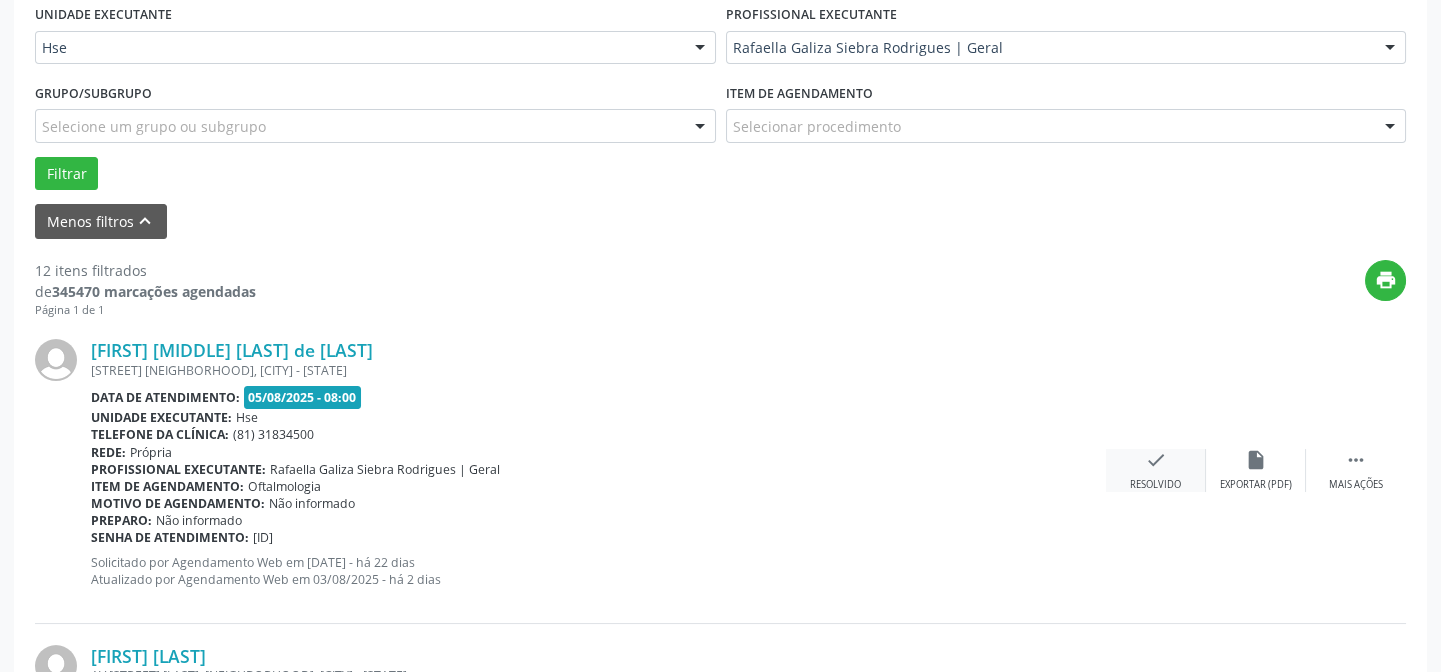 click on "check" at bounding box center (1156, 460) 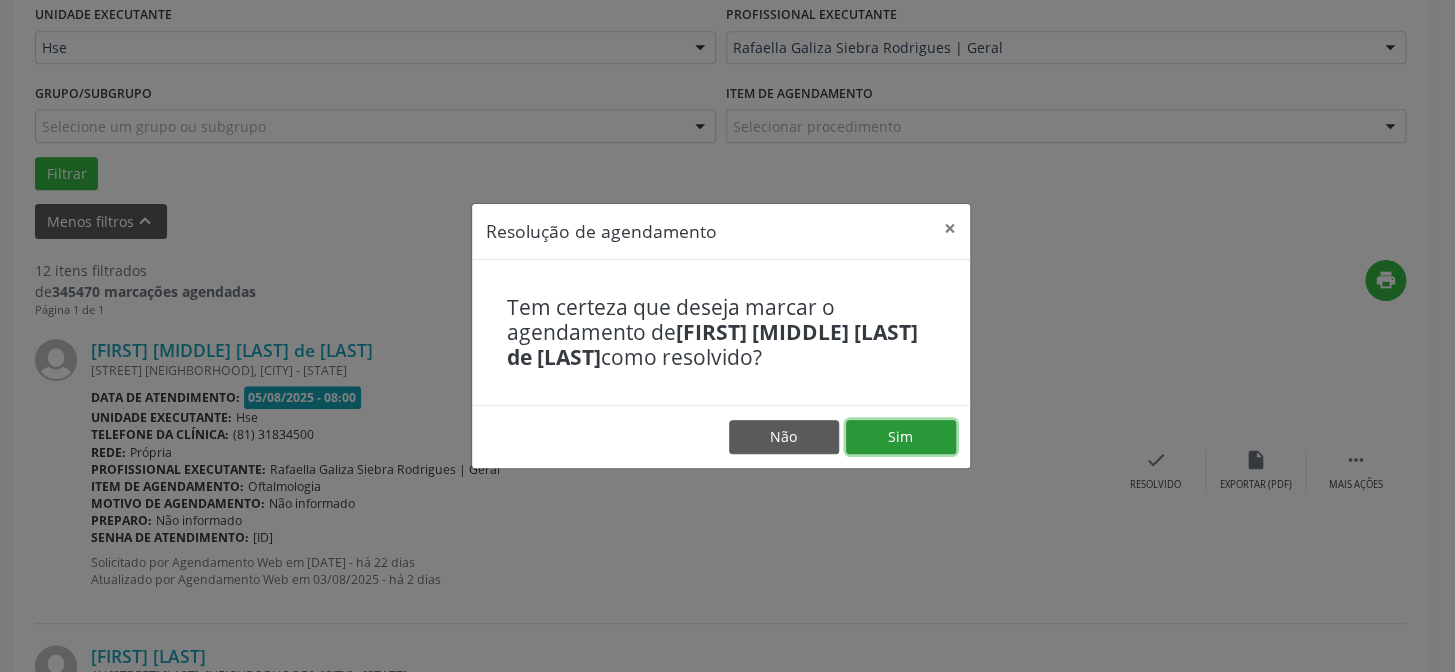 click on "Sim" at bounding box center (901, 437) 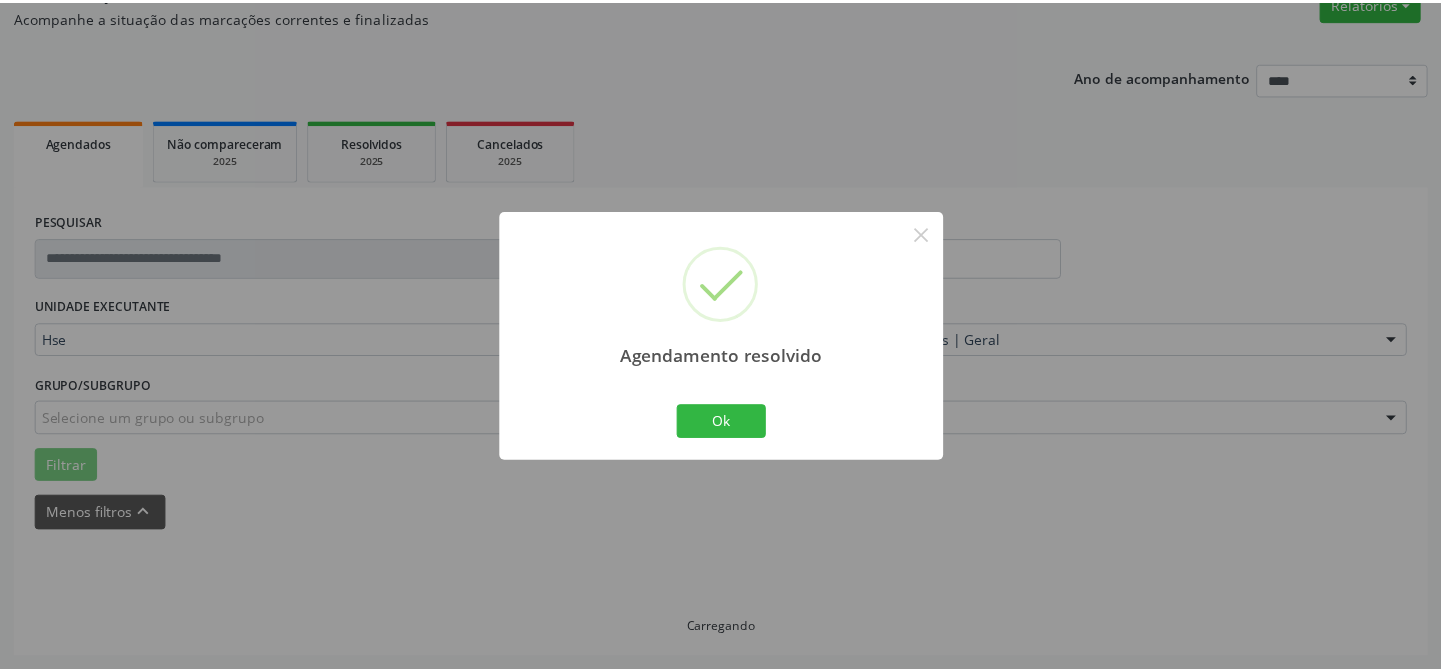 scroll, scrollTop: 179, scrollLeft: 0, axis: vertical 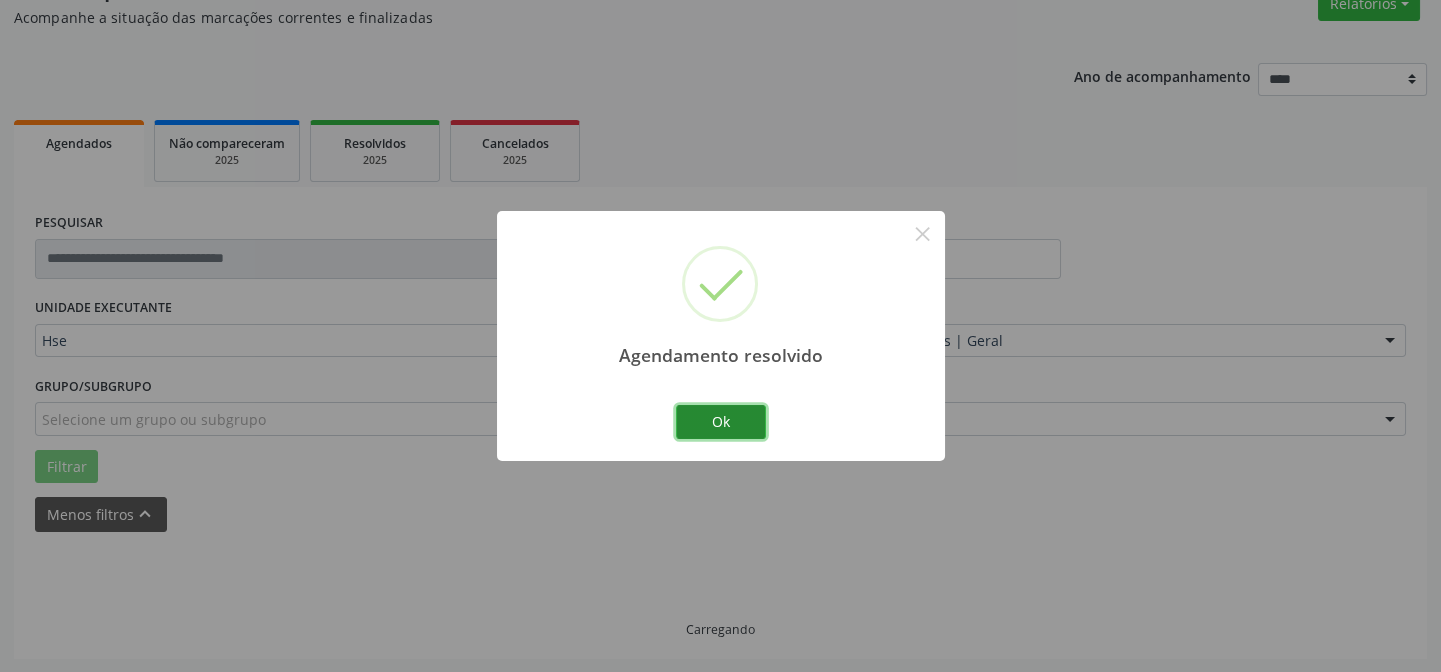click on "Ok" at bounding box center (721, 422) 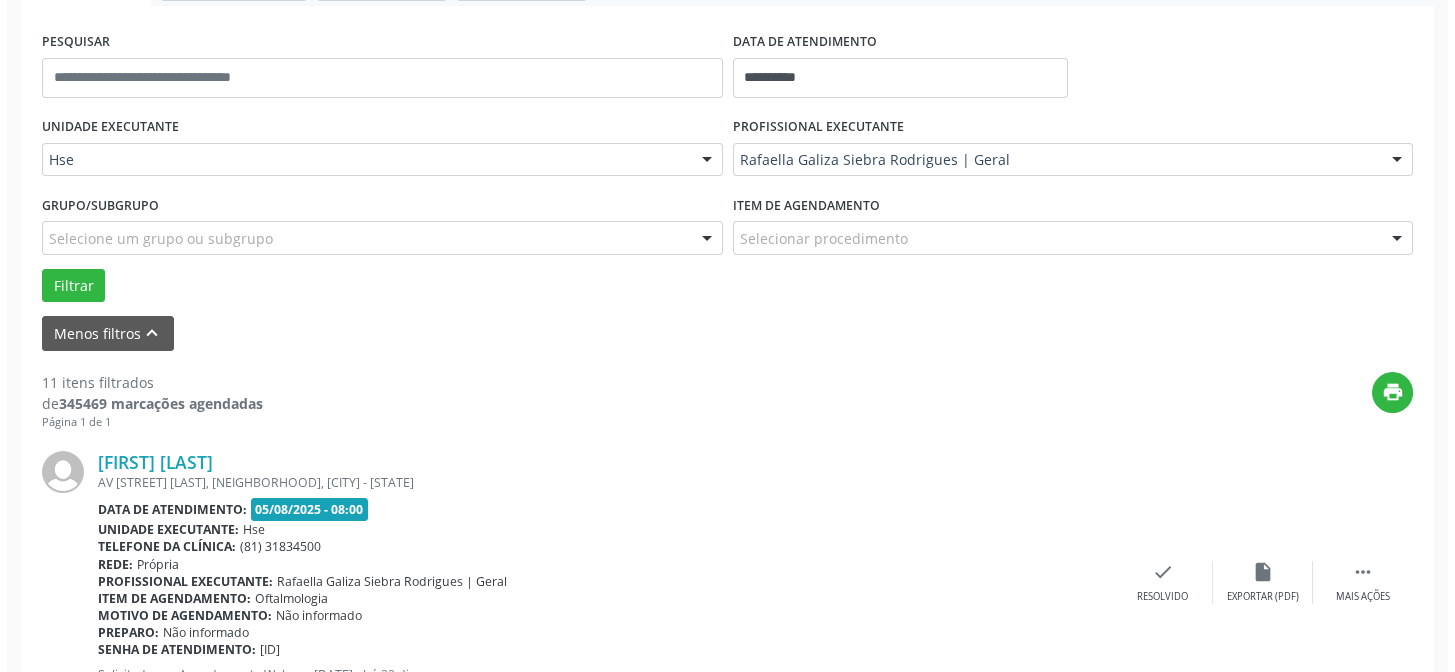 scroll, scrollTop: 542, scrollLeft: 0, axis: vertical 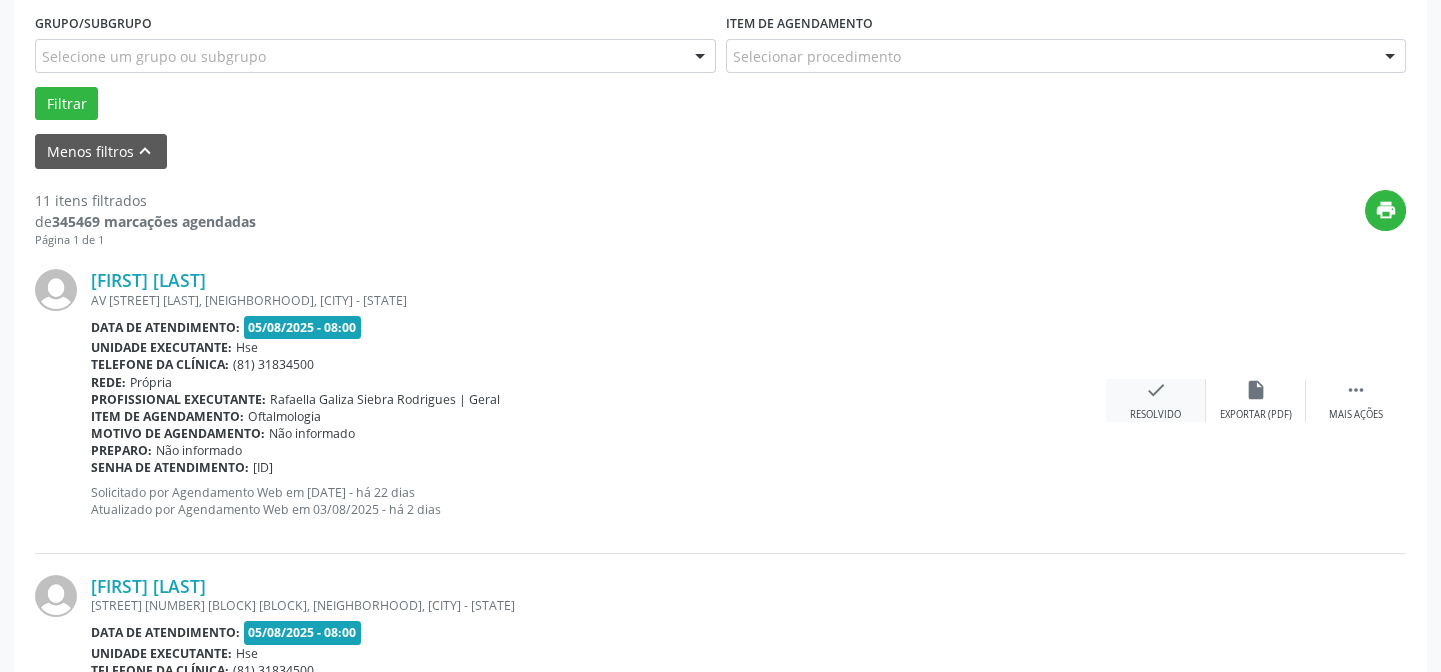 click on "check" at bounding box center (1156, 390) 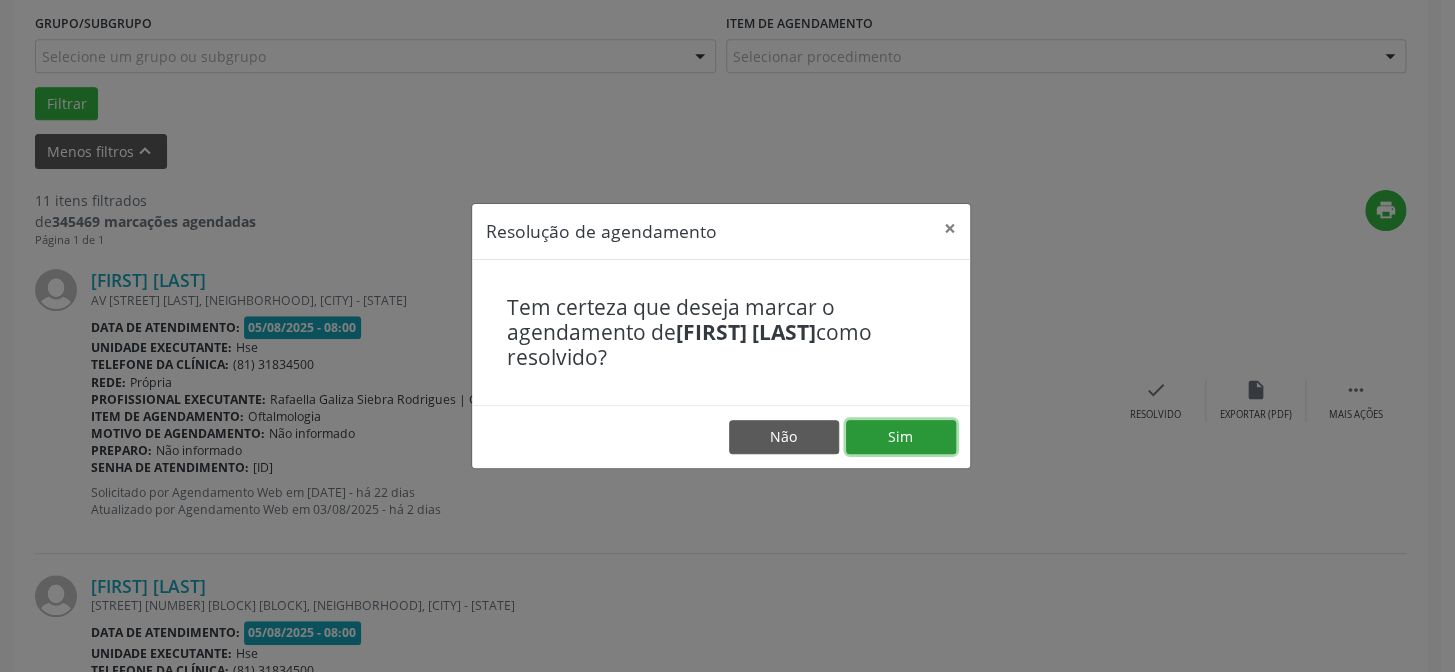 click on "Sim" at bounding box center [901, 437] 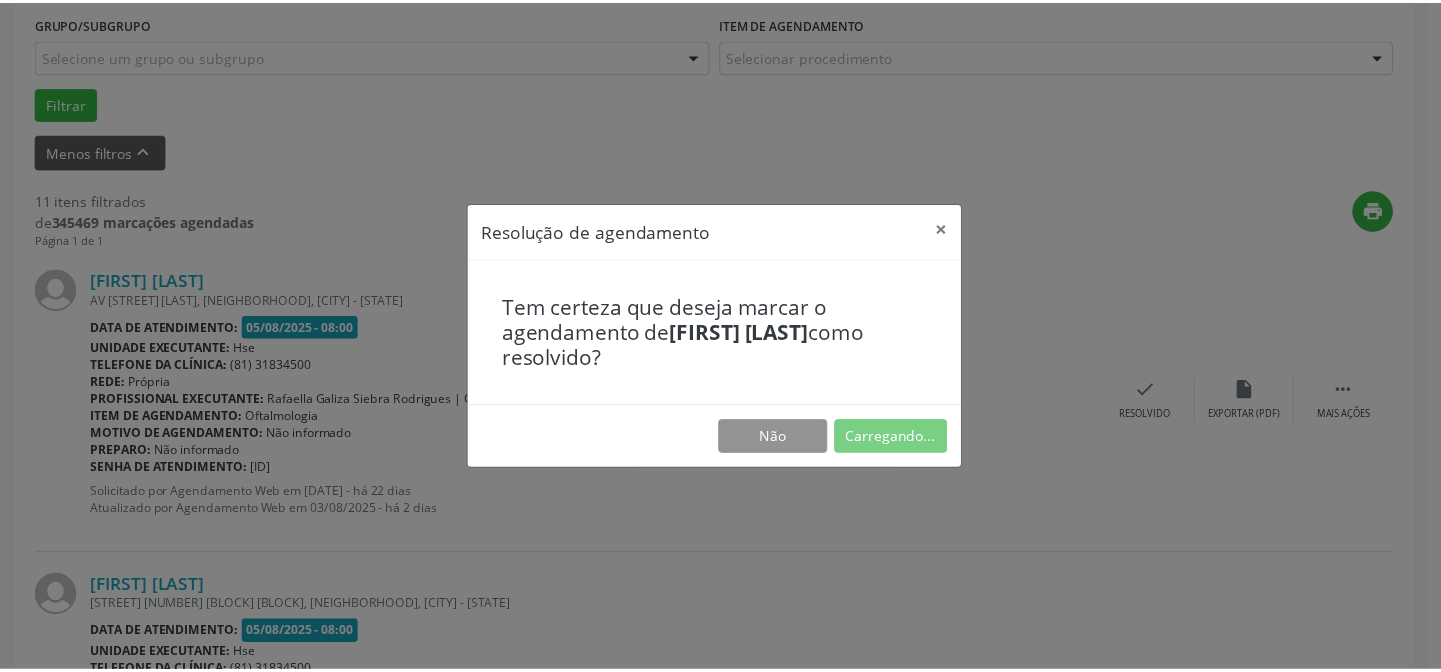 scroll, scrollTop: 179, scrollLeft: 0, axis: vertical 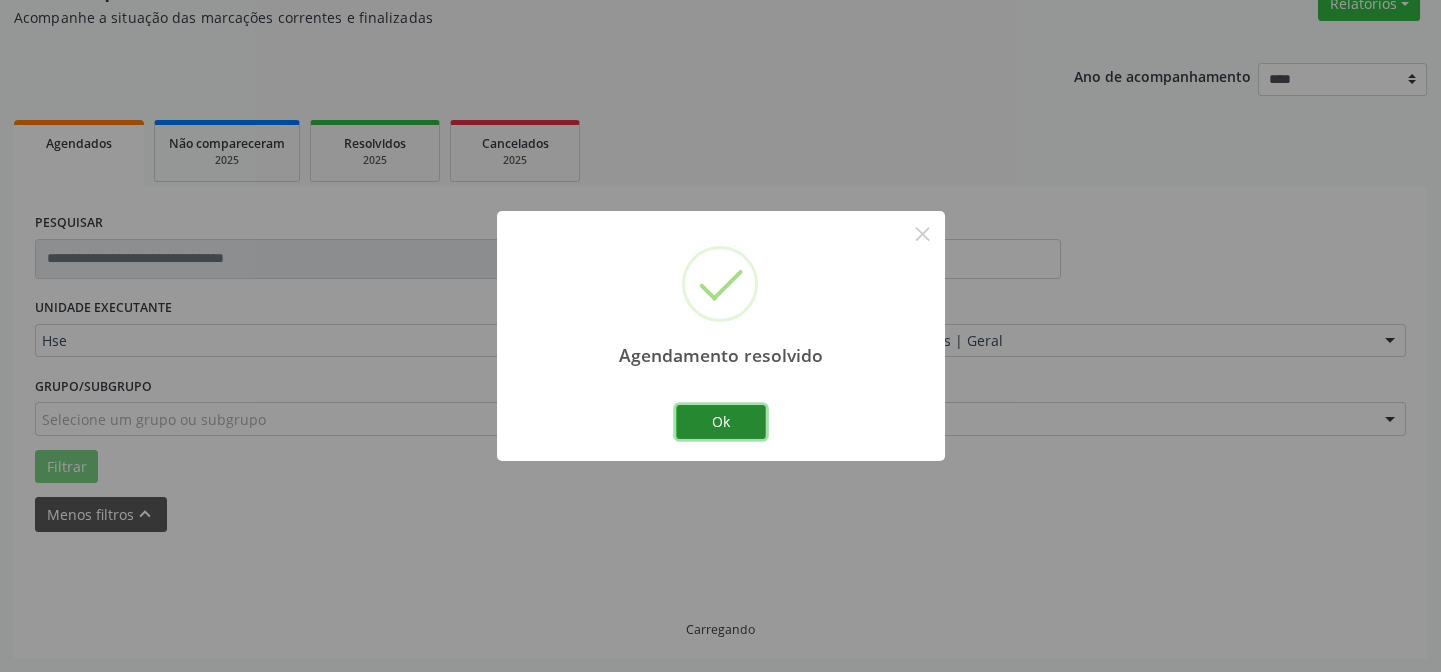 click on "Ok" at bounding box center [721, 422] 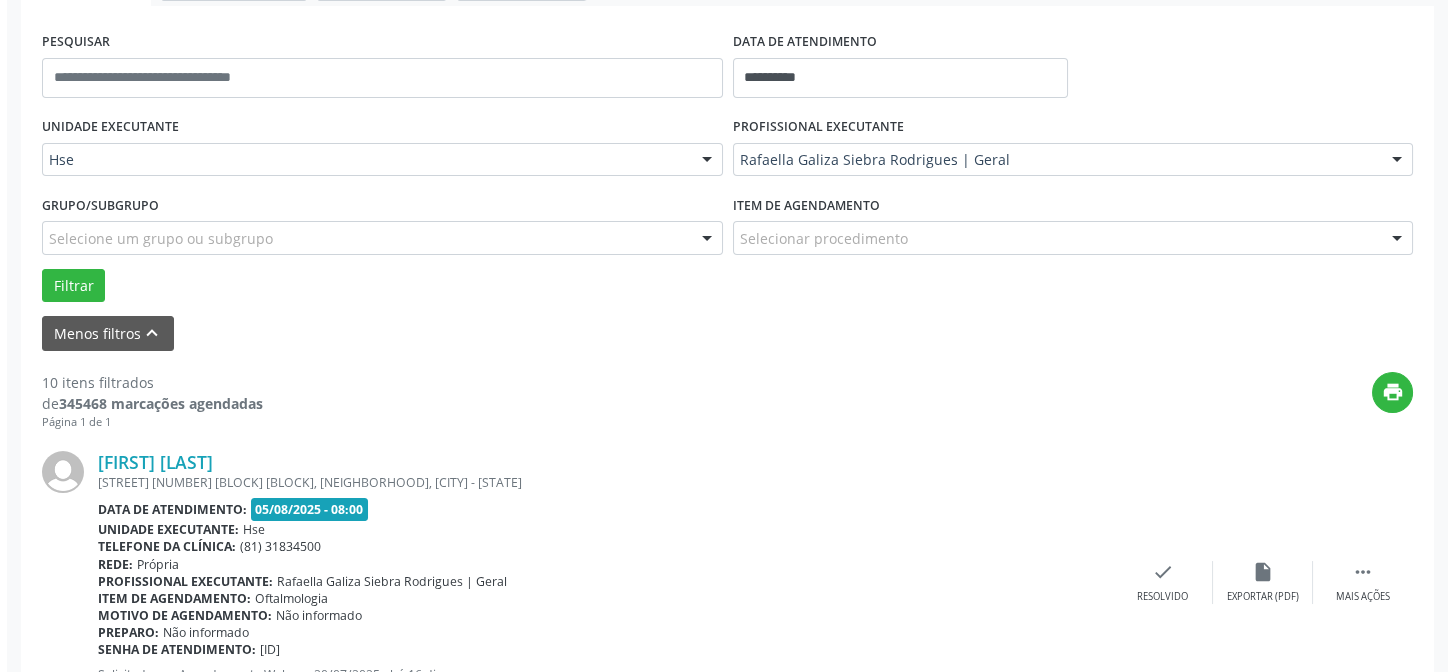 scroll, scrollTop: 542, scrollLeft: 0, axis: vertical 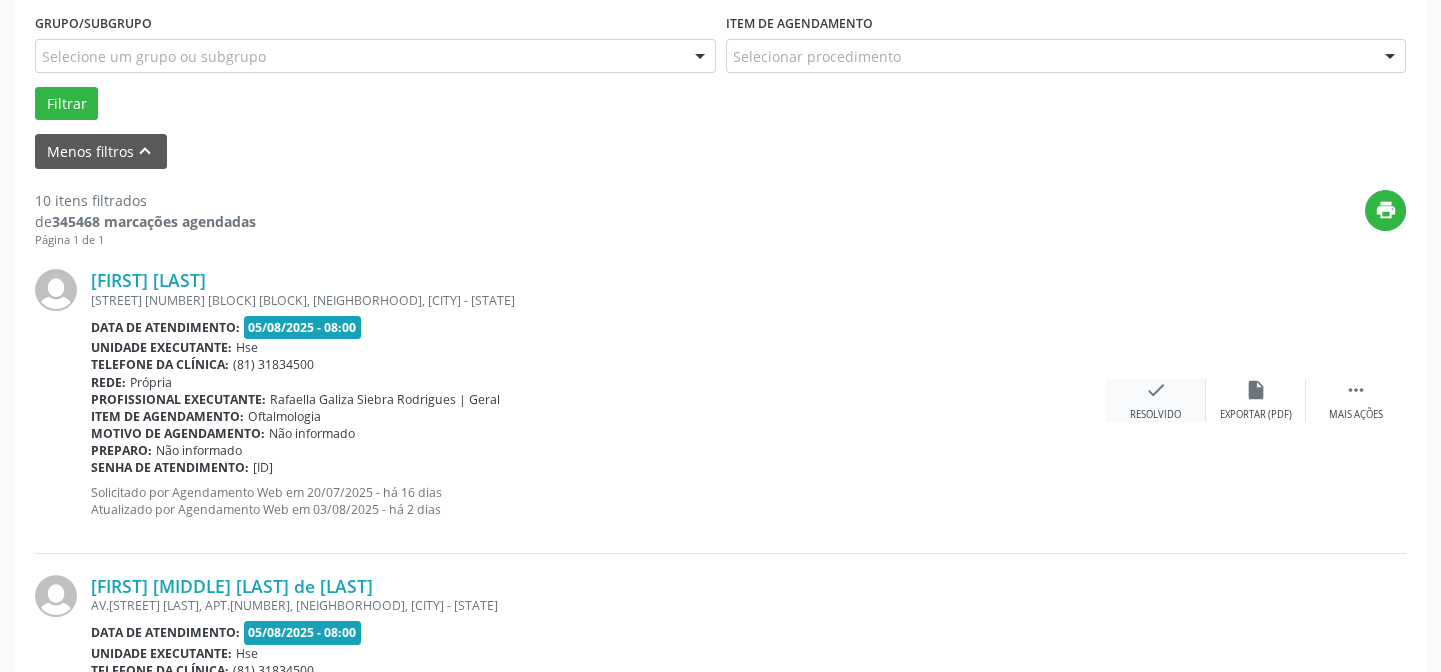click on "check" at bounding box center [1156, 390] 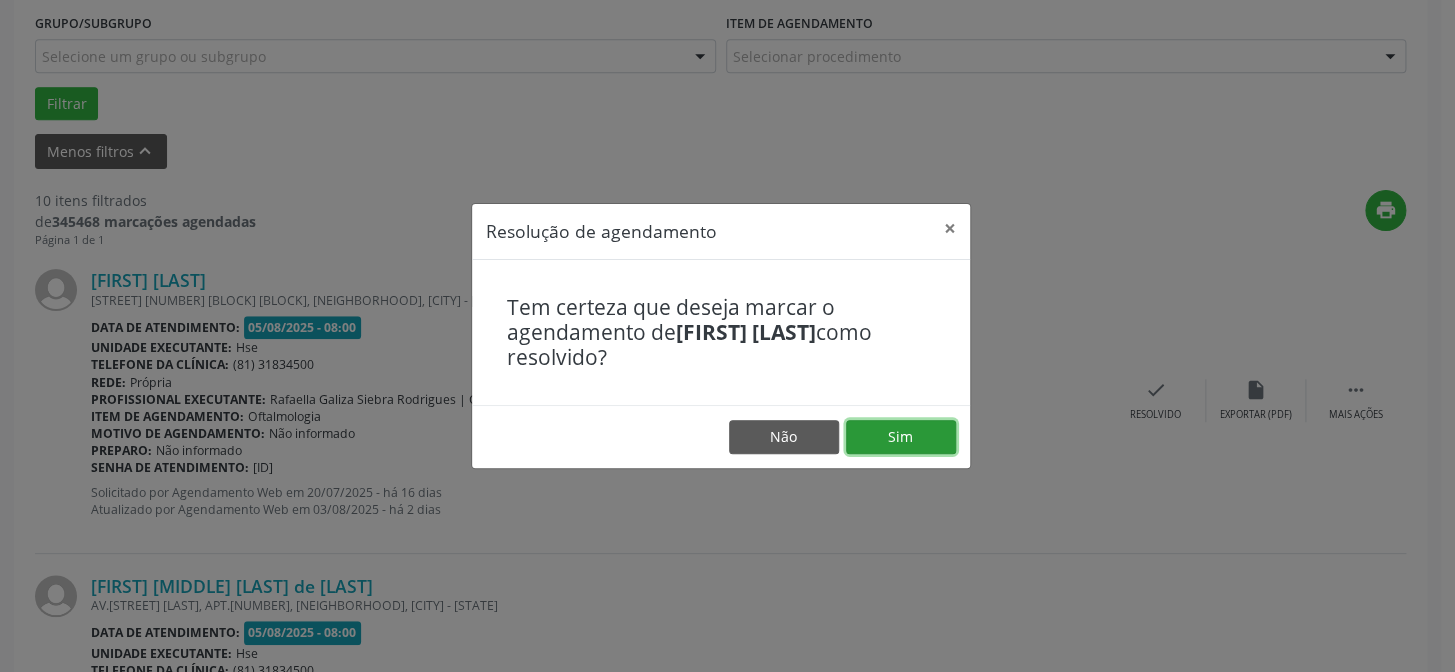 click on "Sim" at bounding box center [901, 437] 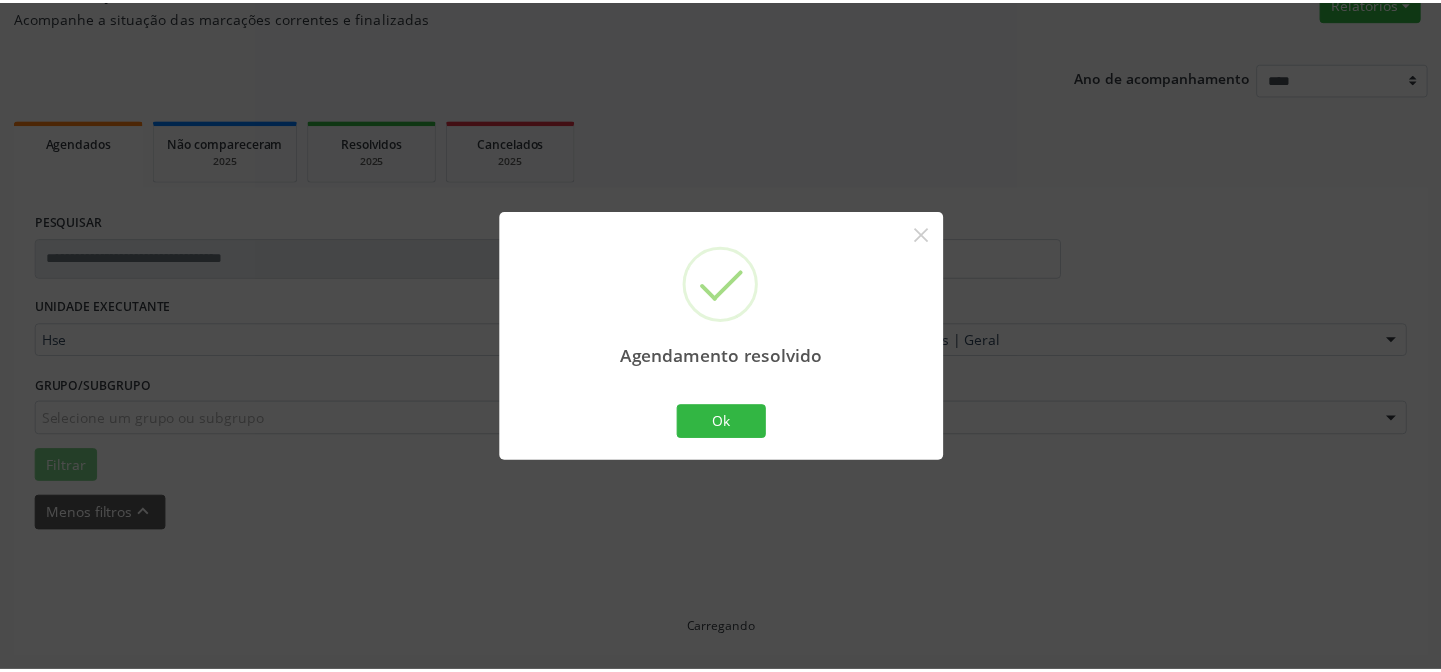 scroll, scrollTop: 179, scrollLeft: 0, axis: vertical 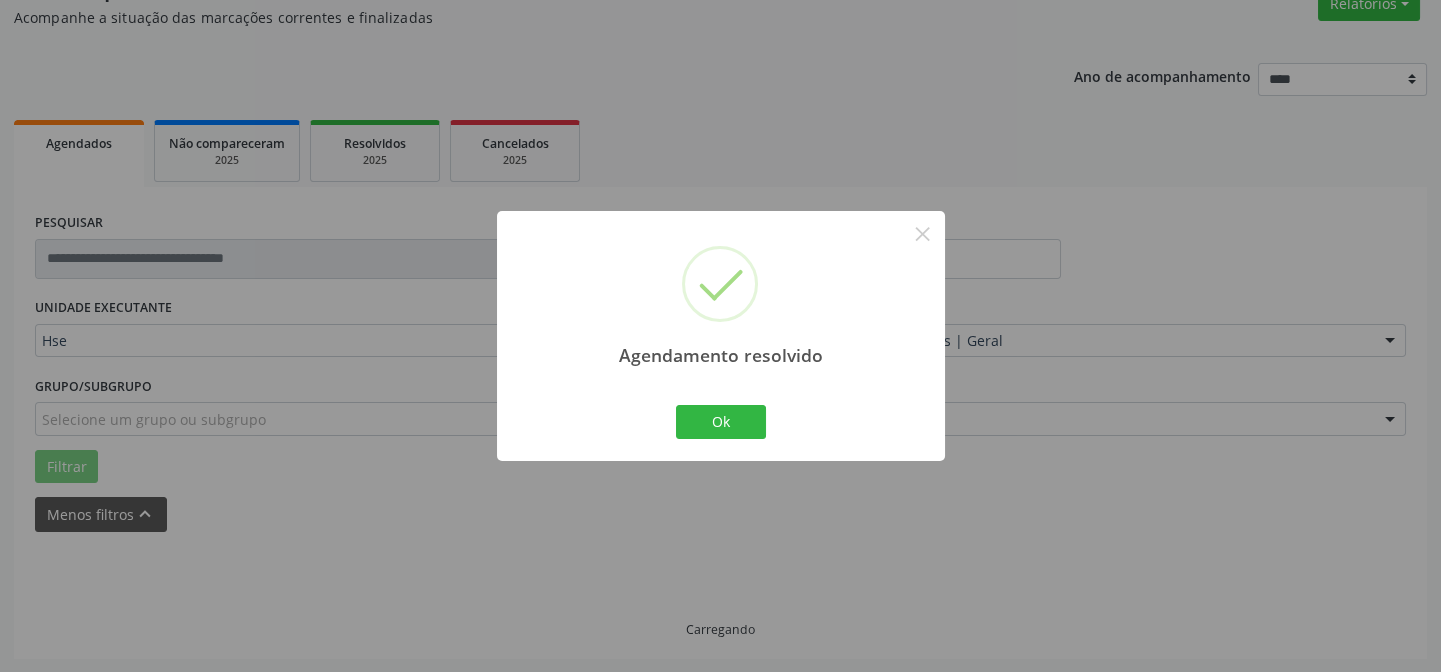 click on "Agendamento resolvido × Ok Cancel" at bounding box center [721, 335] 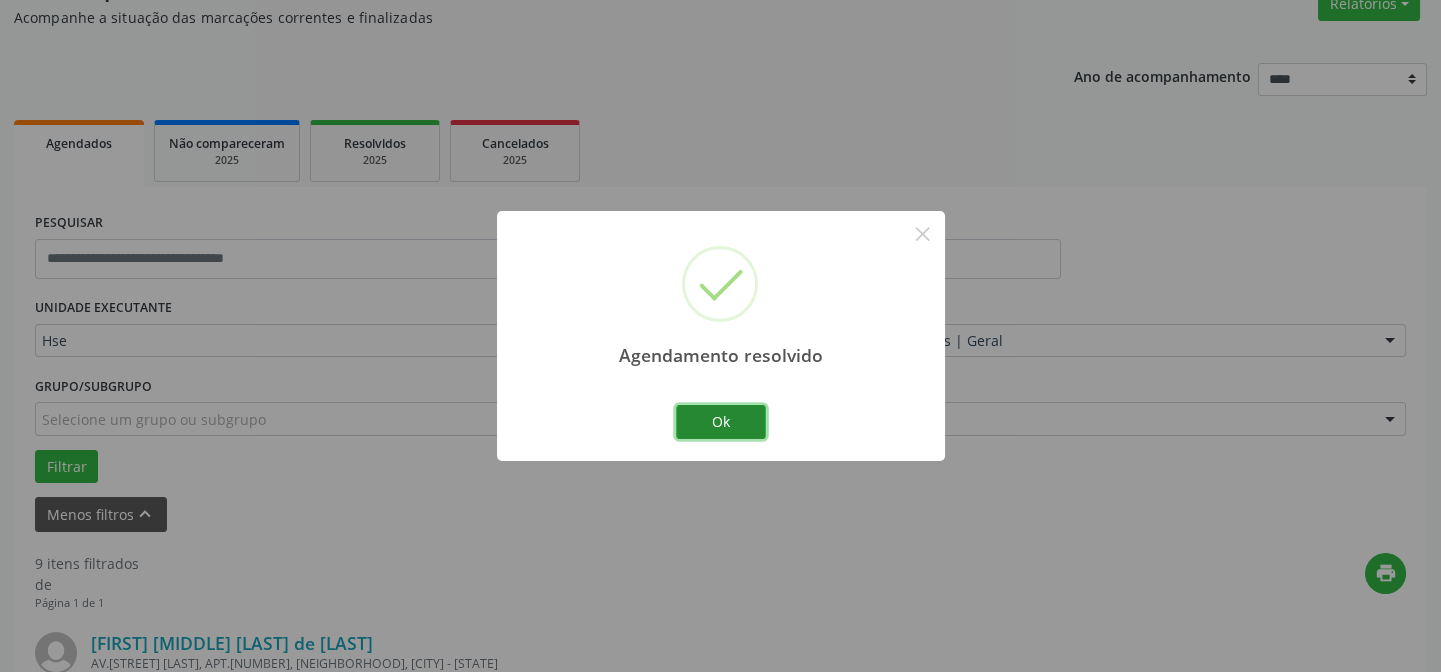 click on "Ok" at bounding box center [721, 422] 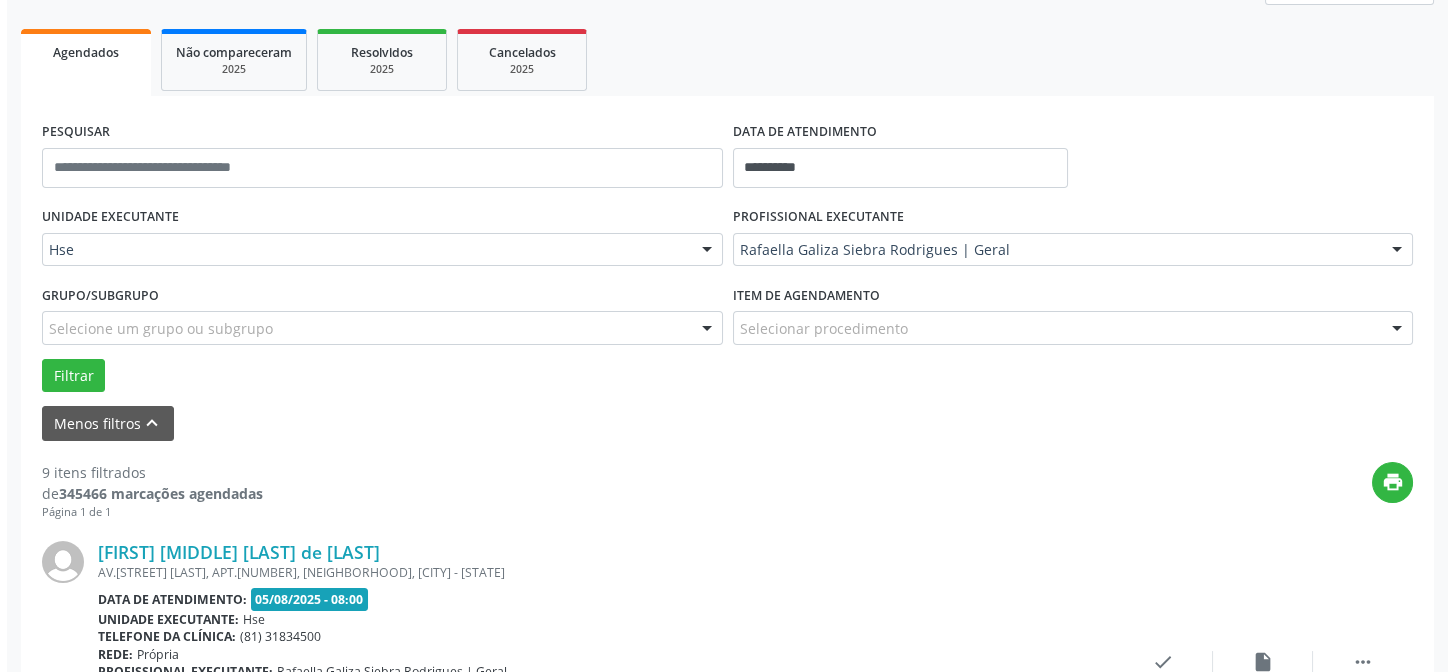 scroll, scrollTop: 451, scrollLeft: 0, axis: vertical 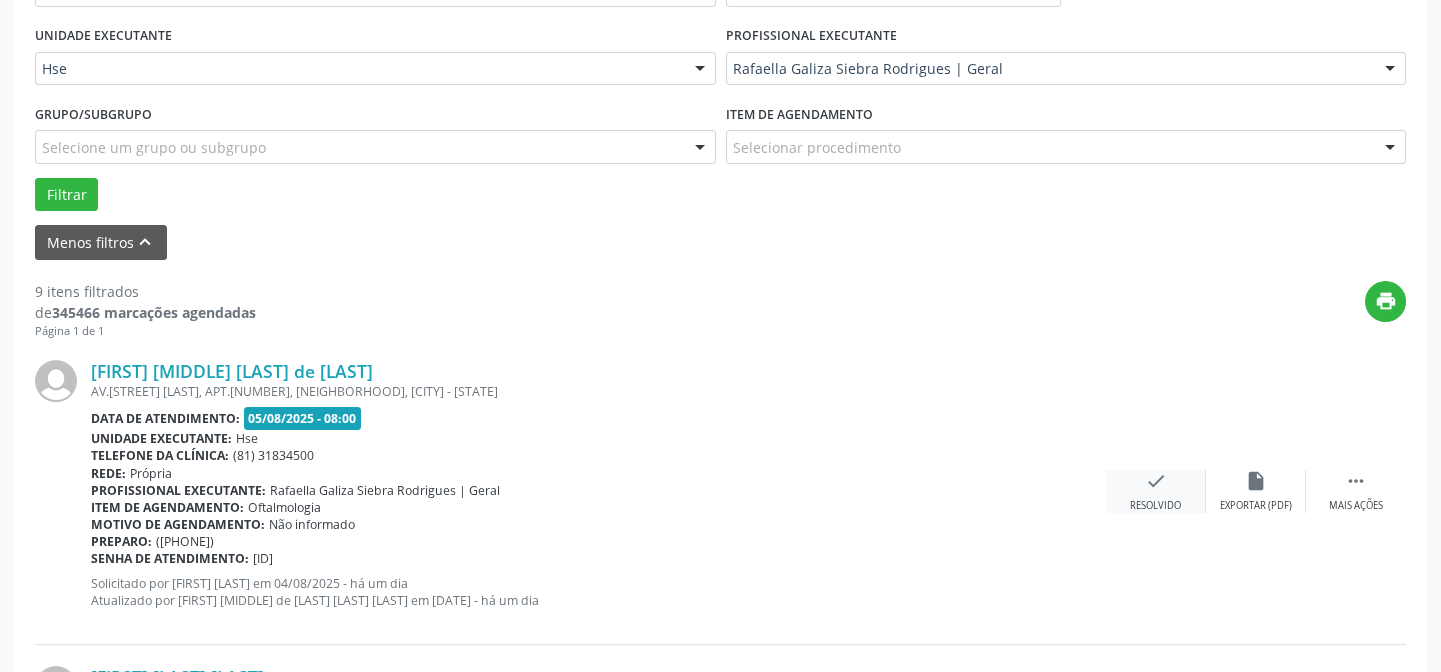 click on "check" at bounding box center (1156, 481) 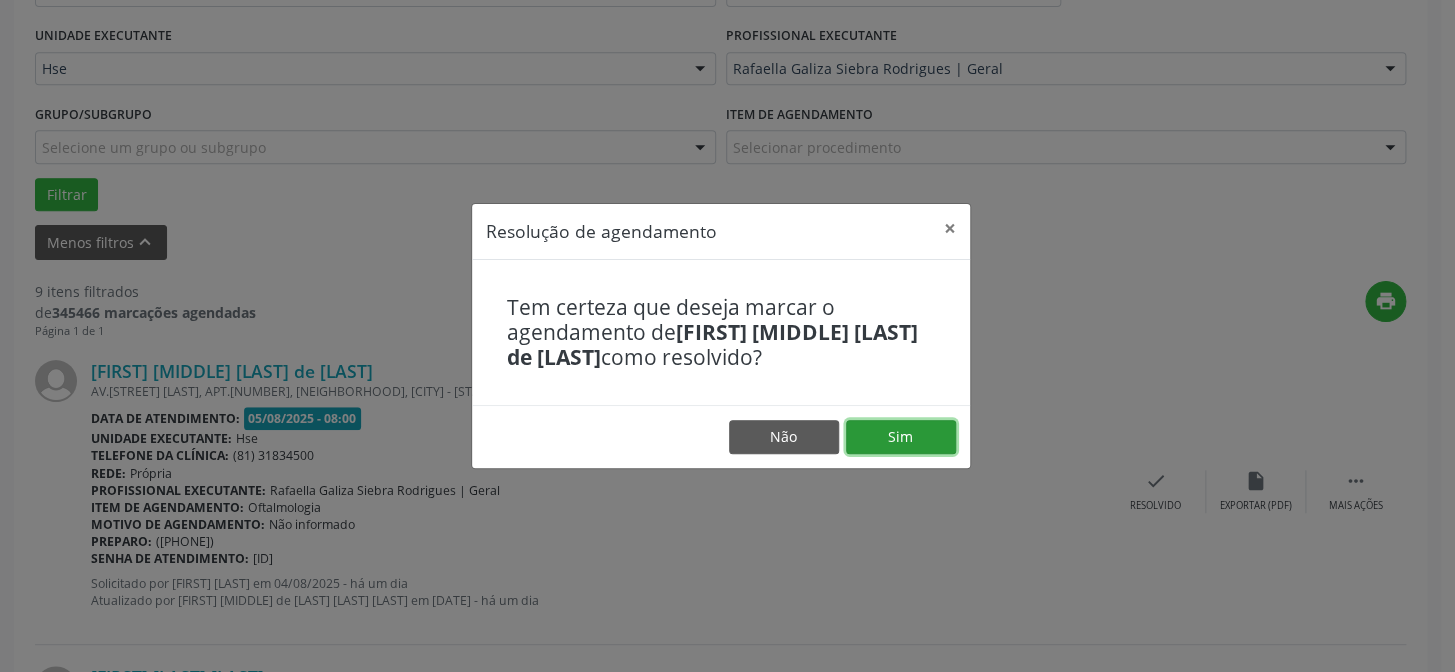 click on "Sim" at bounding box center [901, 437] 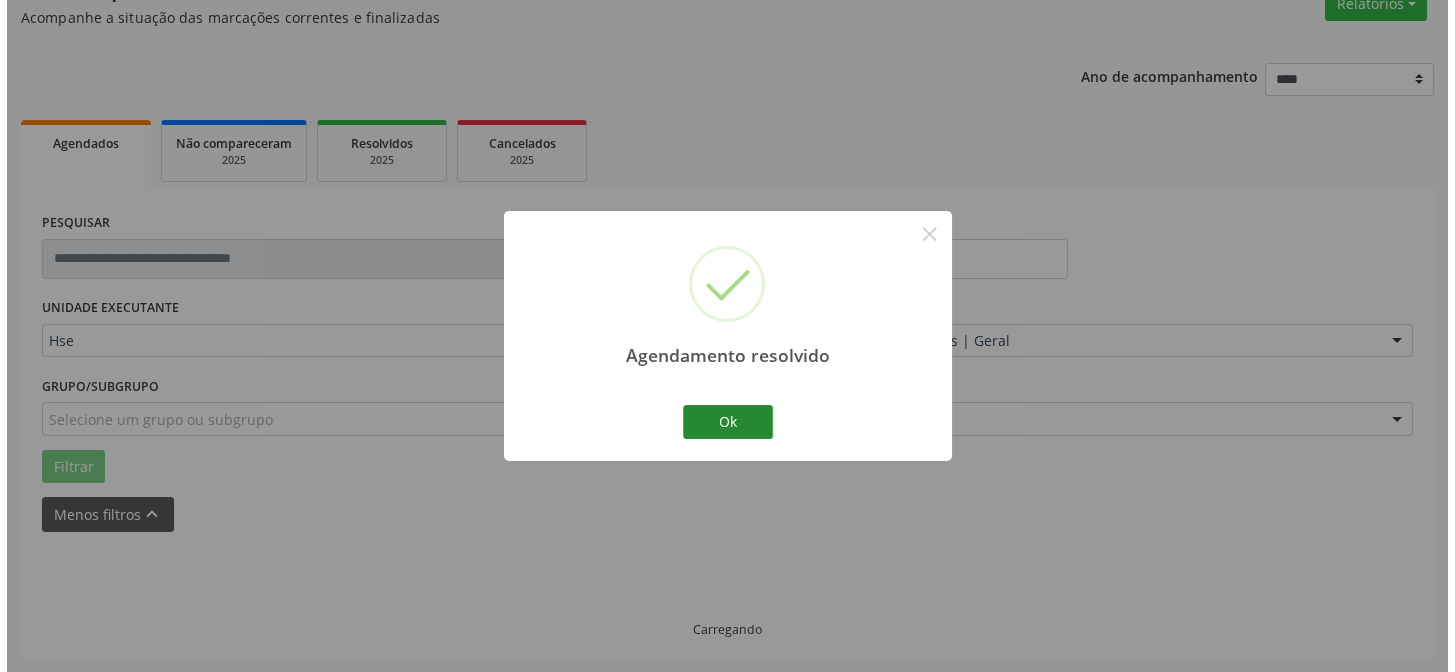 scroll, scrollTop: 451, scrollLeft: 0, axis: vertical 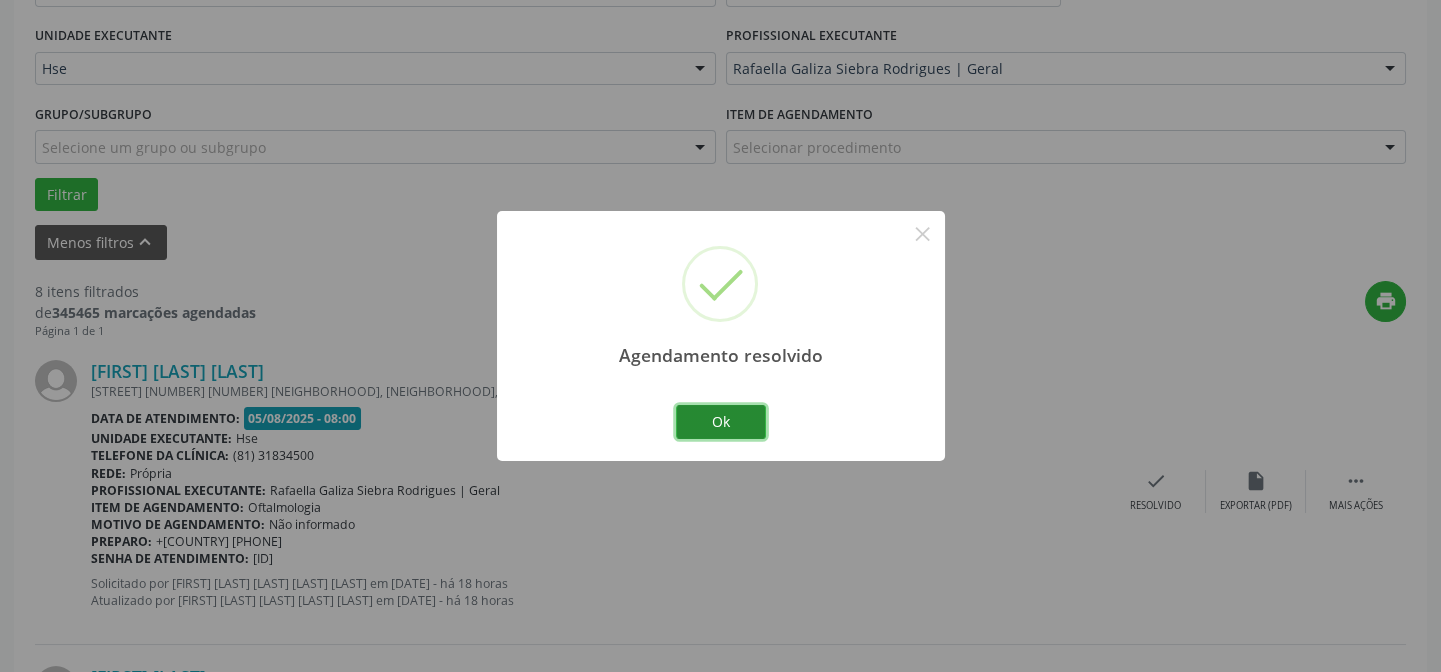 click on "Ok" at bounding box center (721, 422) 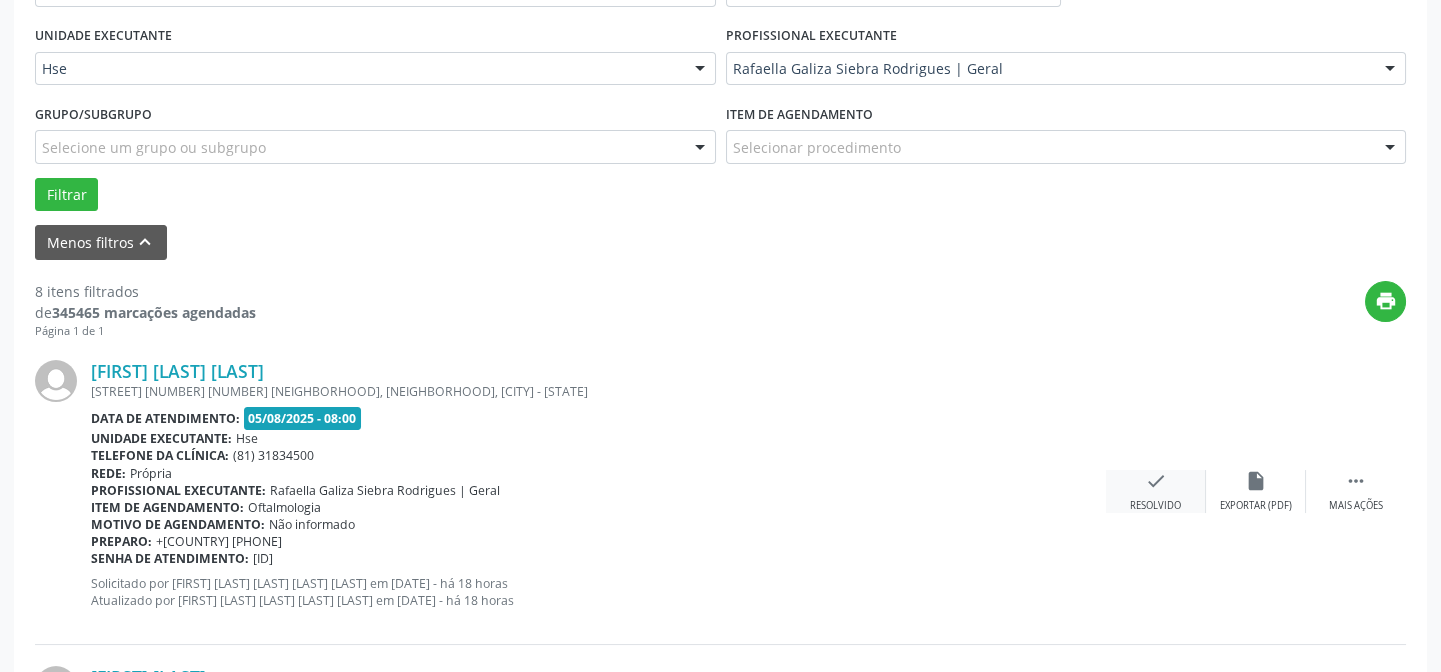 click on "check" at bounding box center [1156, 481] 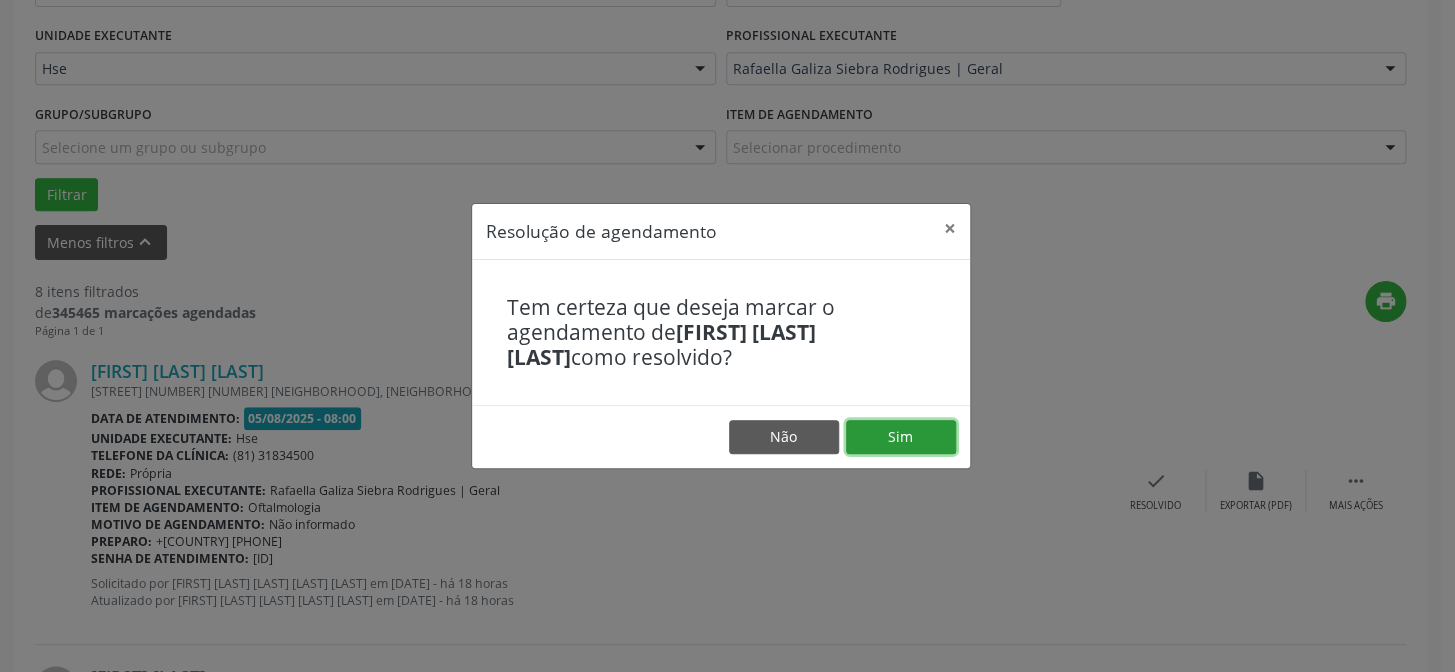 click on "Sim" at bounding box center (901, 437) 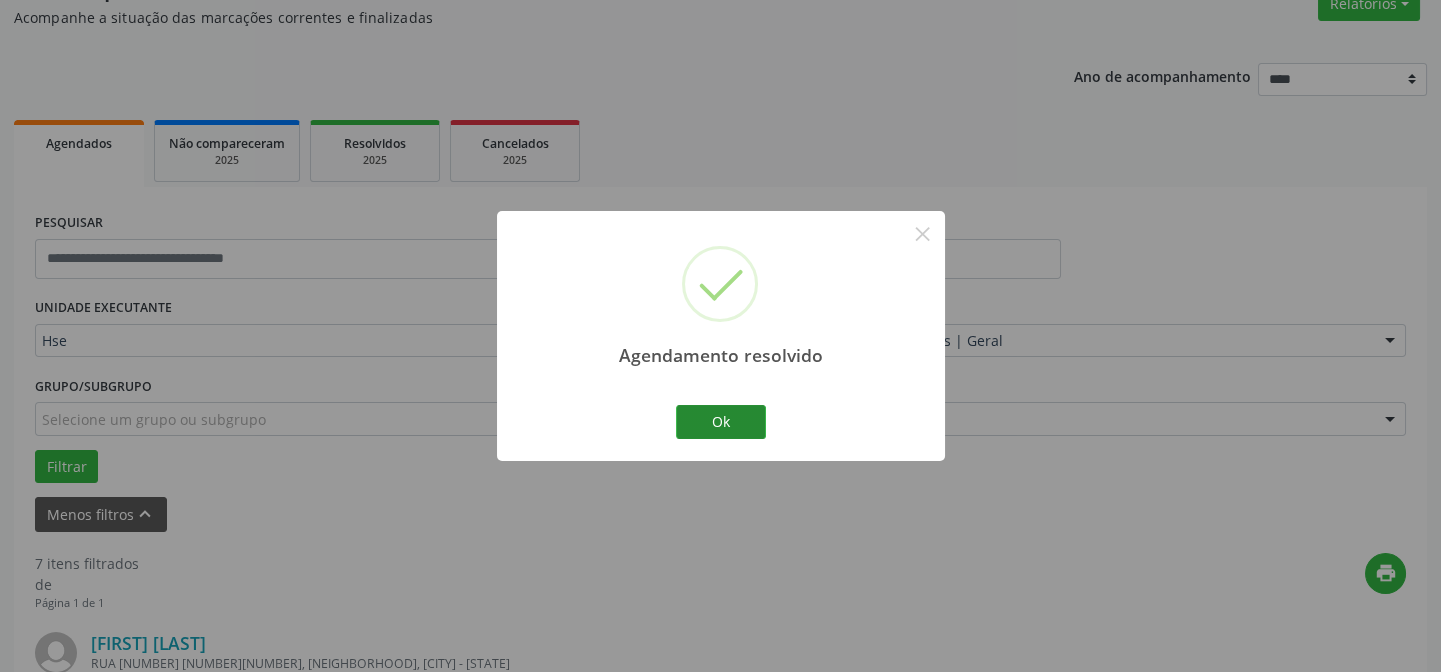 scroll, scrollTop: 451, scrollLeft: 0, axis: vertical 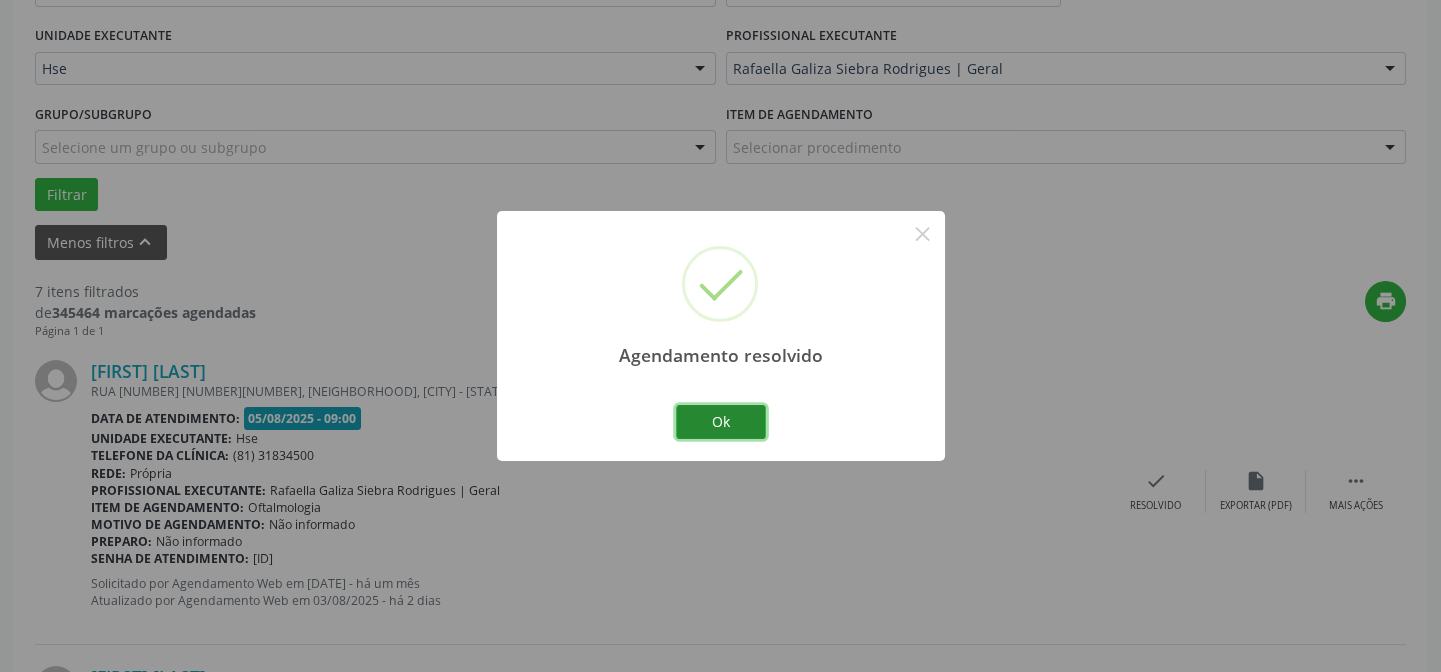 click on "Ok" at bounding box center [721, 422] 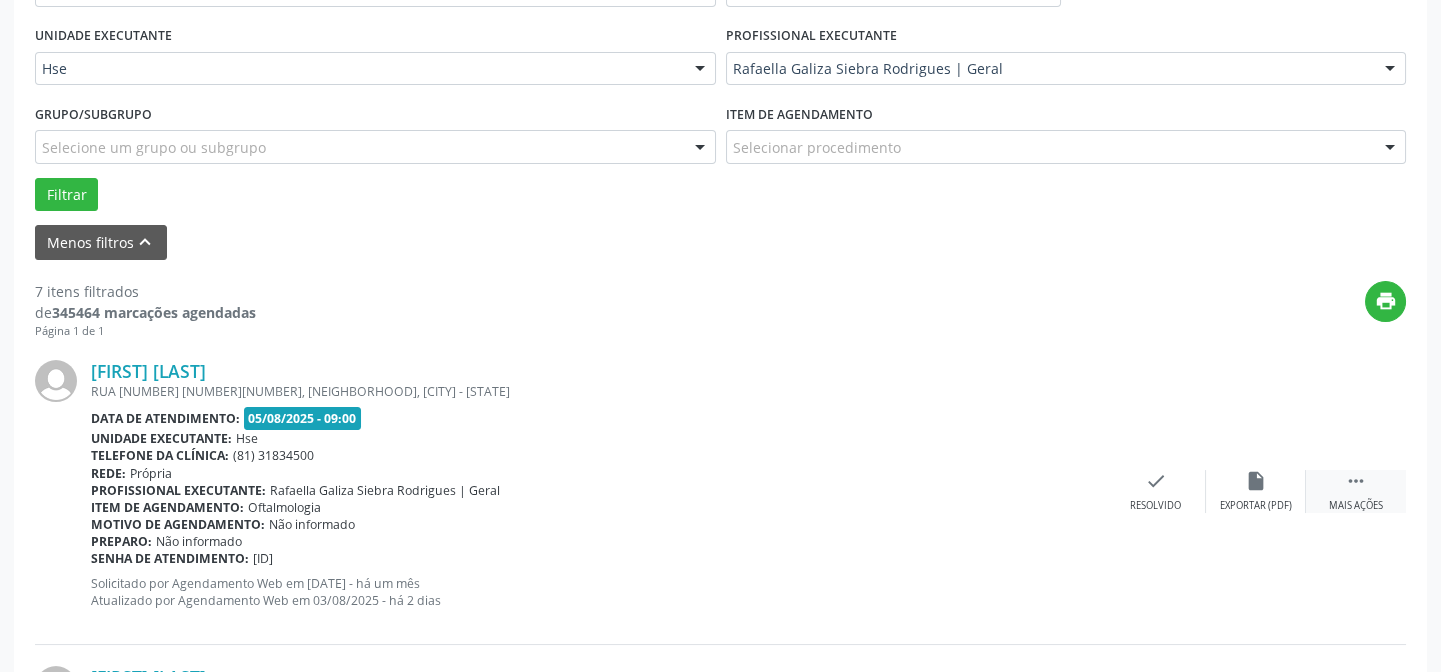 click on "" at bounding box center (1356, 481) 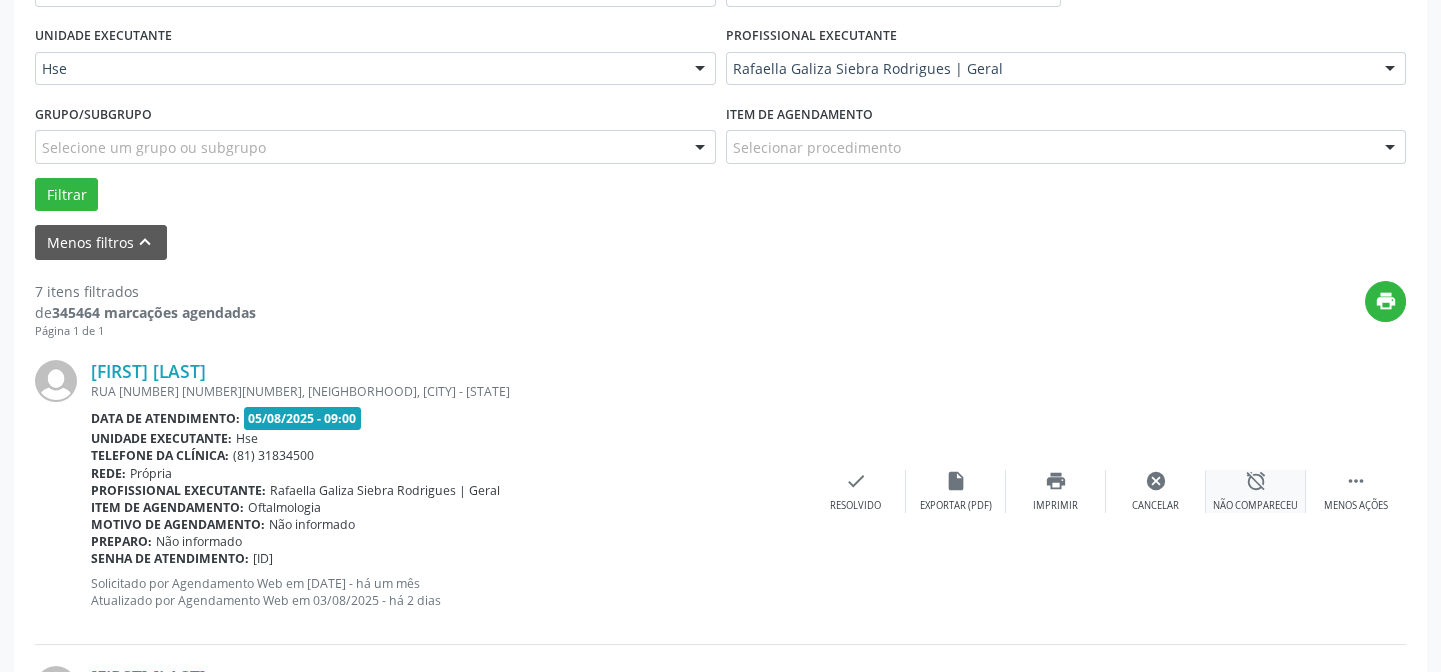 click on "alarm_off" at bounding box center (1256, 481) 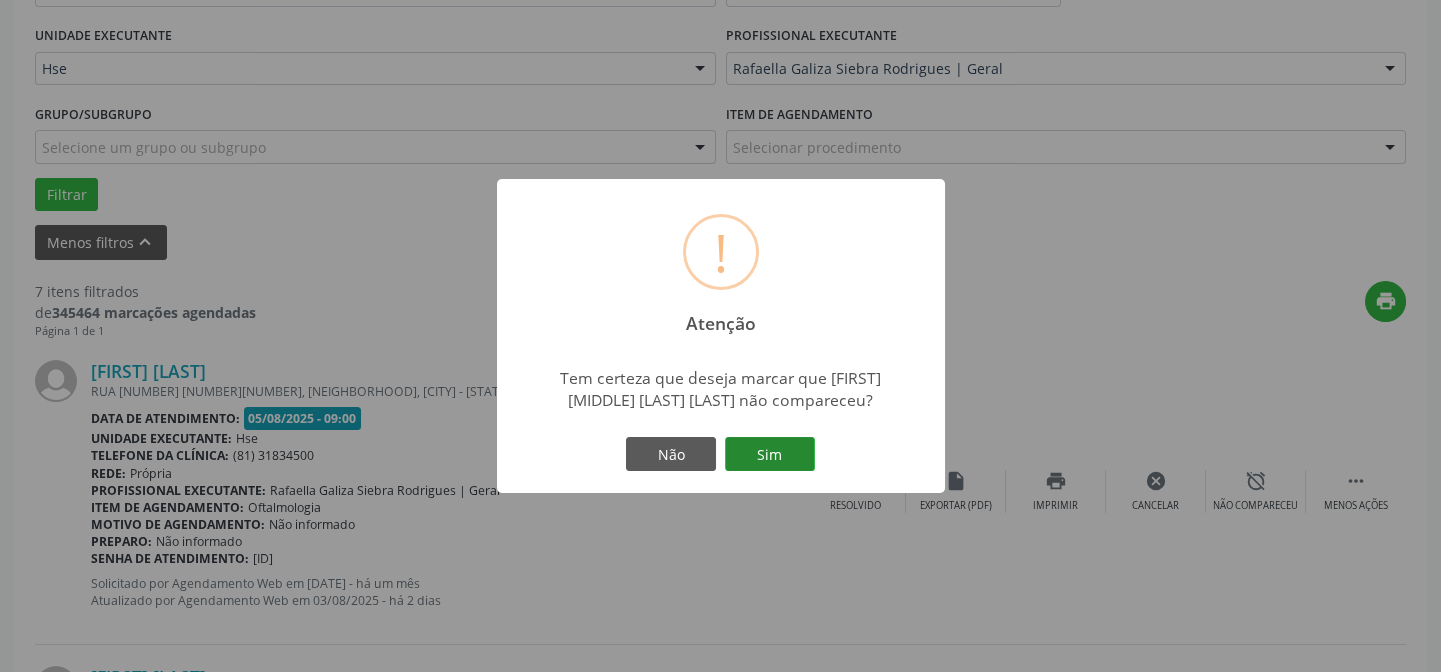 click on "Sim" at bounding box center [770, 454] 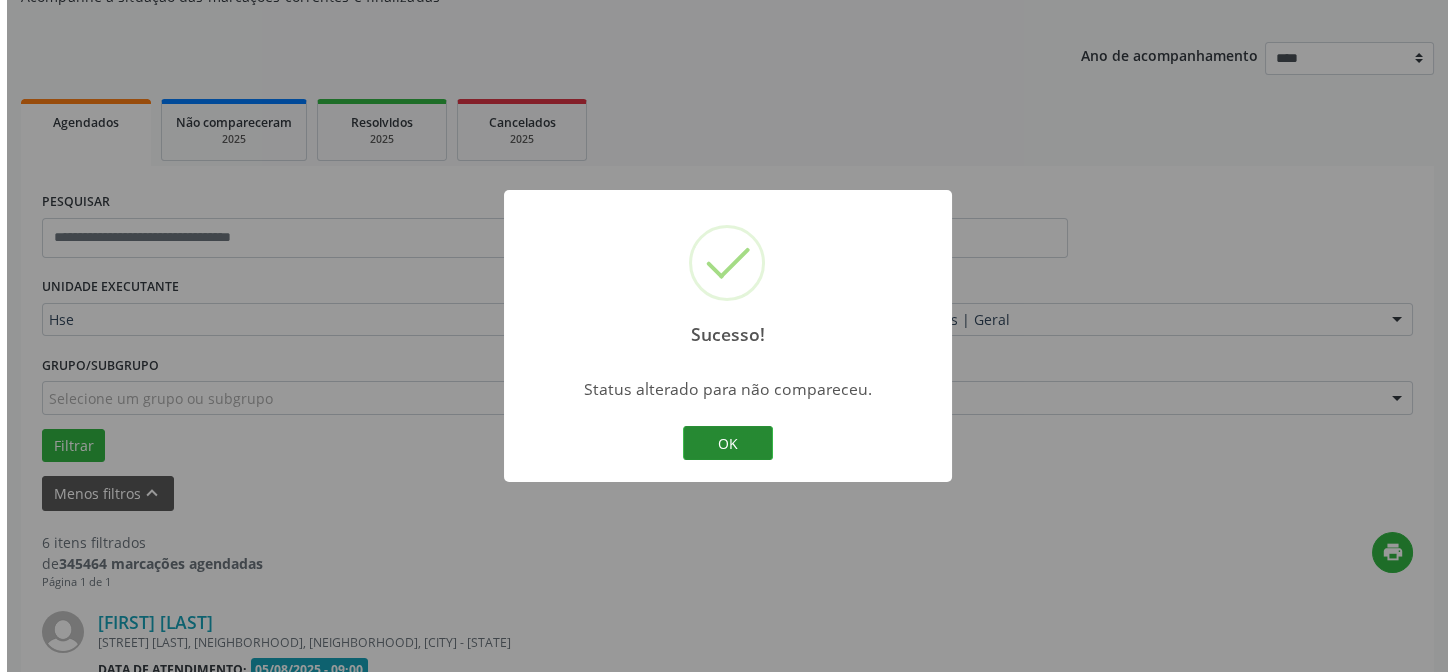 scroll, scrollTop: 451, scrollLeft: 0, axis: vertical 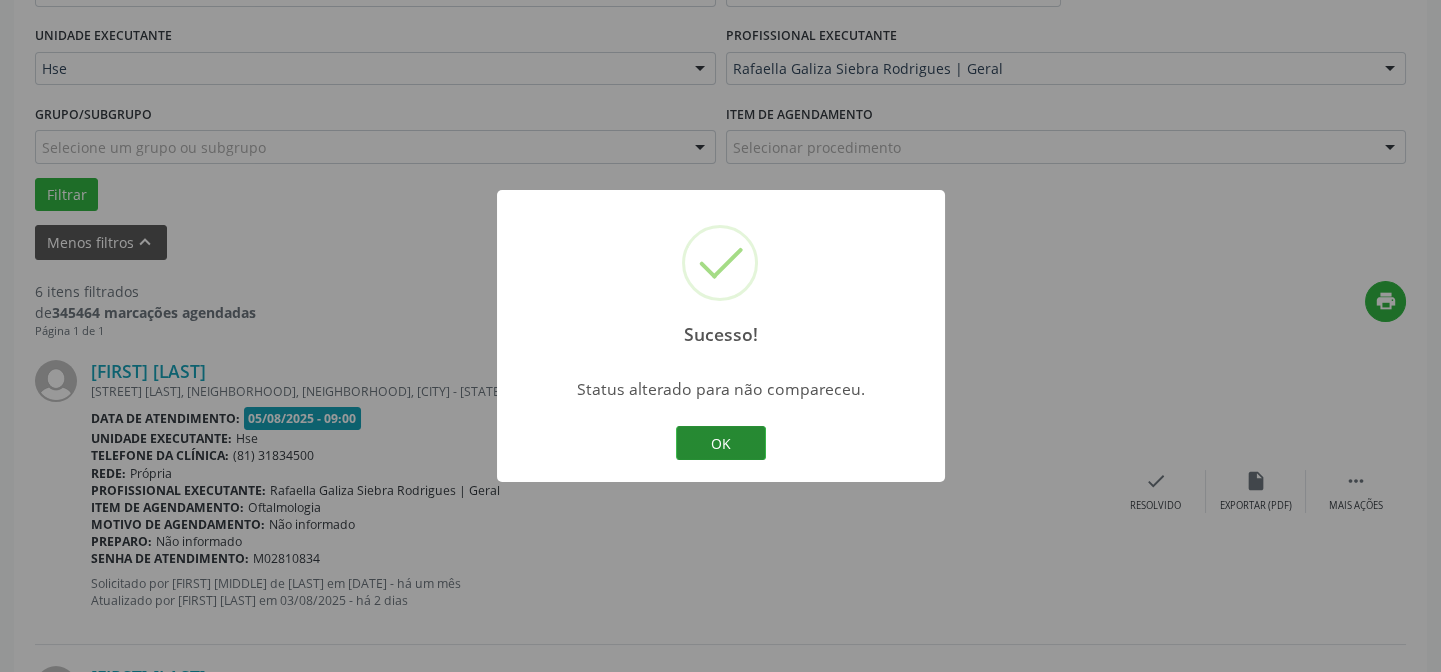 click on "OK" at bounding box center (721, 443) 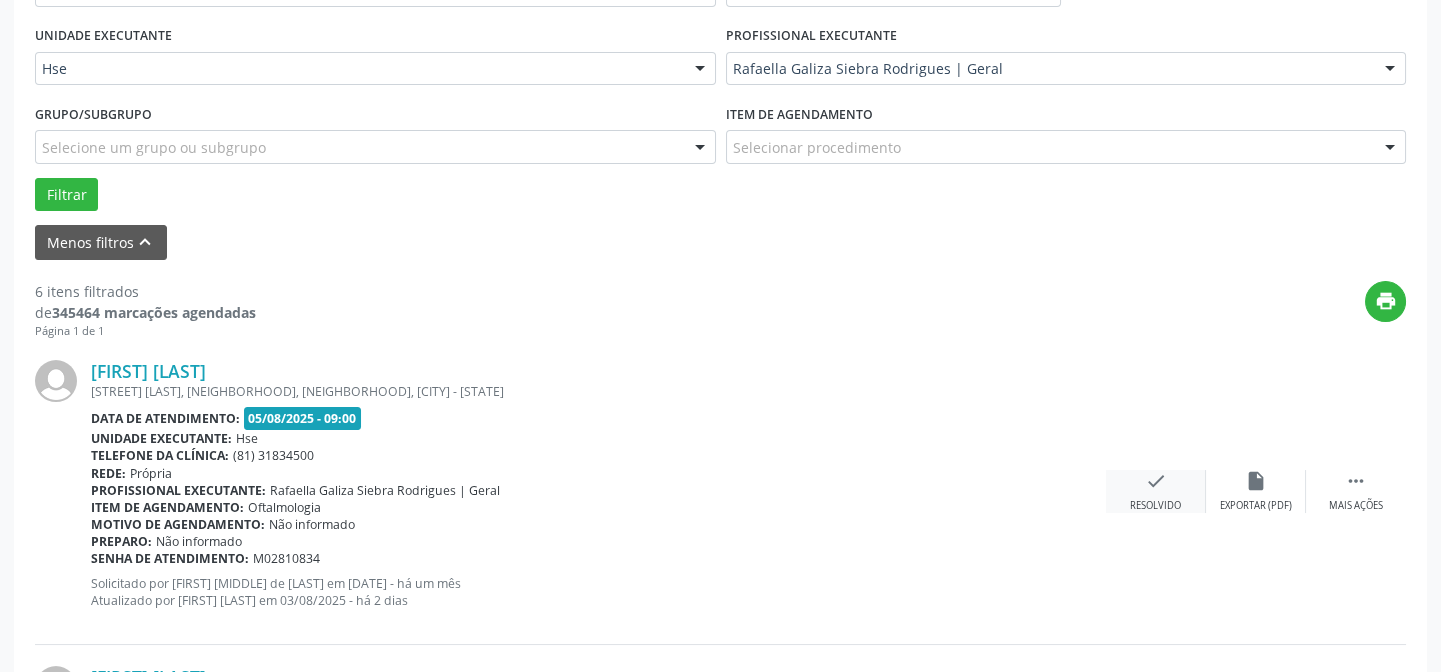 click on "check
Resolvido" at bounding box center [1156, 491] 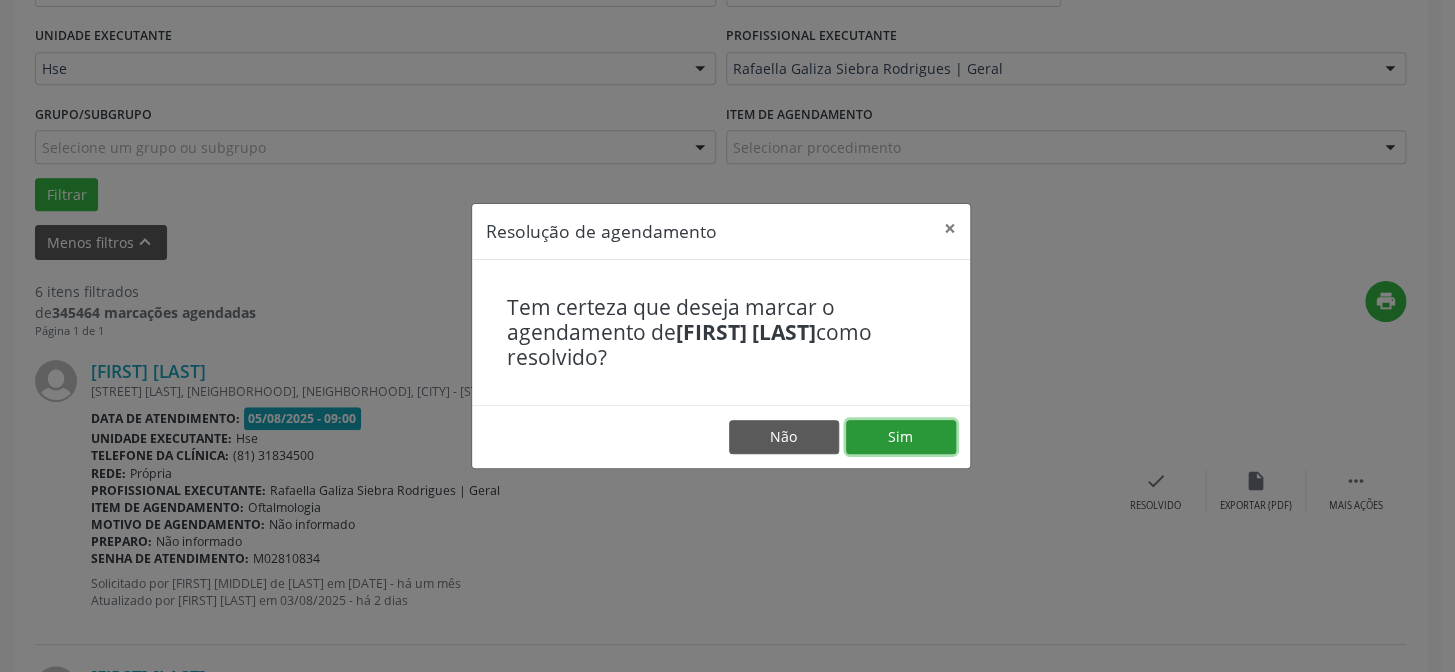 click on "Sim" at bounding box center (901, 437) 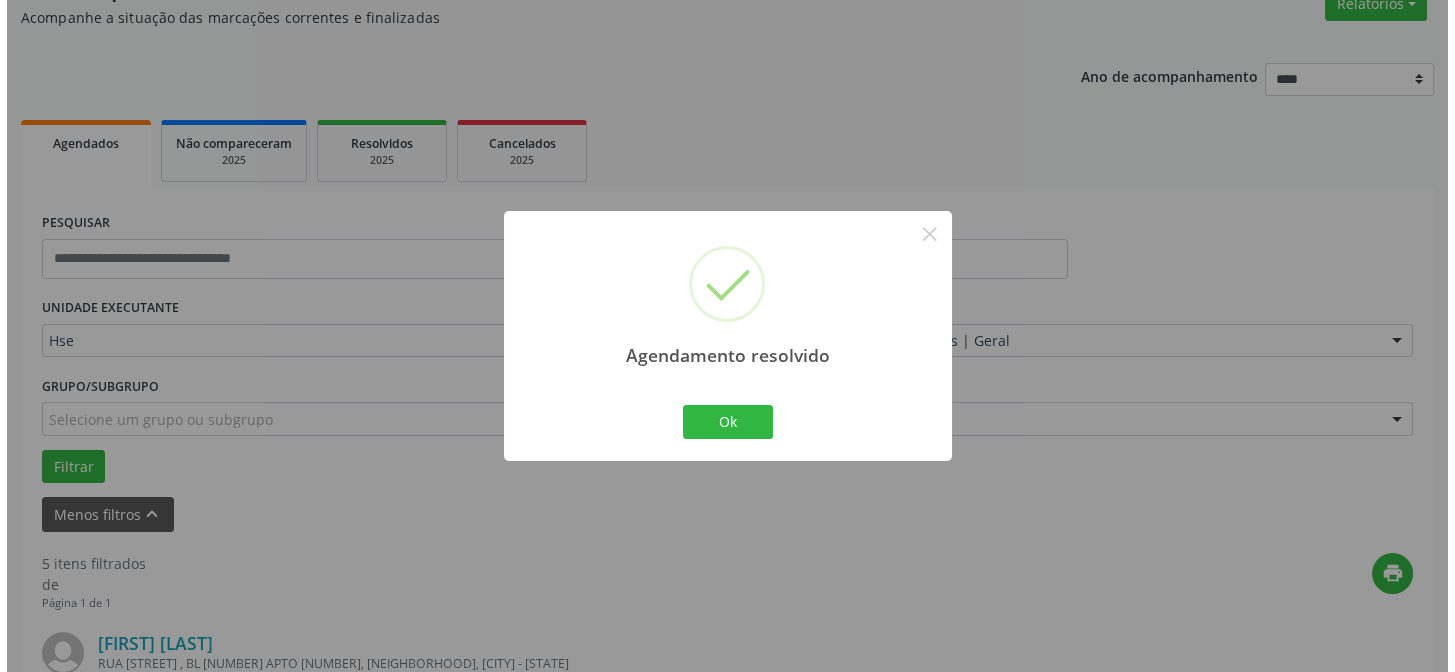 scroll, scrollTop: 451, scrollLeft: 0, axis: vertical 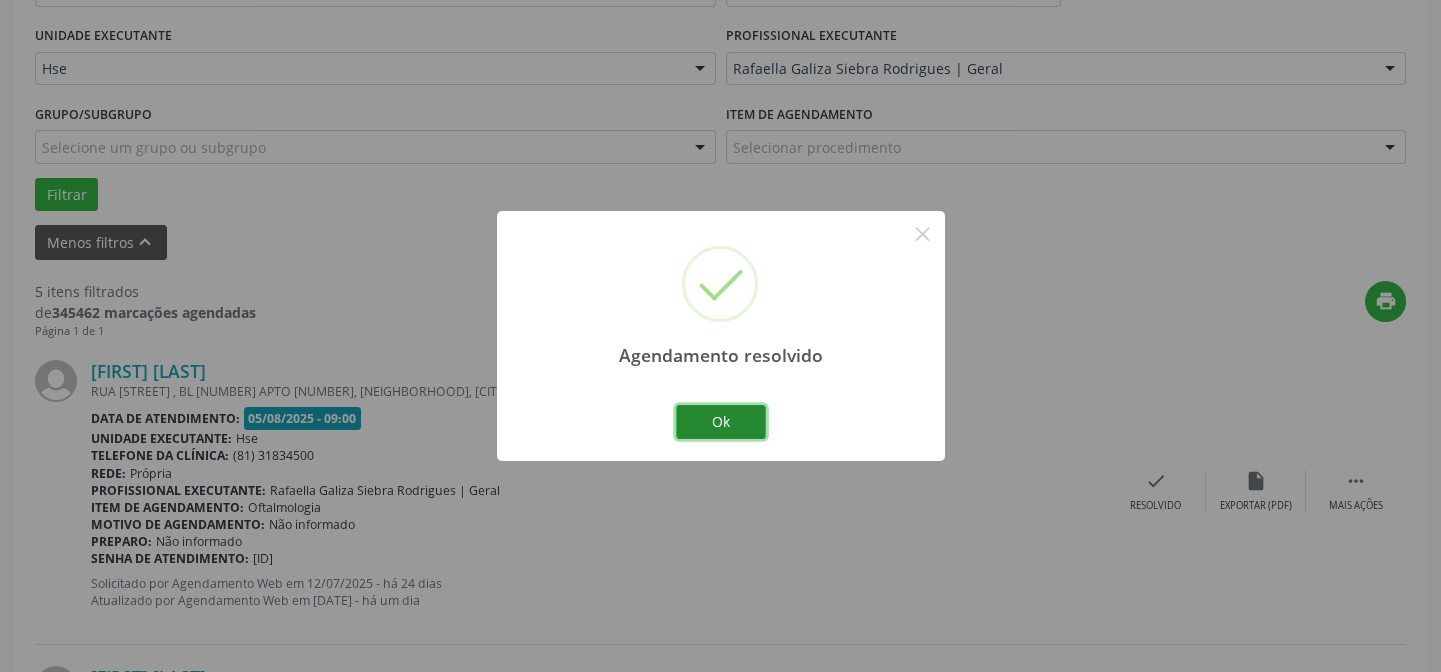 click on "Ok" at bounding box center [721, 422] 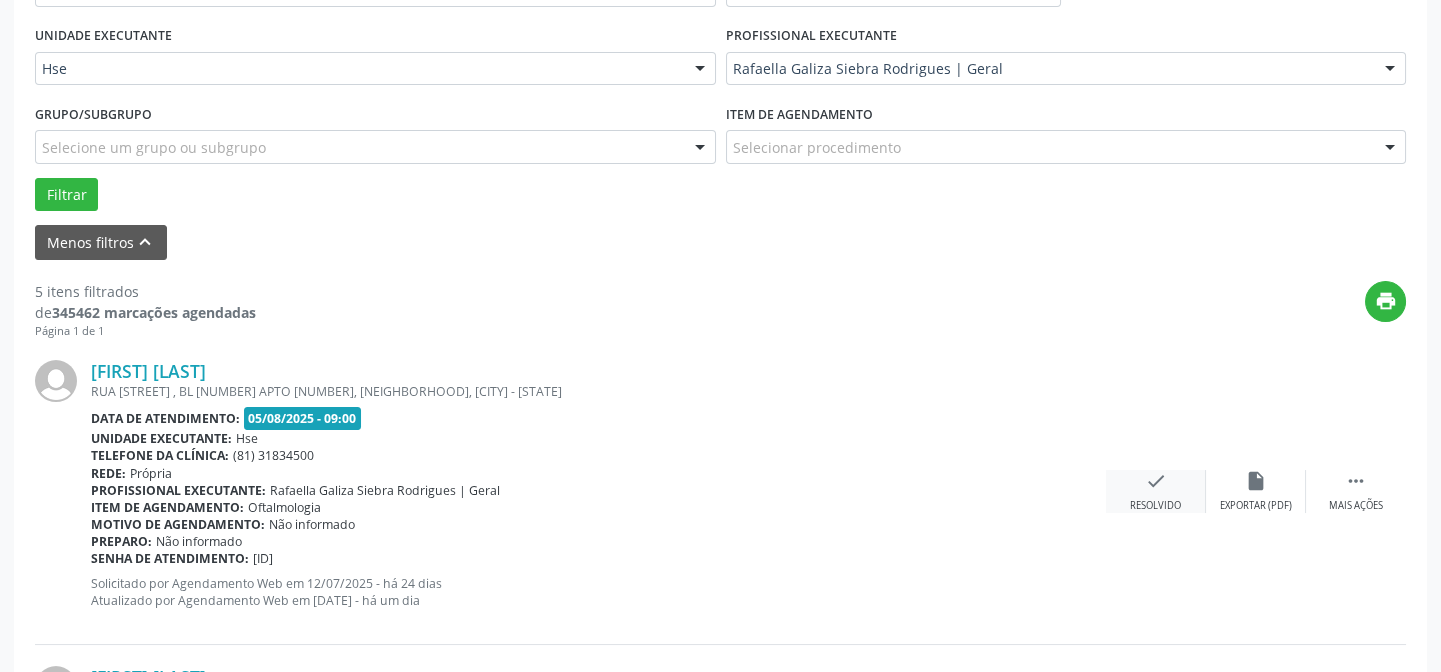 click on "check" at bounding box center [1156, 481] 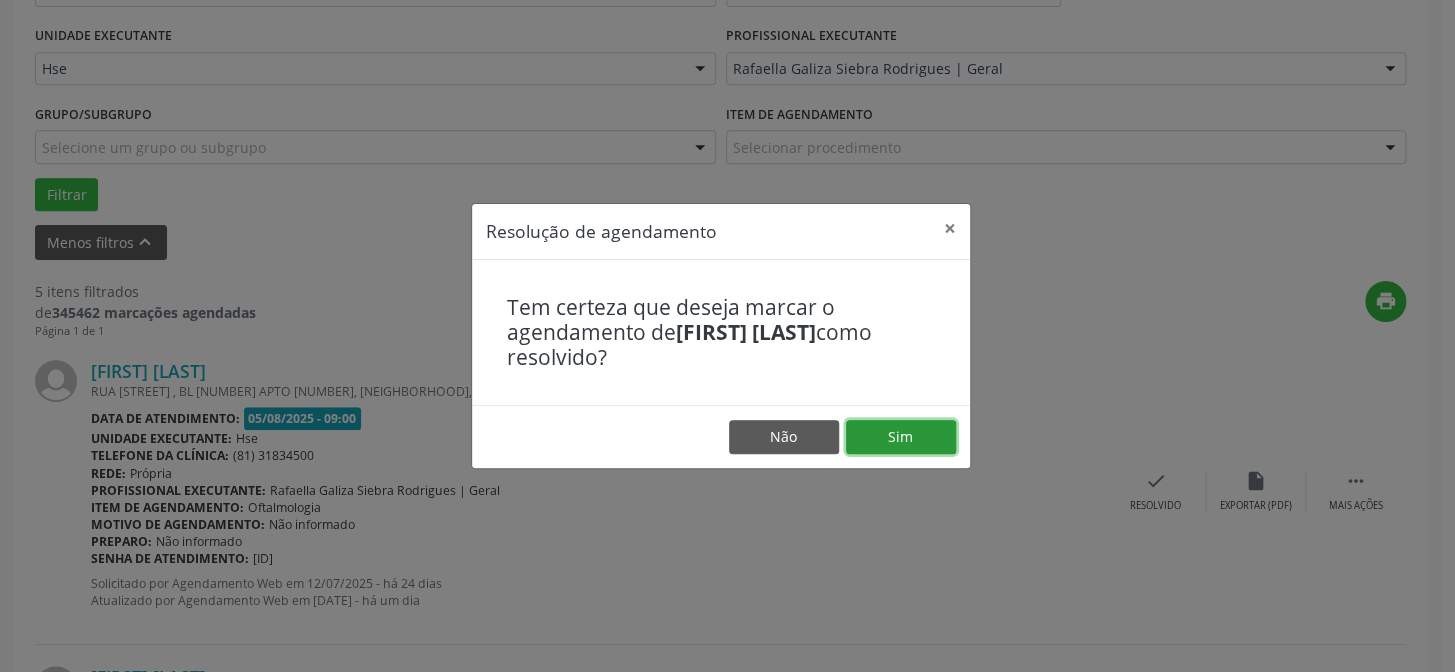 click on "Sim" at bounding box center (901, 437) 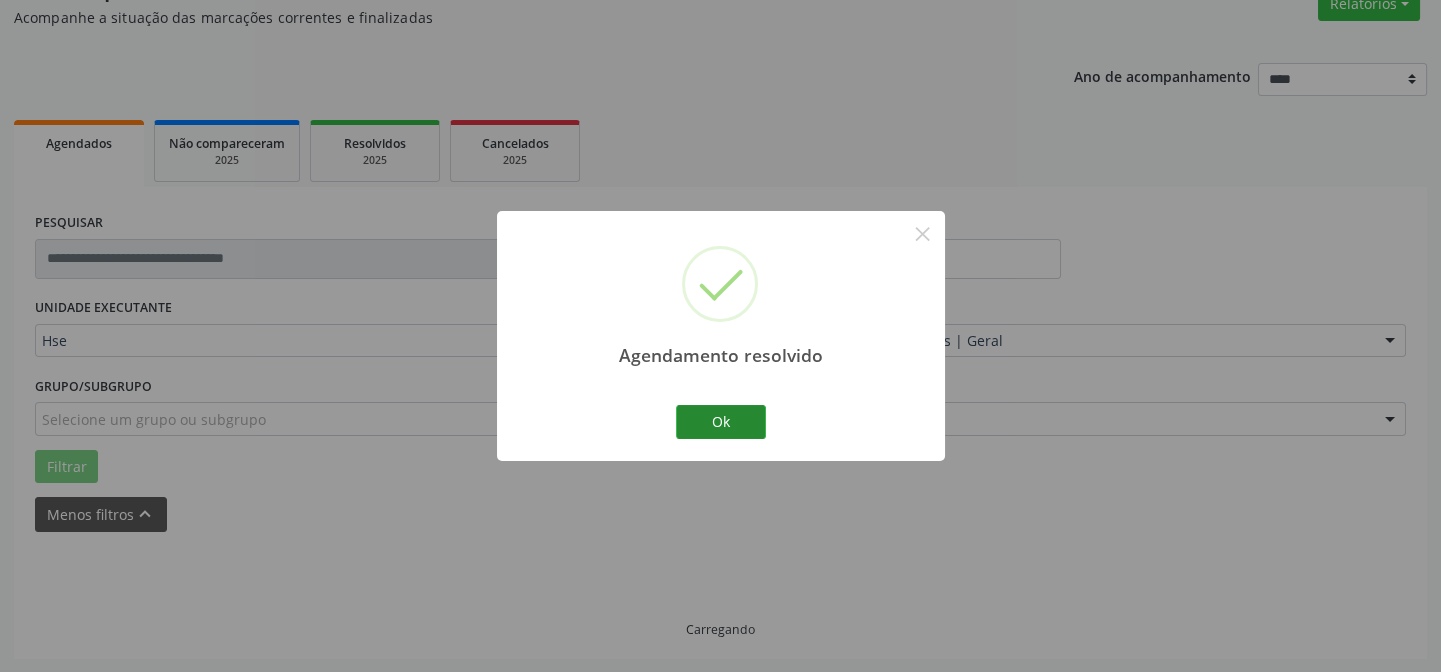 scroll, scrollTop: 451, scrollLeft: 0, axis: vertical 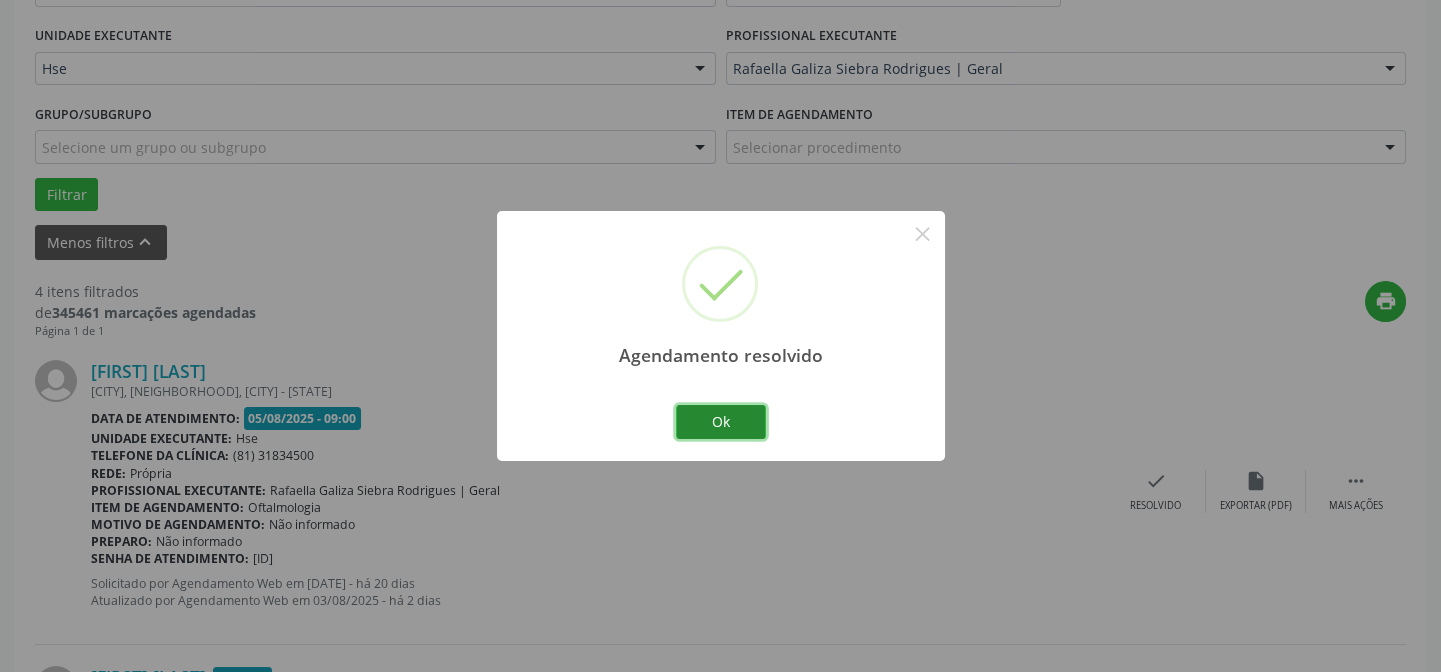click on "Ok" at bounding box center (721, 422) 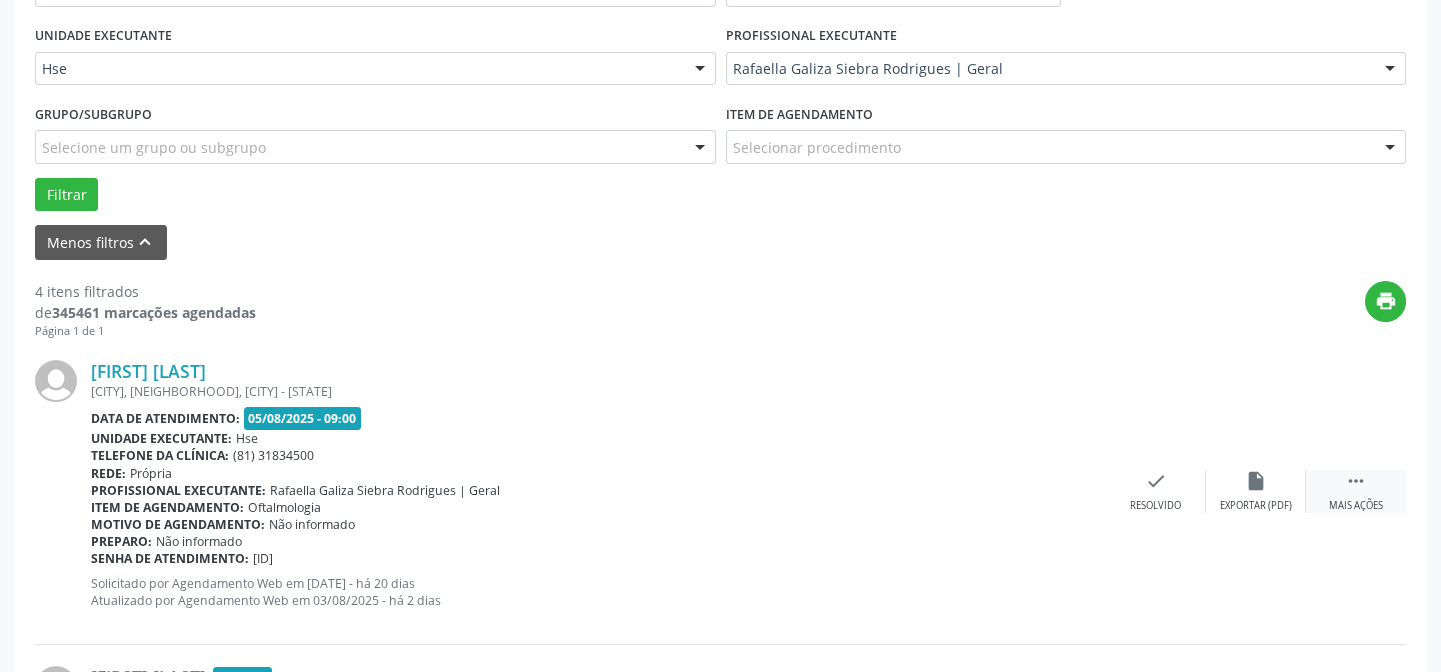 click on "
Mais ações" at bounding box center (1356, 491) 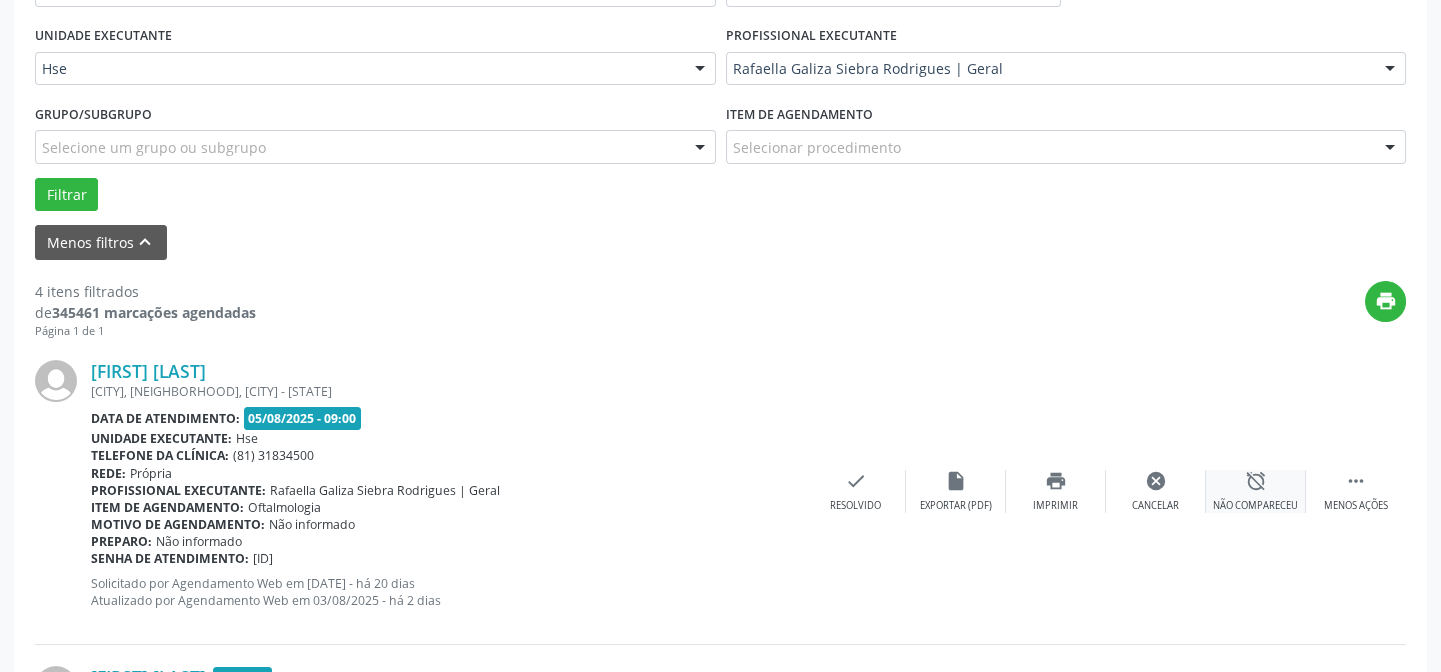 click on "alarm_off" at bounding box center (1256, 481) 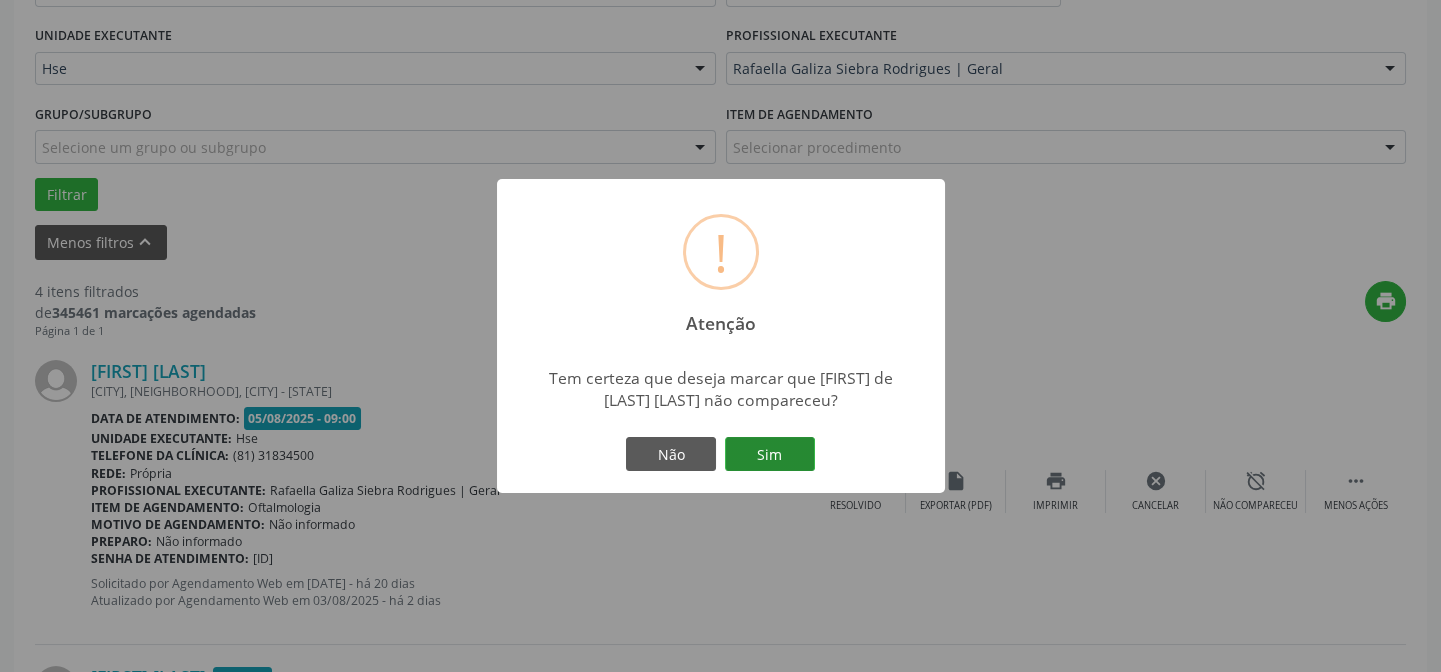 click on "Sim" at bounding box center [770, 454] 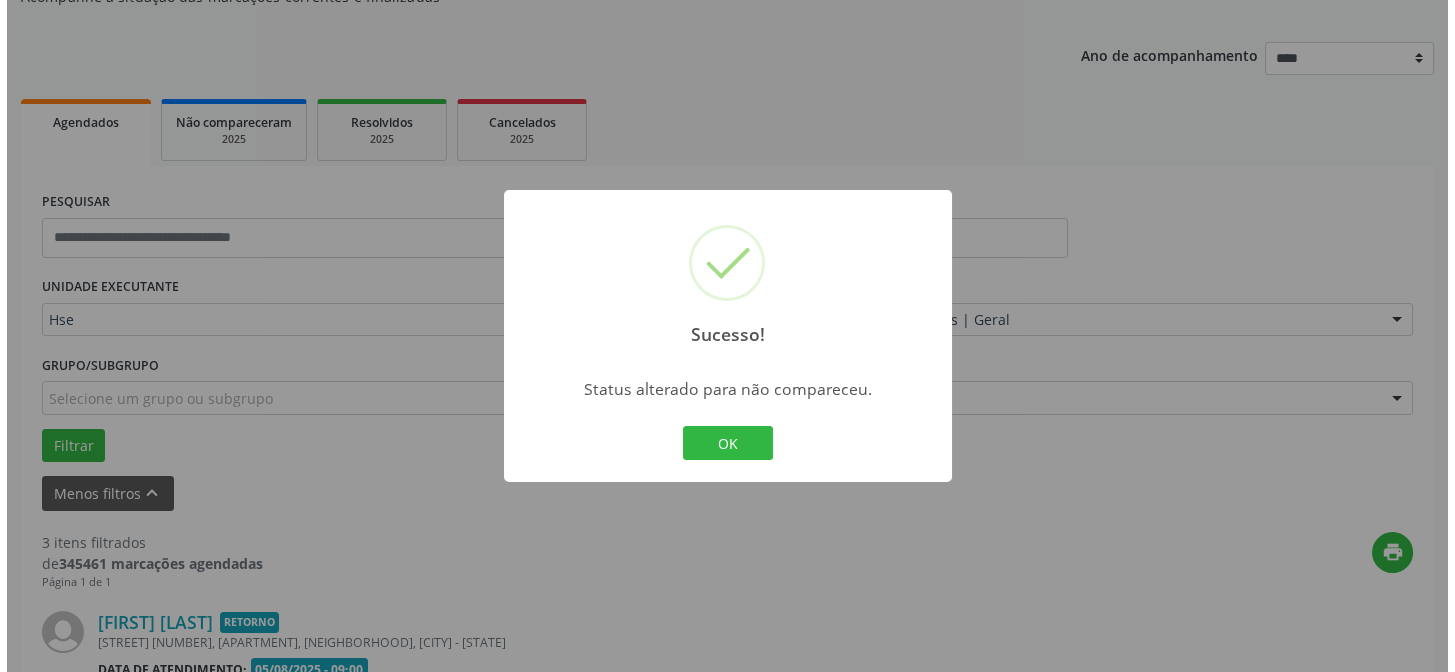 scroll, scrollTop: 451, scrollLeft: 0, axis: vertical 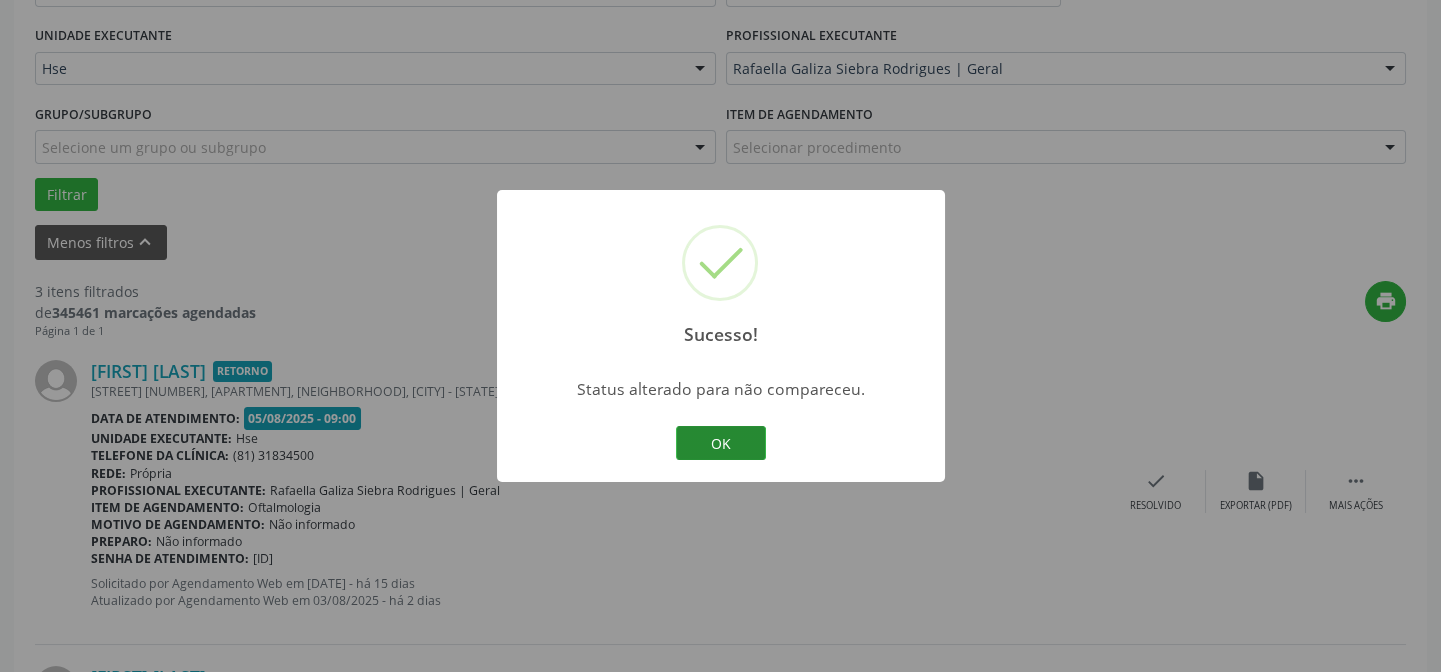 click on "OK" at bounding box center (721, 443) 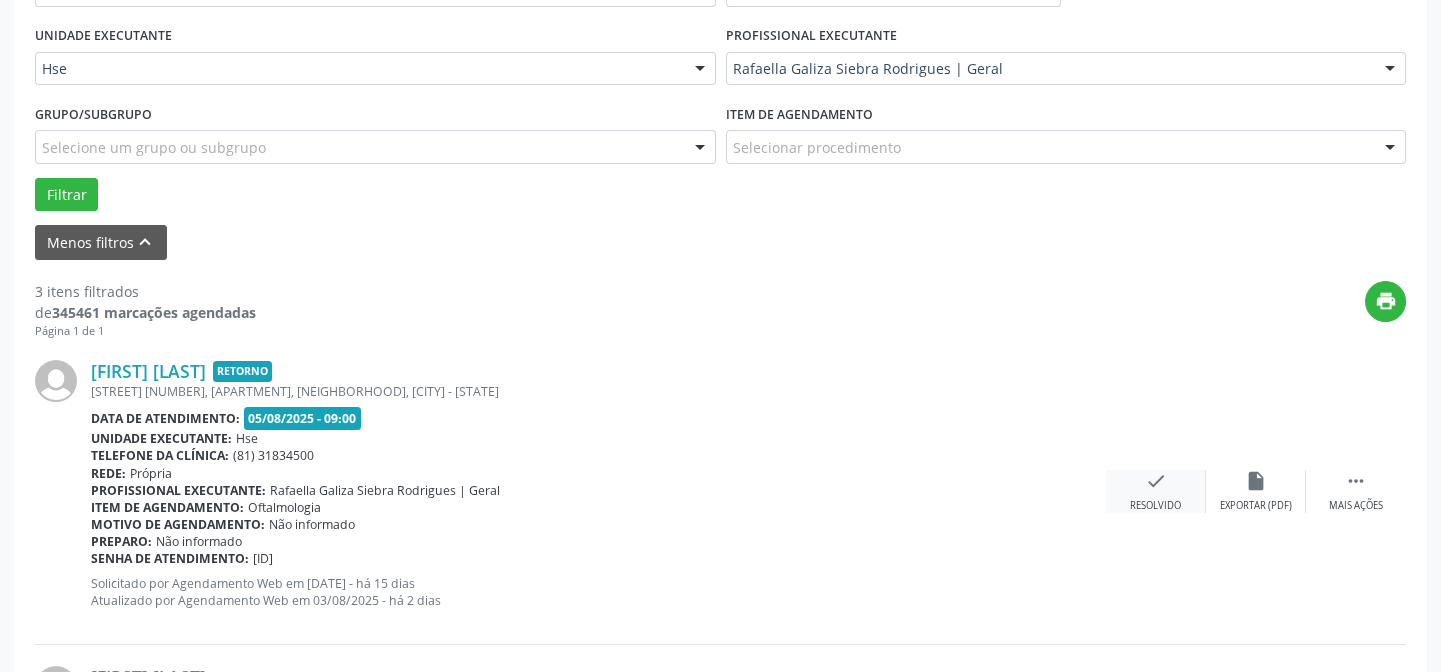 click on "check" at bounding box center [1156, 481] 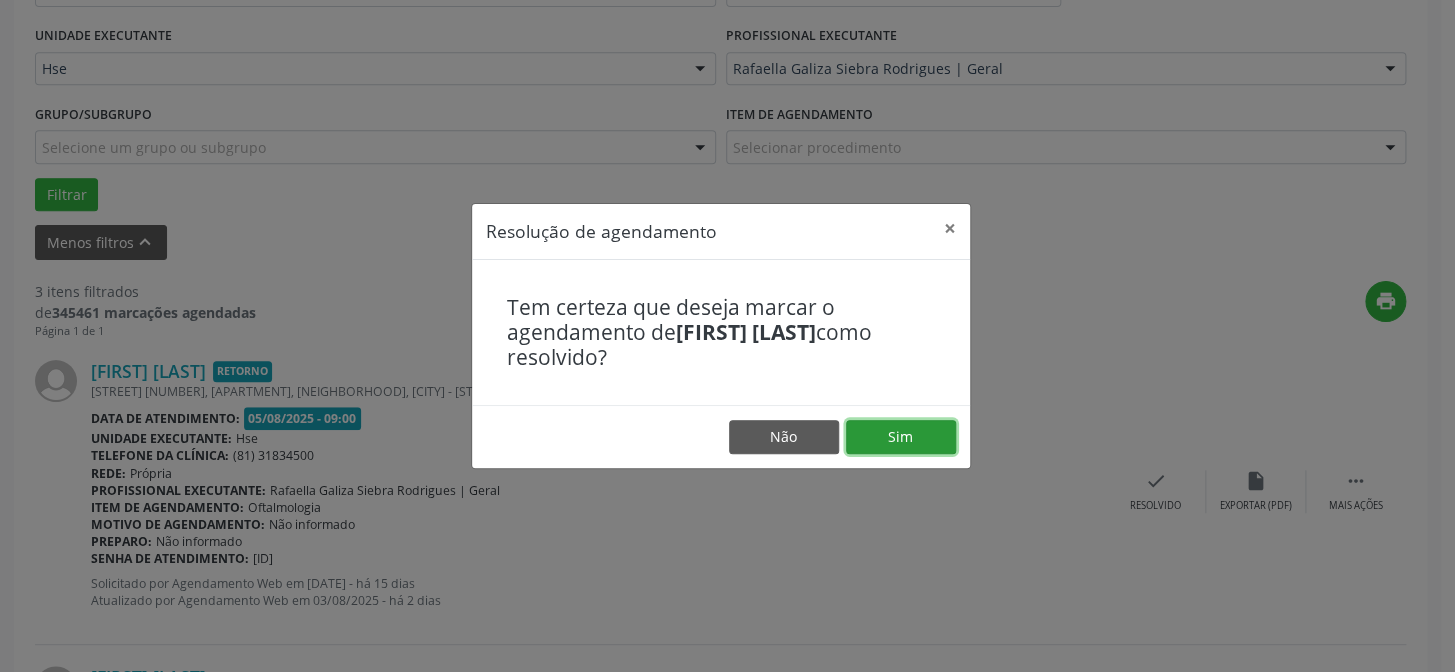 click on "Sim" at bounding box center (901, 437) 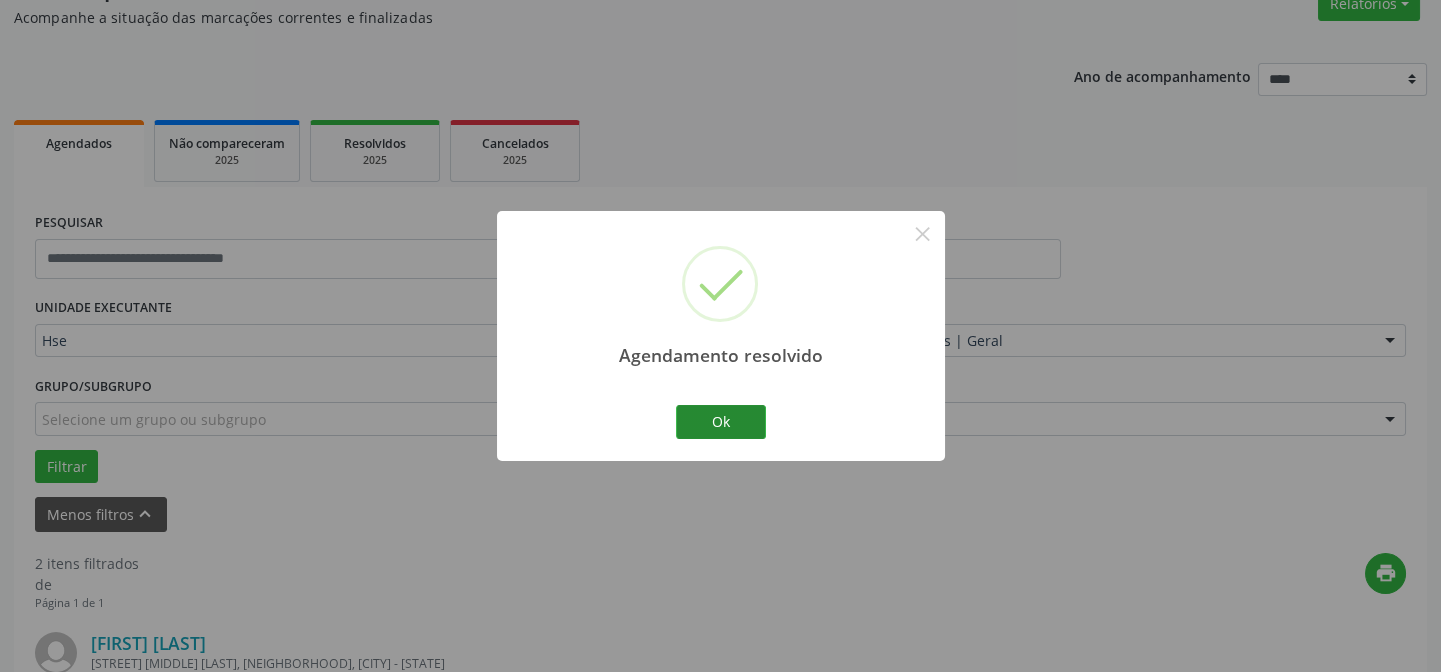 scroll, scrollTop: 451, scrollLeft: 0, axis: vertical 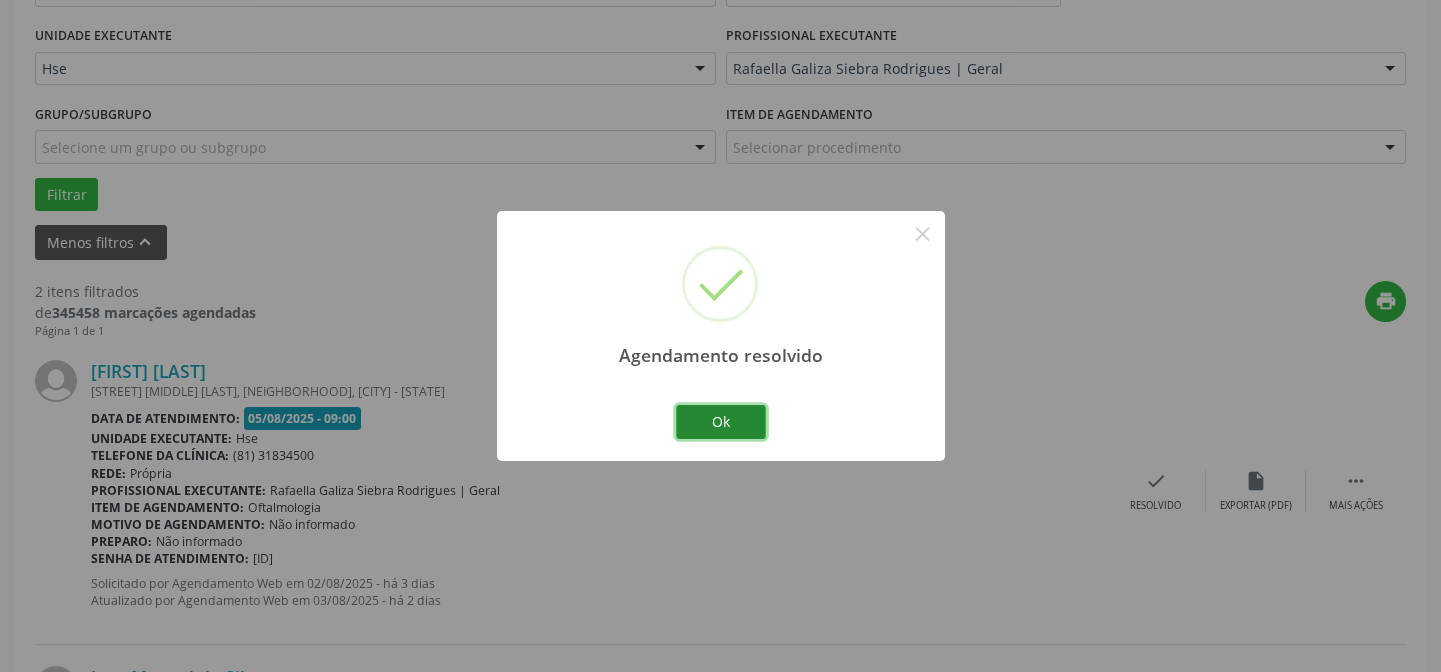 click on "Ok" at bounding box center [721, 422] 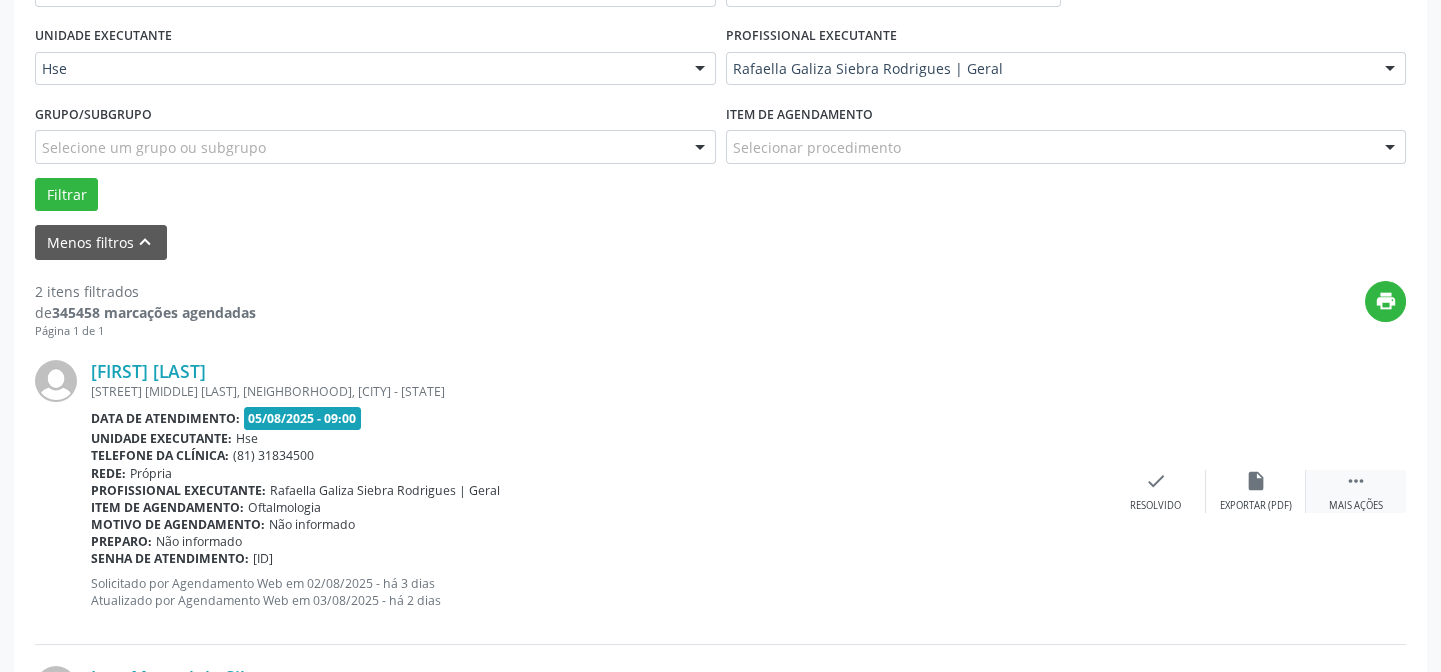 click on "" at bounding box center (1356, 481) 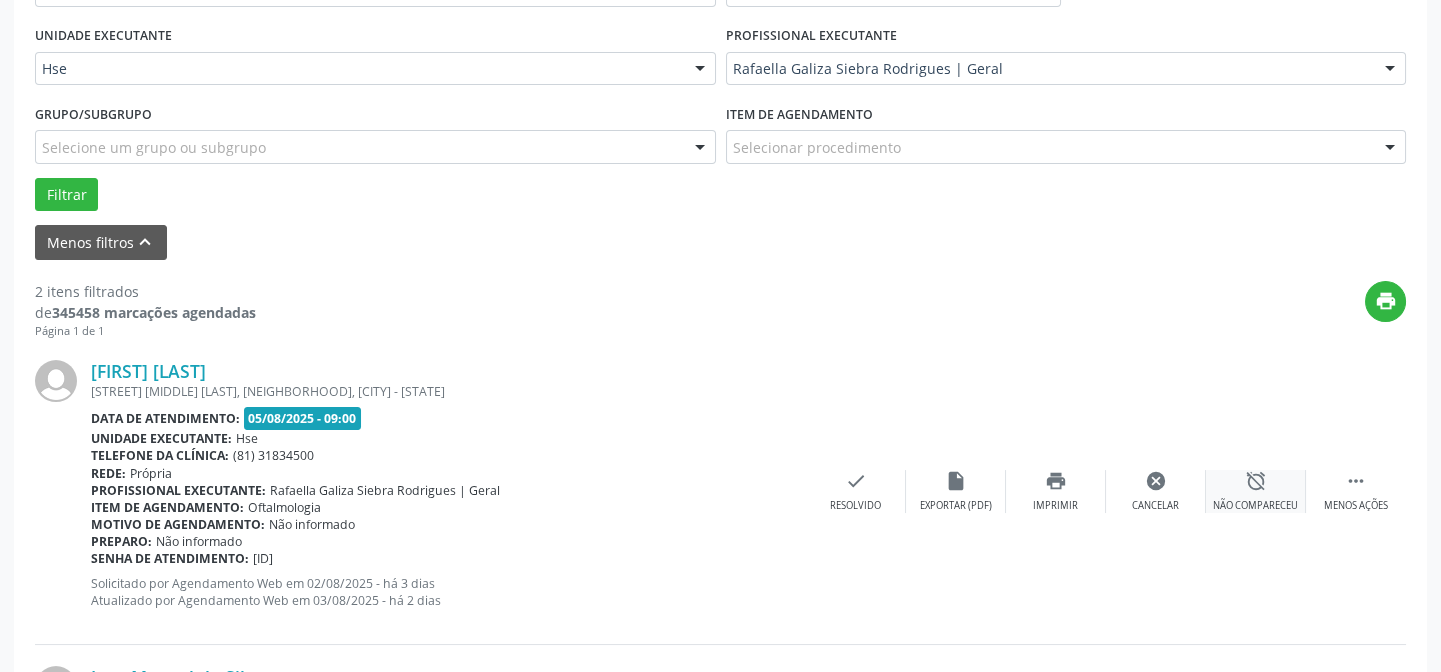 click on "alarm_off" at bounding box center [1256, 481] 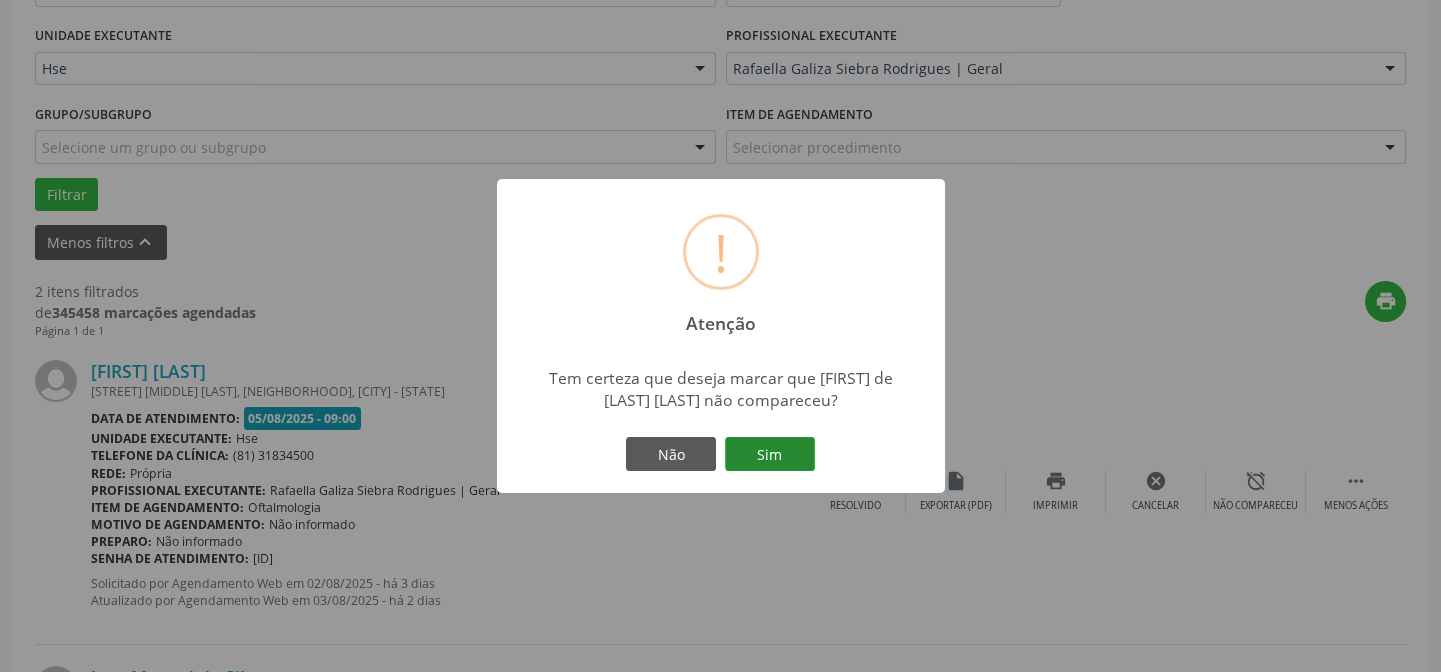 click on "Sim" at bounding box center (770, 454) 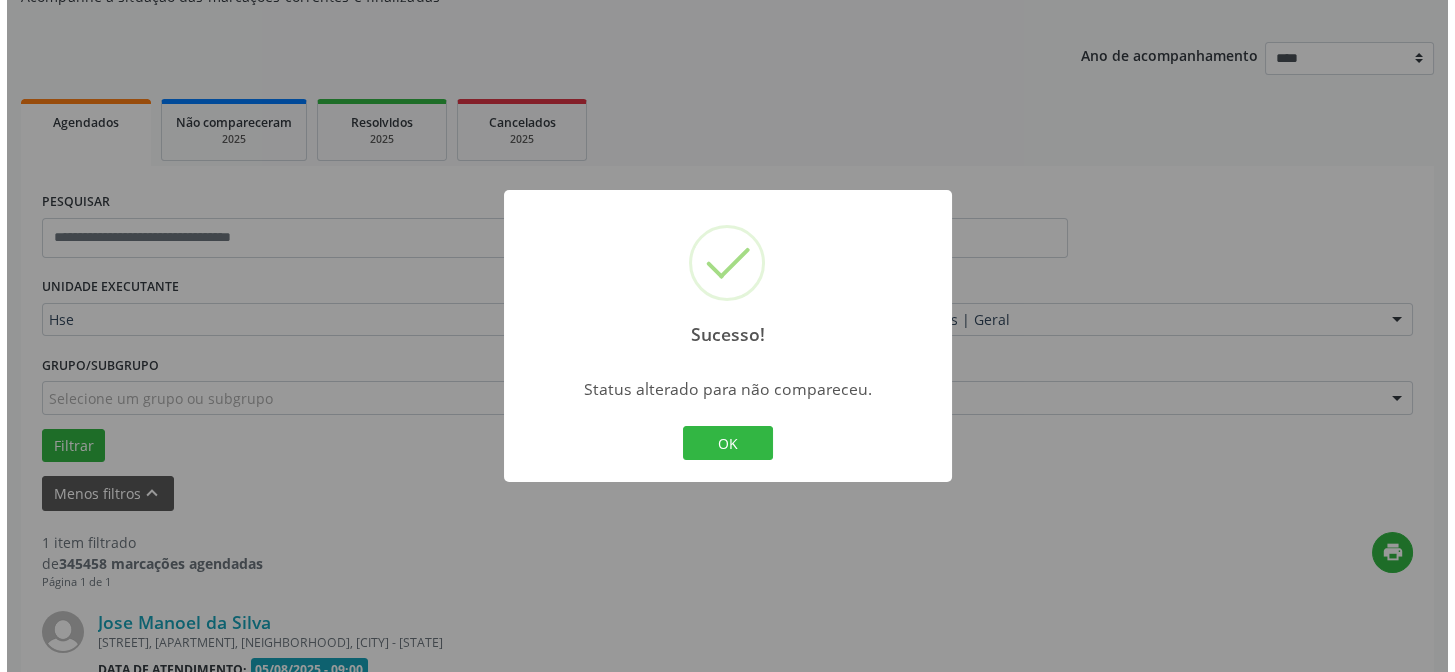 scroll, scrollTop: 451, scrollLeft: 0, axis: vertical 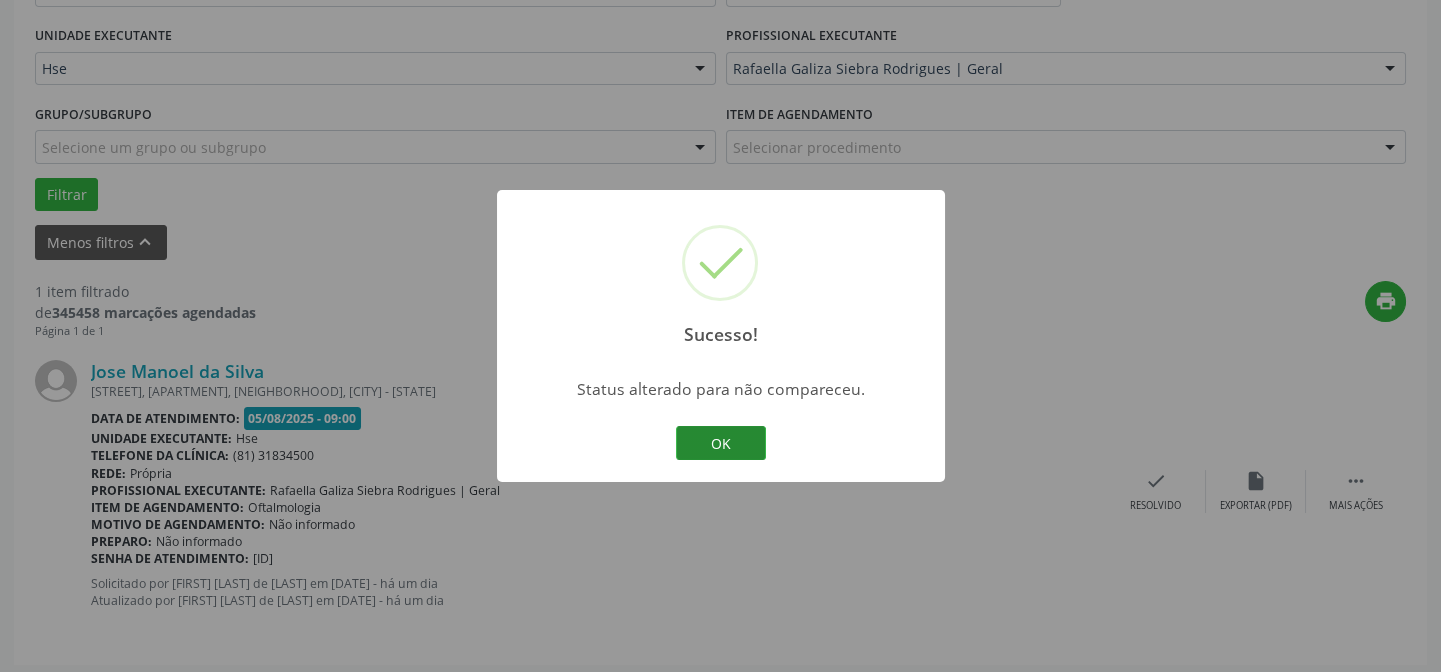 click on "OK" at bounding box center [721, 443] 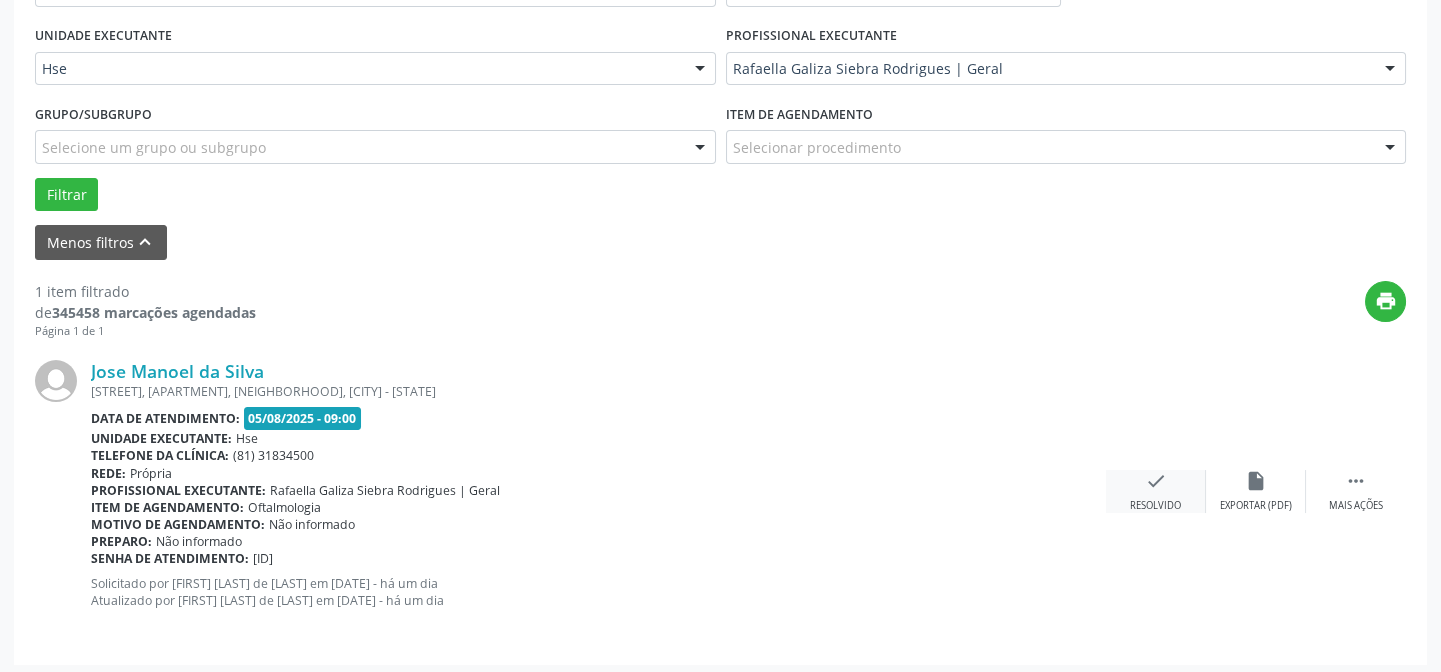 click on "check" at bounding box center [1156, 481] 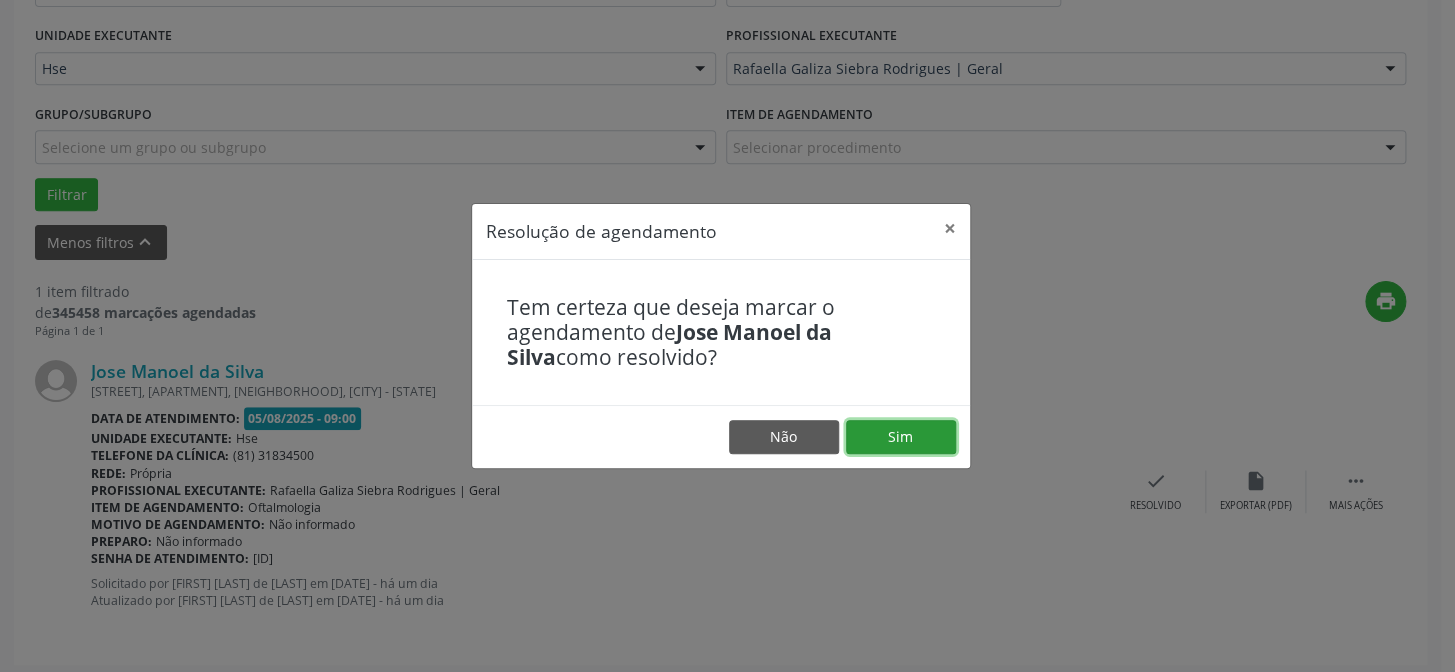 click on "Sim" at bounding box center (901, 437) 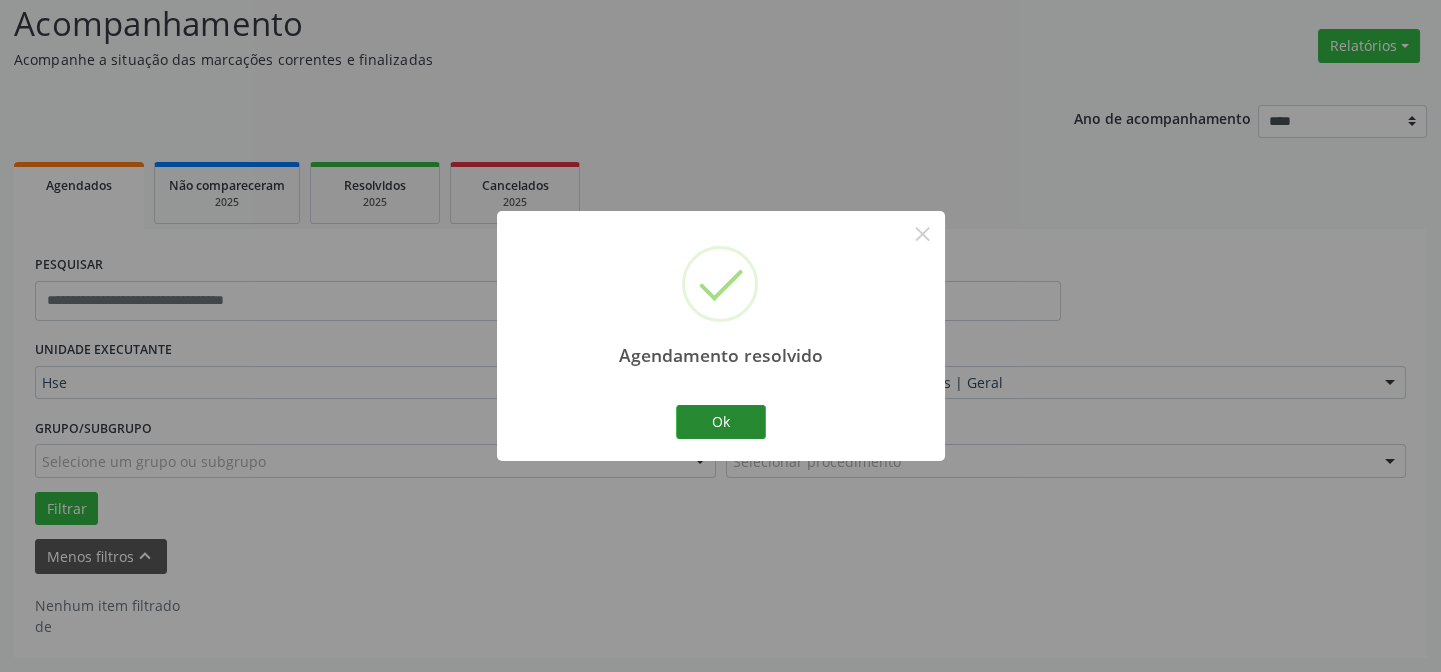 scroll, scrollTop: 135, scrollLeft: 0, axis: vertical 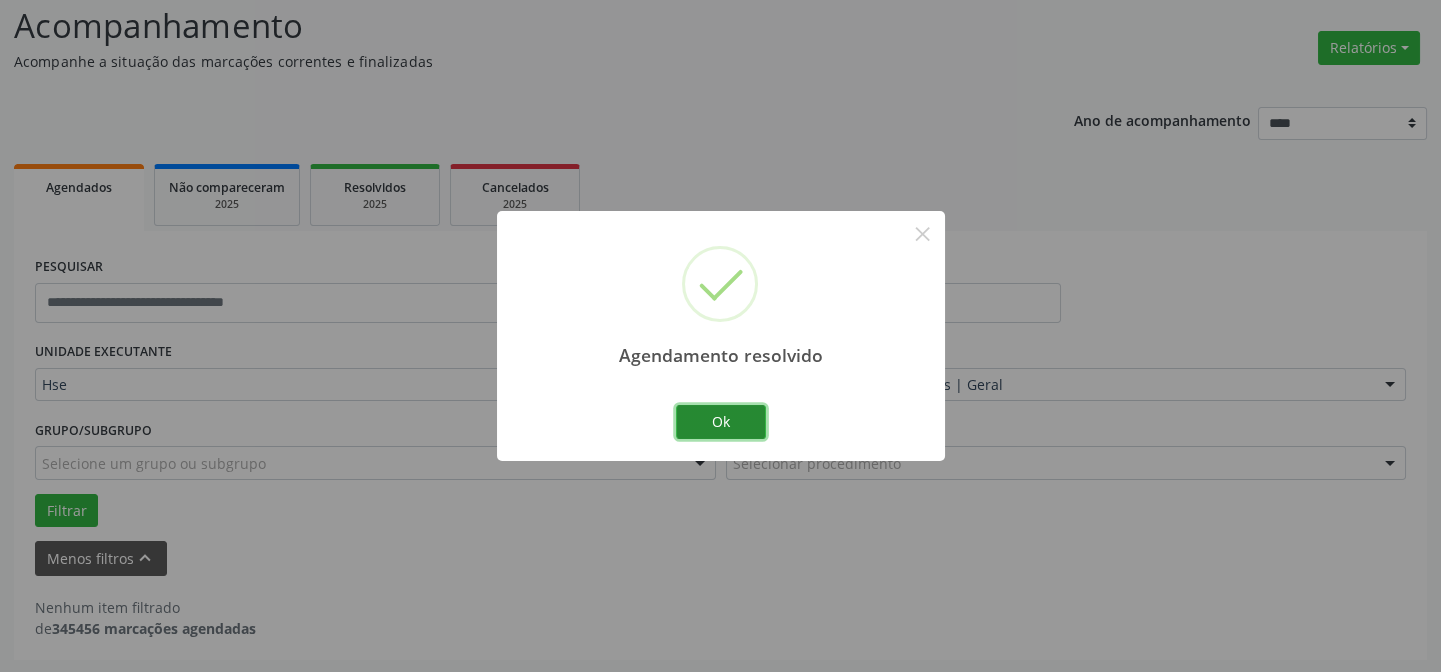 click on "Ok" at bounding box center (721, 422) 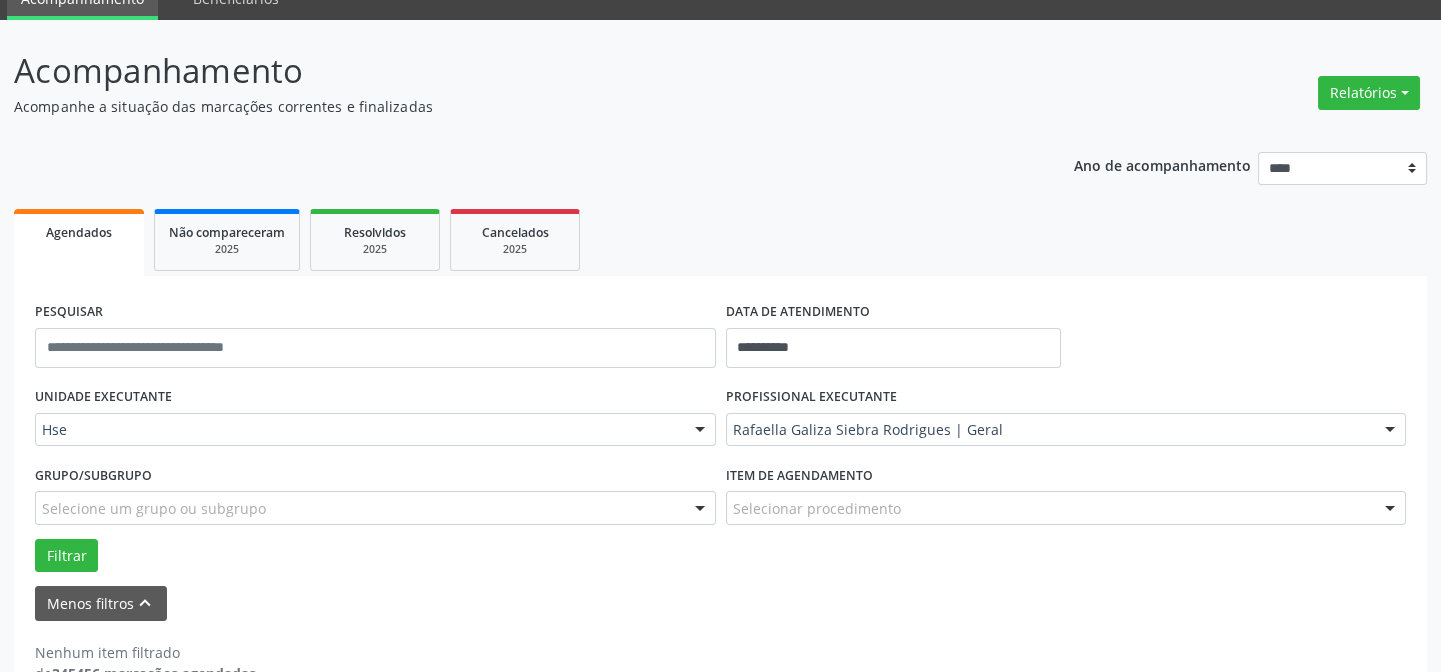 scroll, scrollTop: 135, scrollLeft: 0, axis: vertical 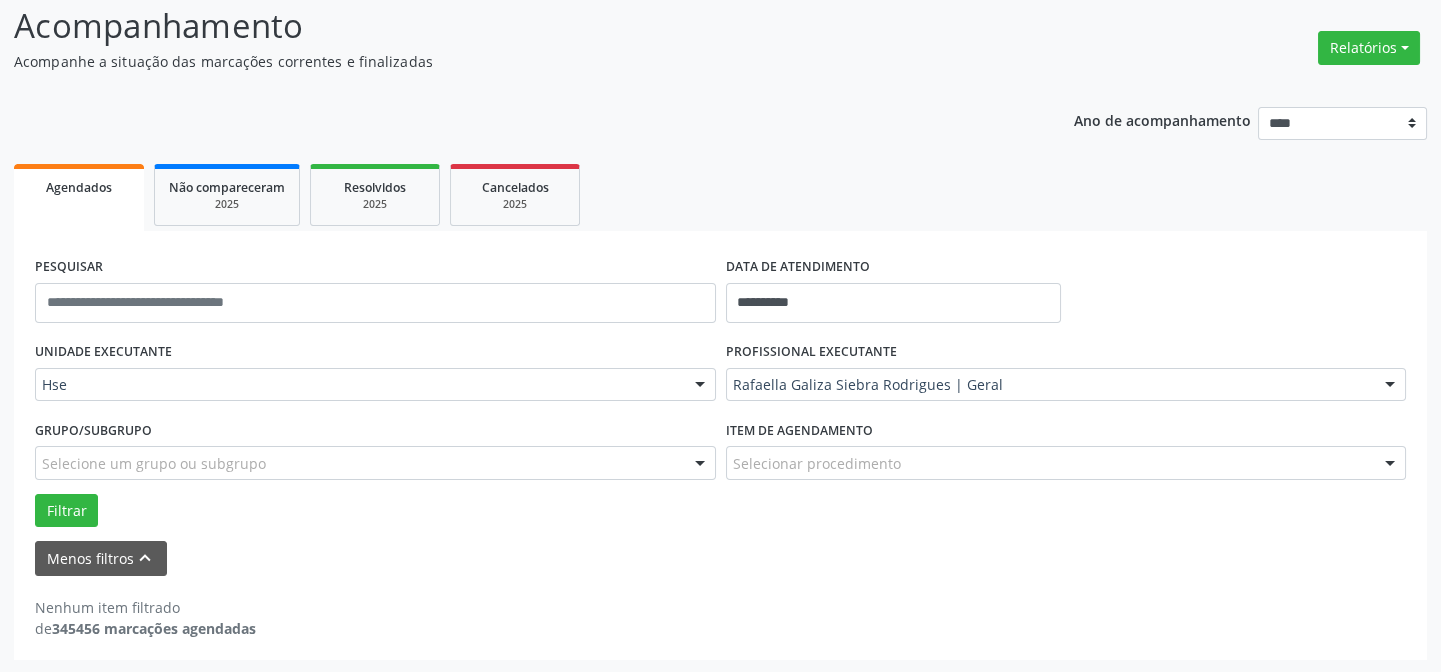 click on "Agendados" at bounding box center (79, 186) 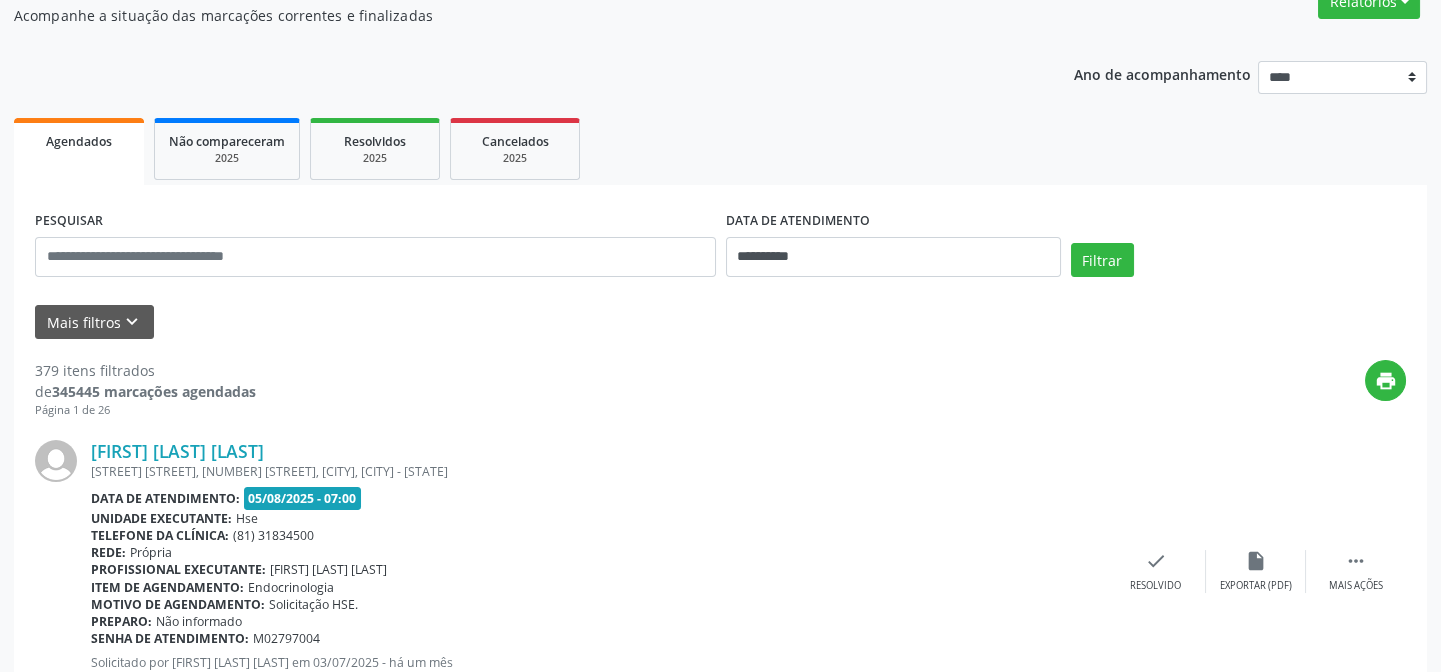 scroll, scrollTop: 0, scrollLeft: 0, axis: both 